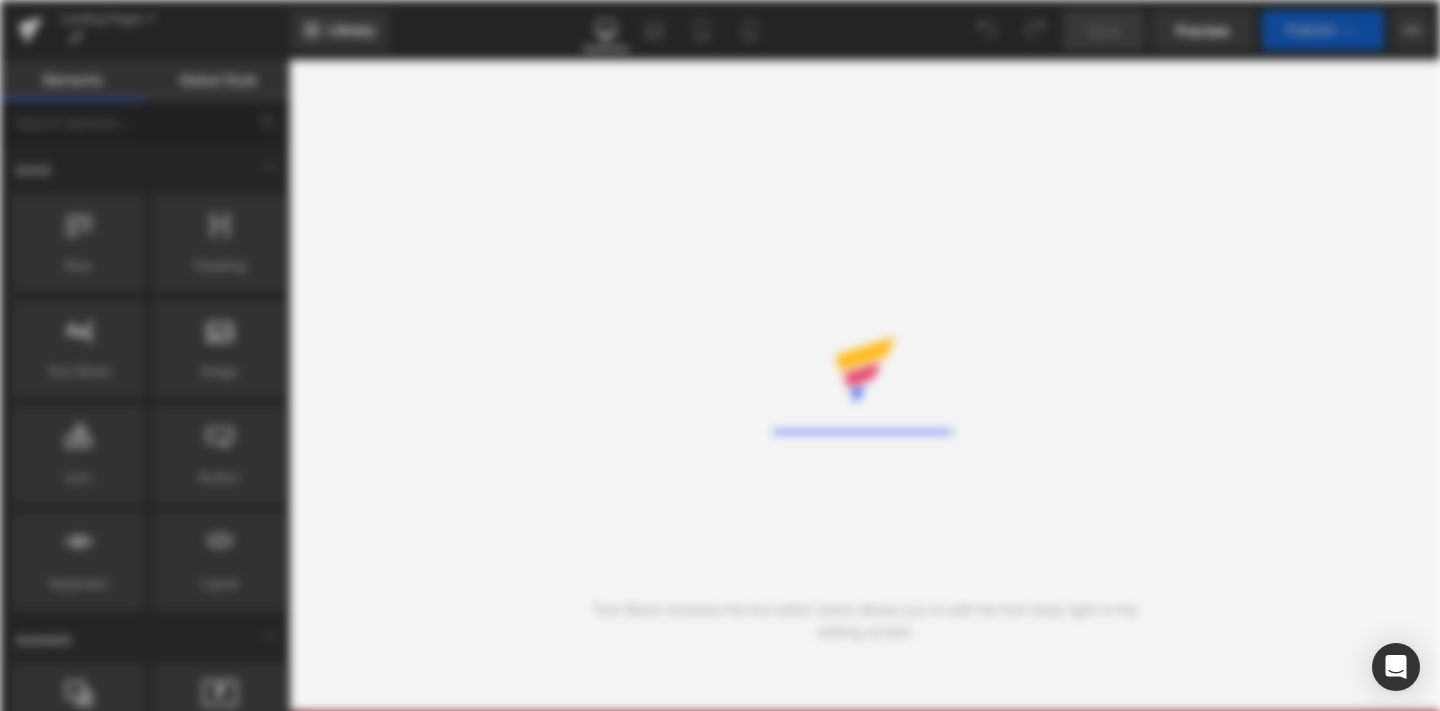 scroll, scrollTop: 0, scrollLeft: 0, axis: both 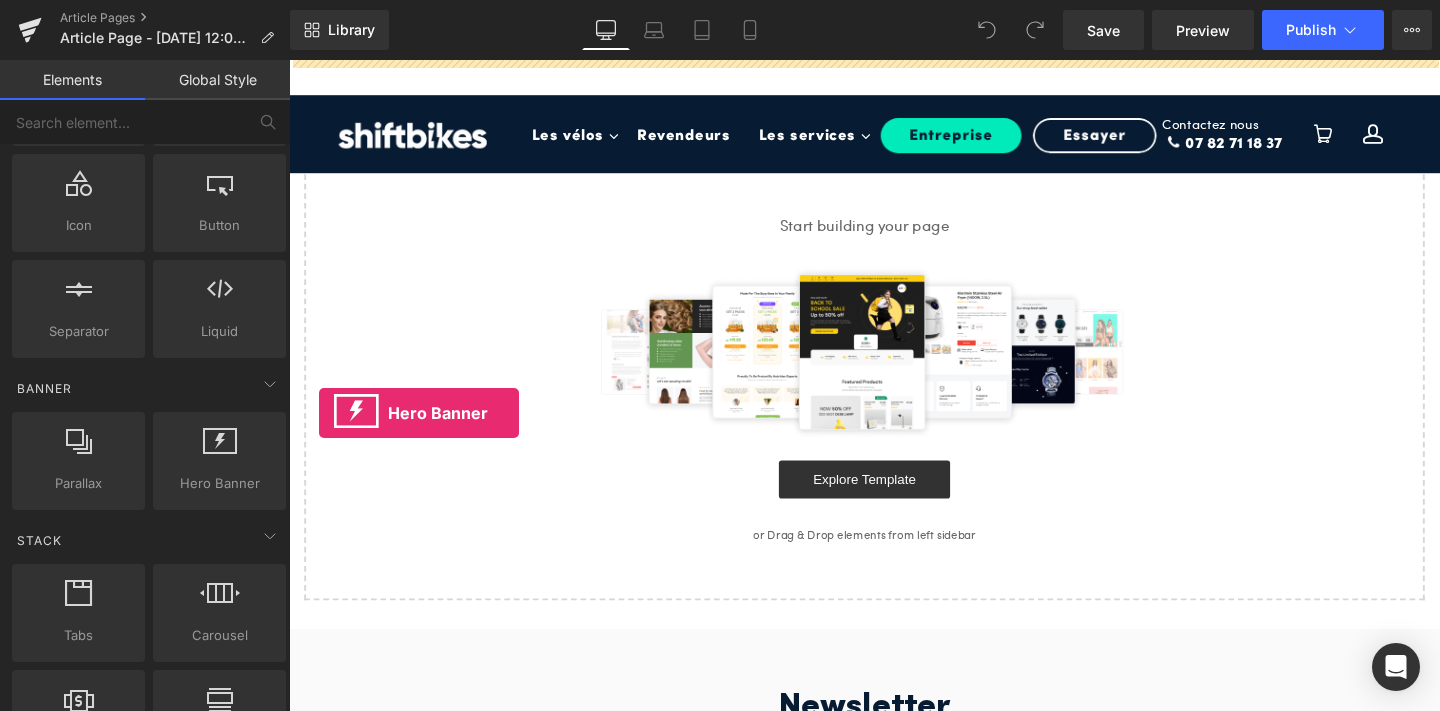 drag, startPoint x: 496, startPoint y: 529, endPoint x: 467, endPoint y: 369, distance: 162.60689 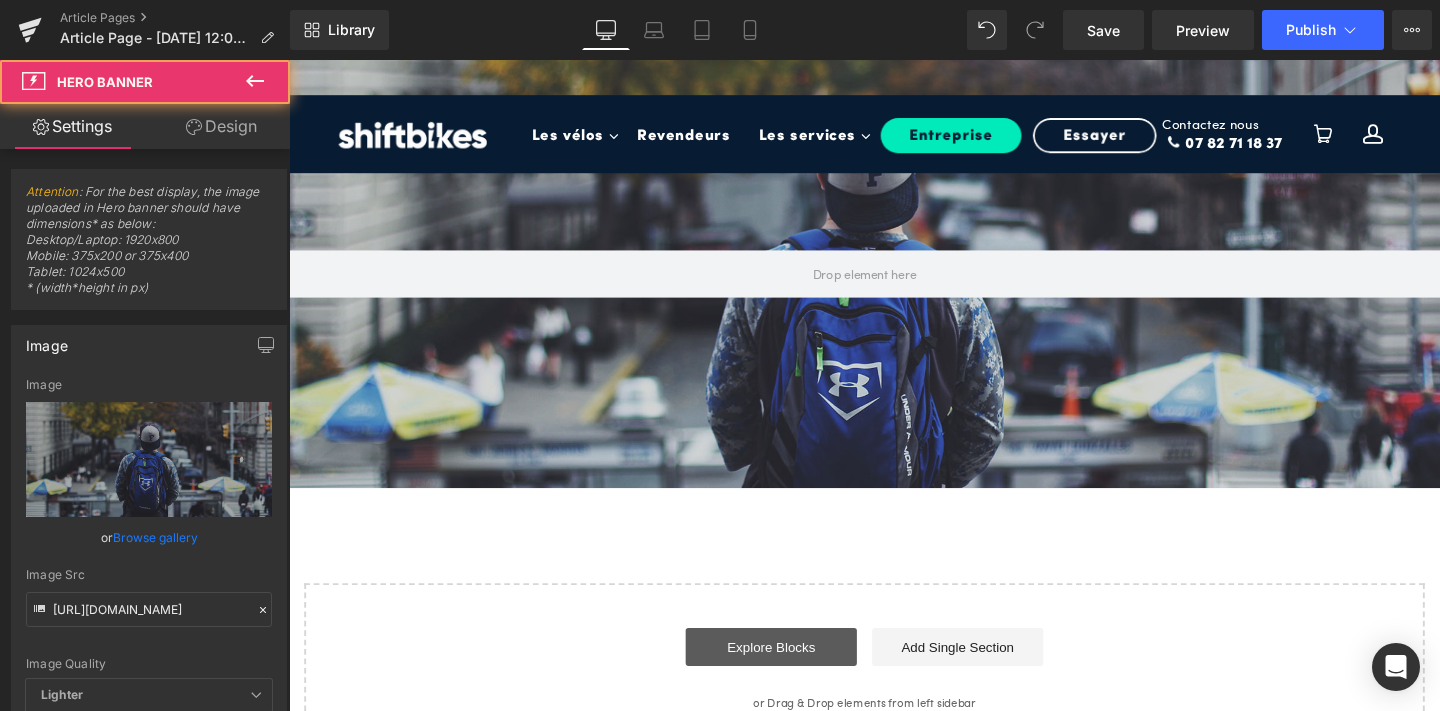 click on "Explore Blocks" at bounding box center [796, 677] 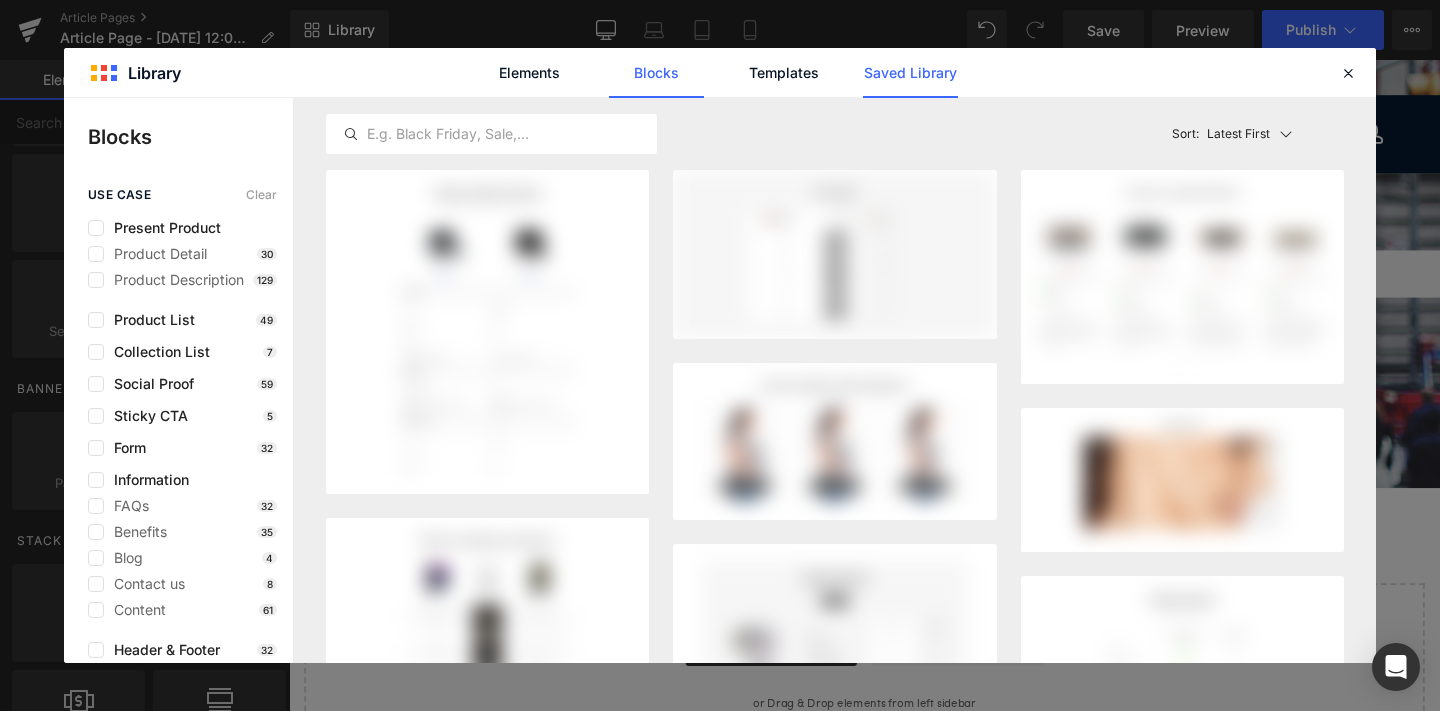 click on "Saved Library" 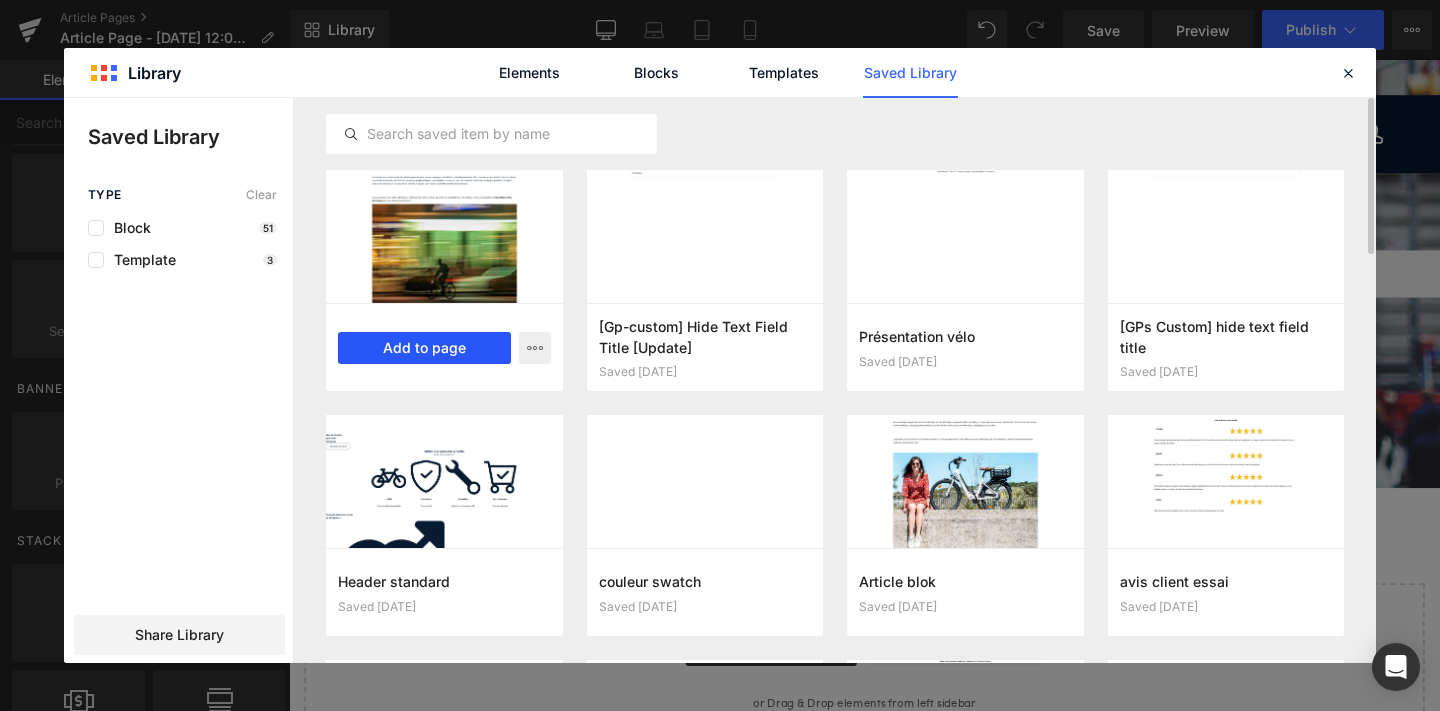 click on "Add to page" at bounding box center [424, 348] 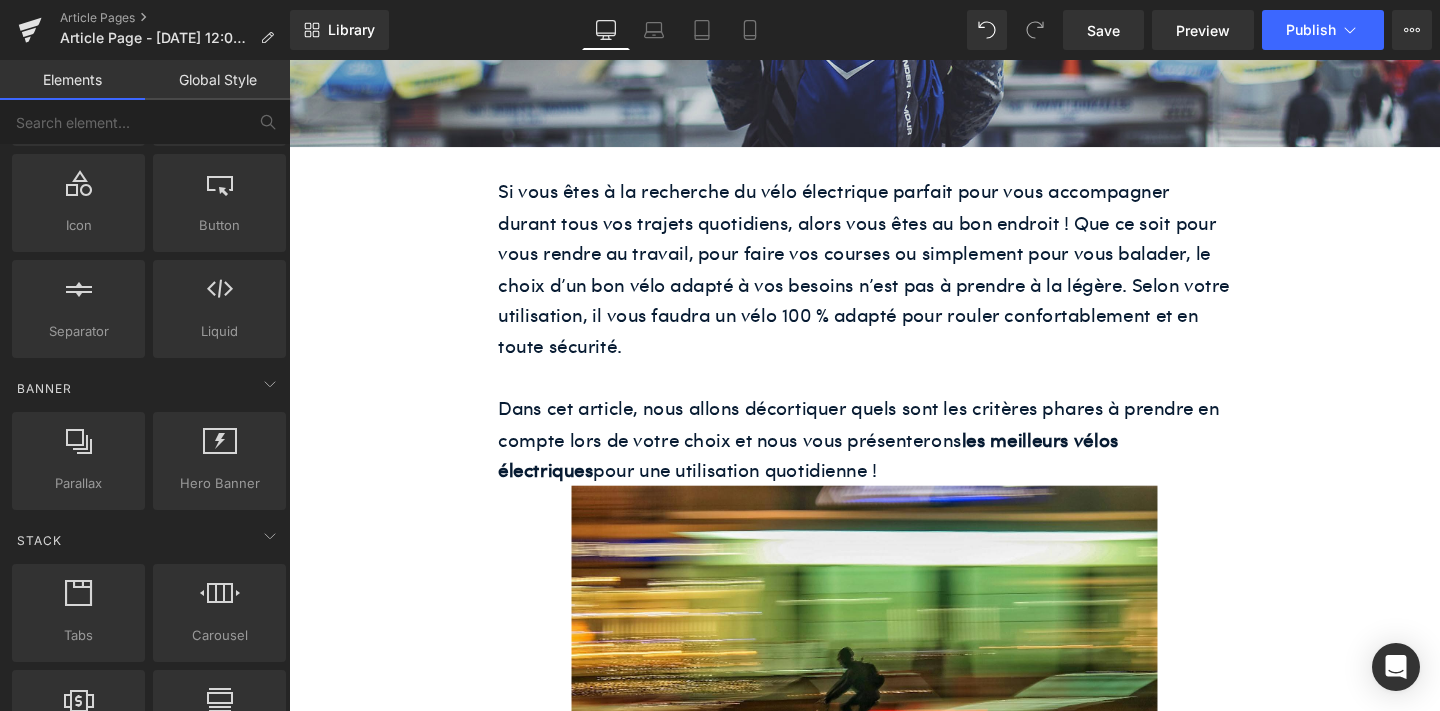 scroll, scrollTop: 0, scrollLeft: 0, axis: both 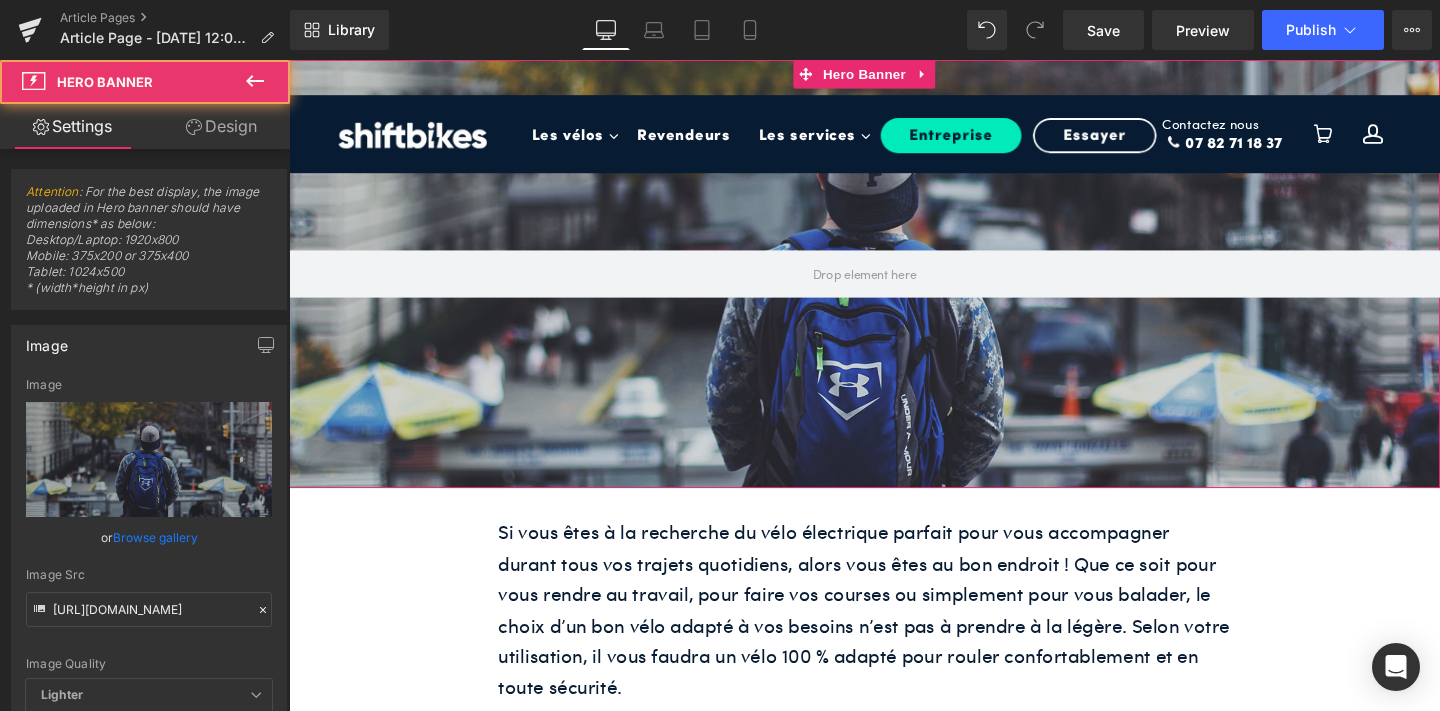 click at bounding box center [894, 285] 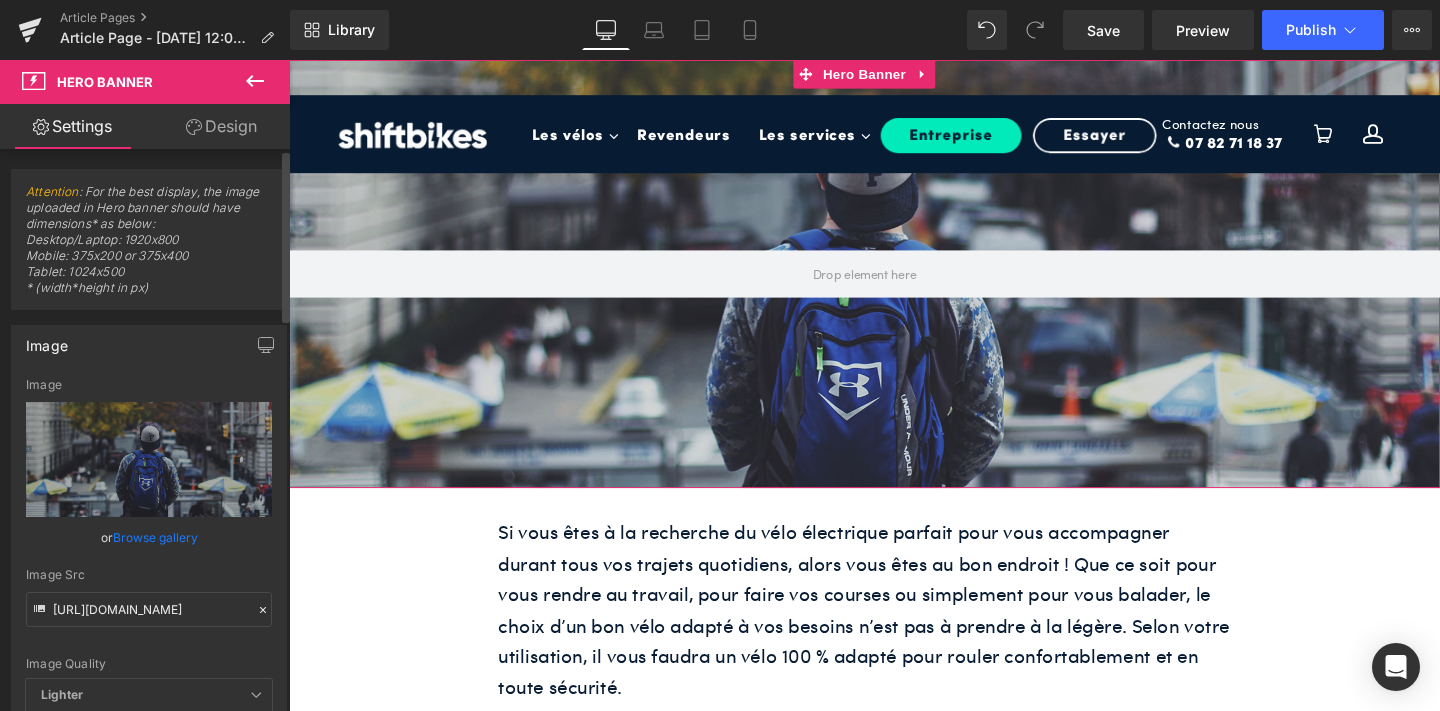 click on "Browse gallery" at bounding box center (155, 537) 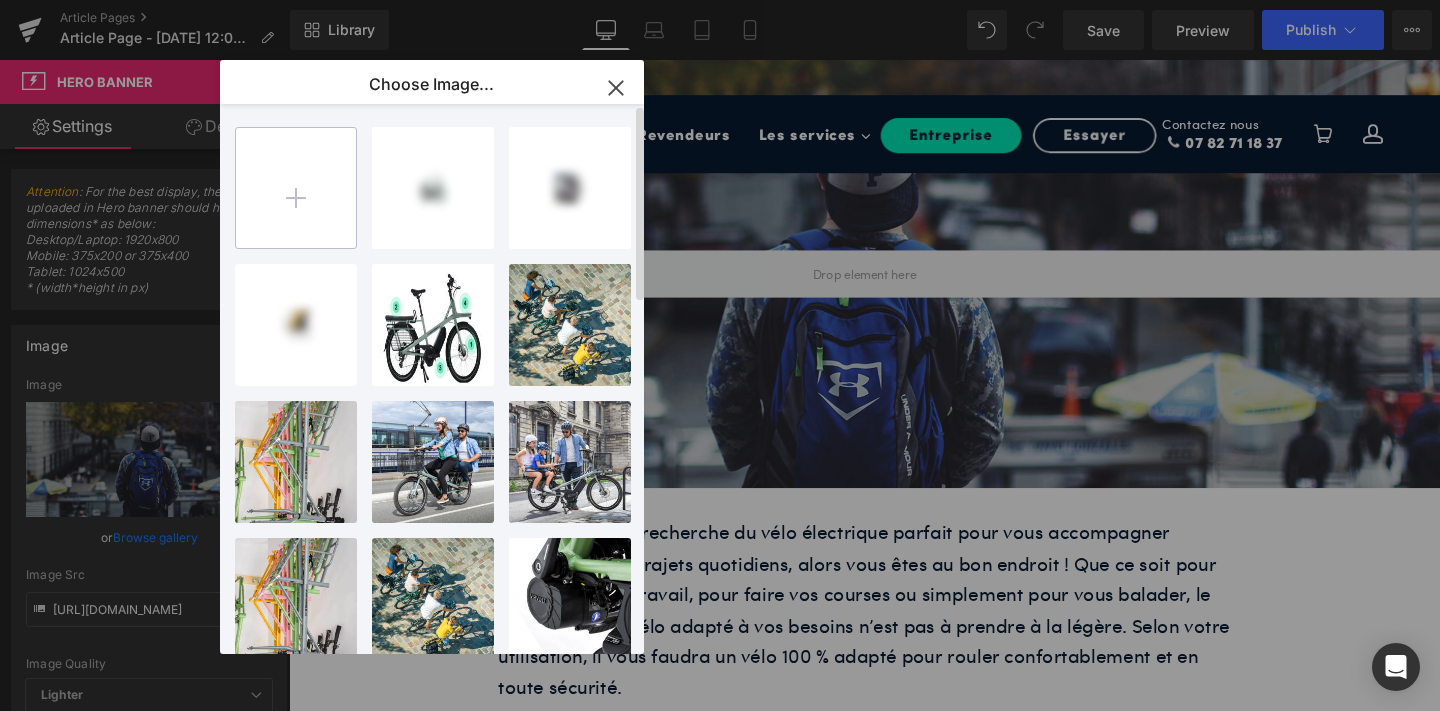click at bounding box center [296, 188] 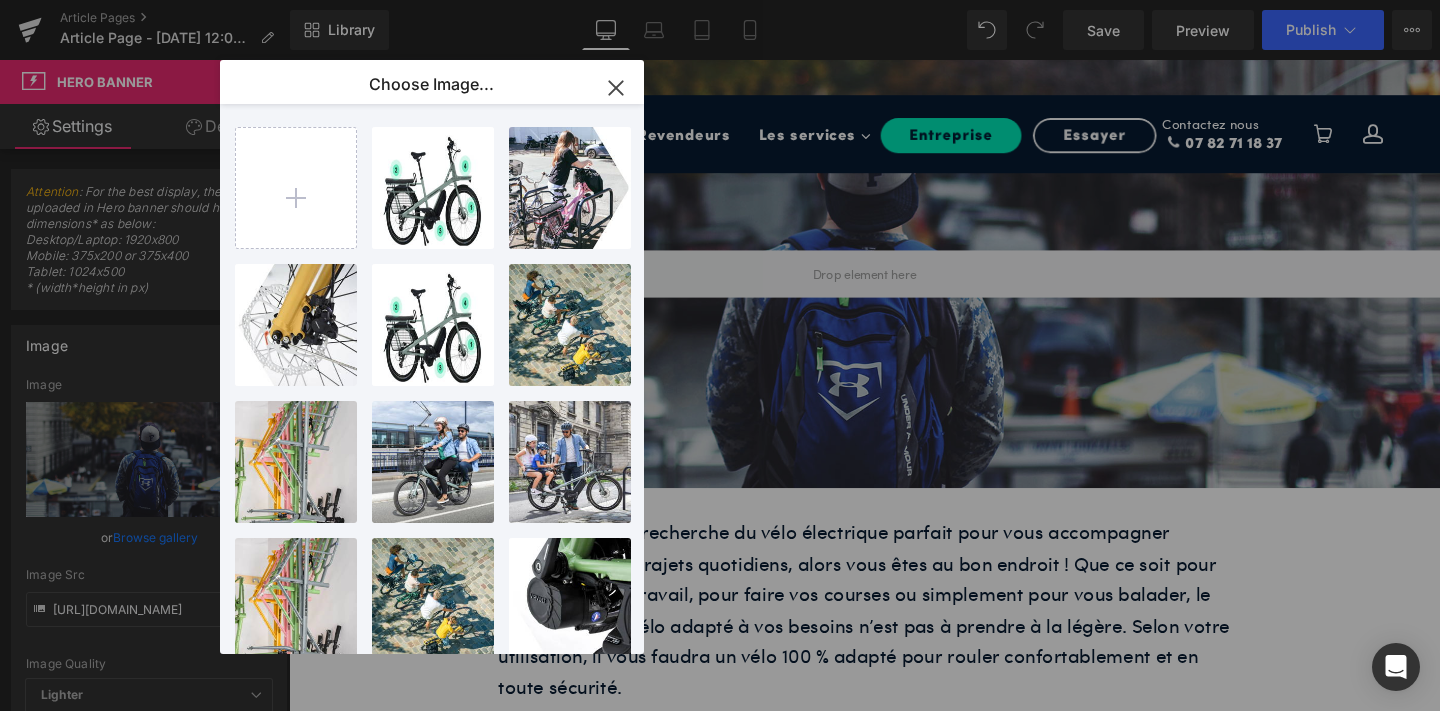 type on "C:\fakepath\IHeading bannière  (1920 x 800 px) (14).jpg" 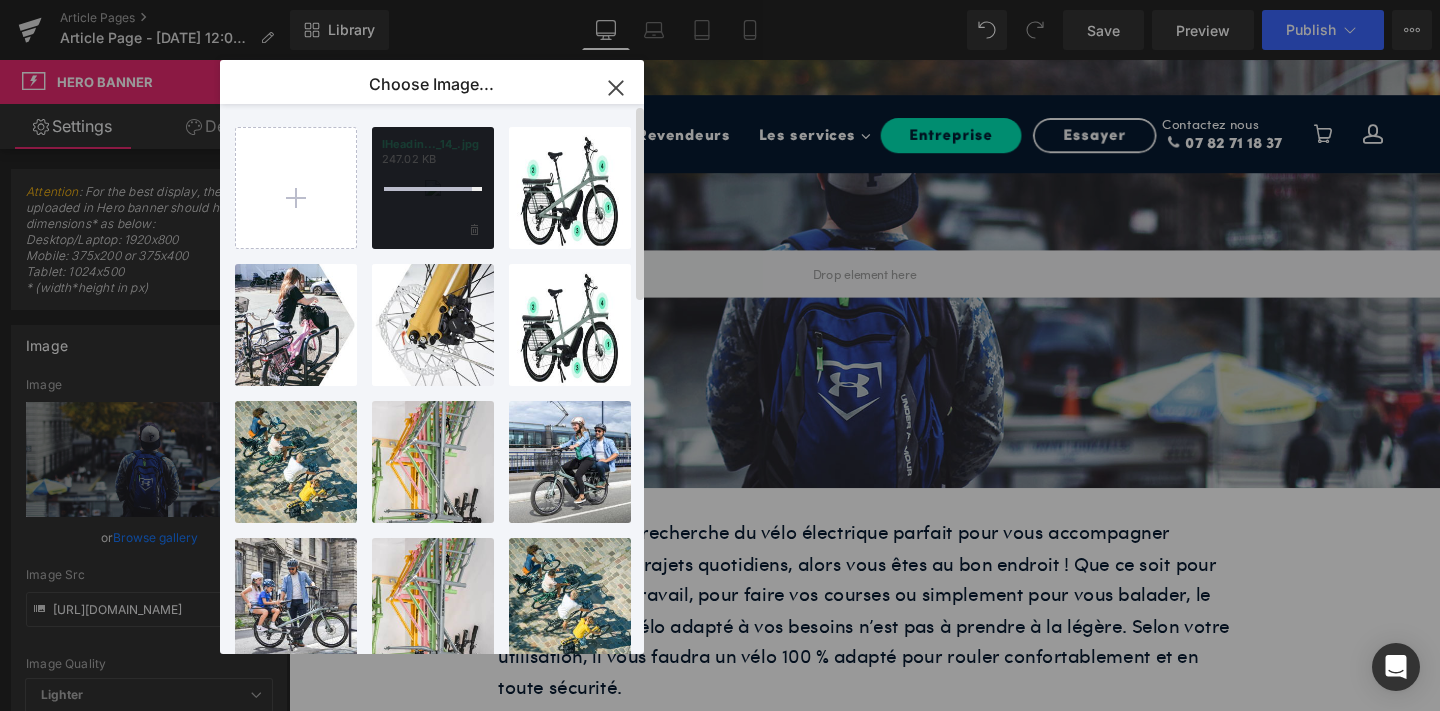 type 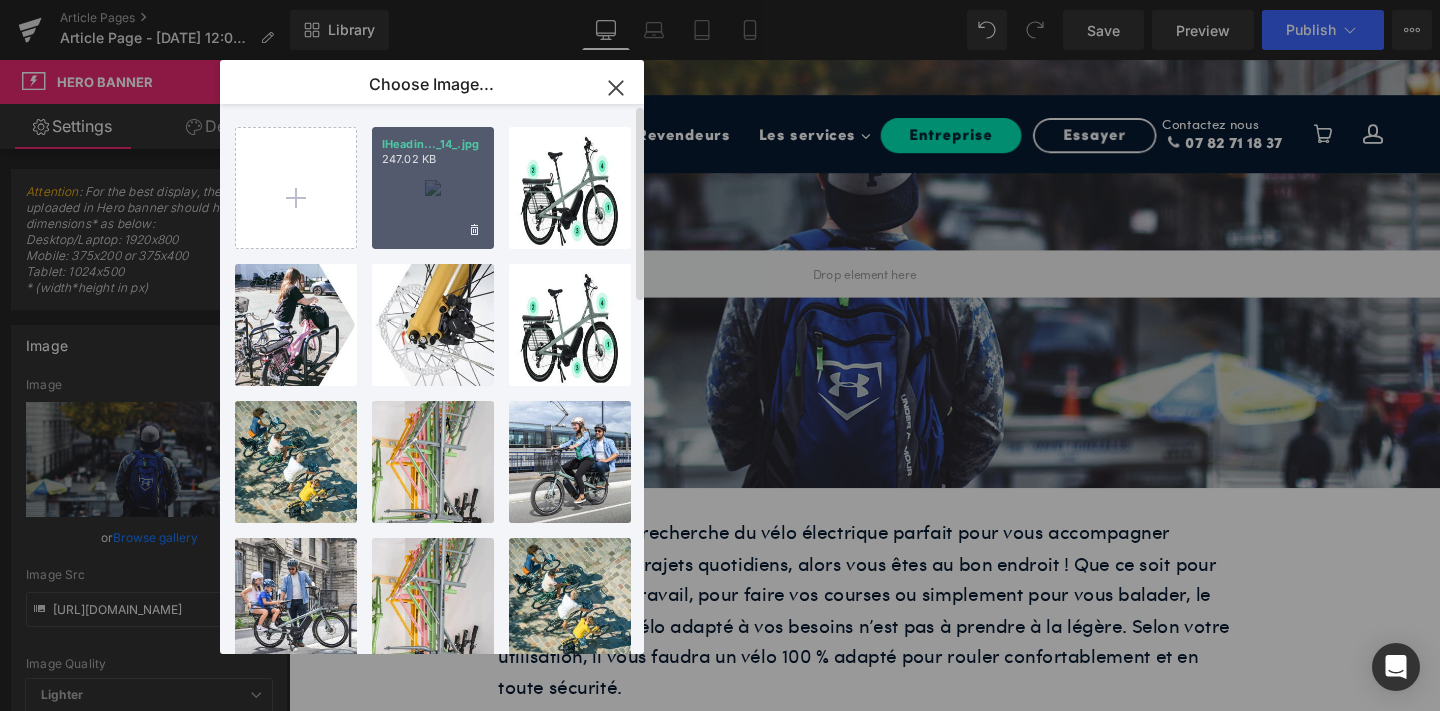 click on "IHeadin..._14_.jpg 247.02 KB" at bounding box center [433, 188] 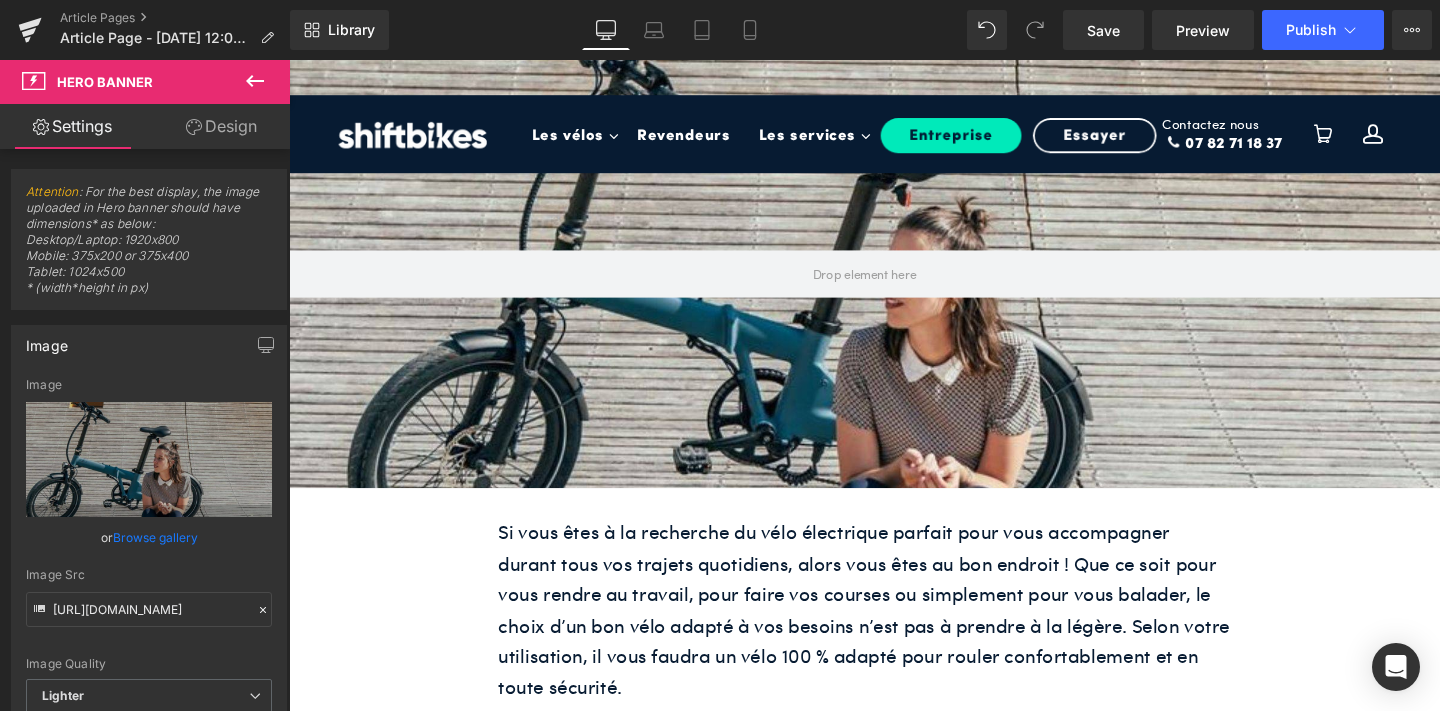 click 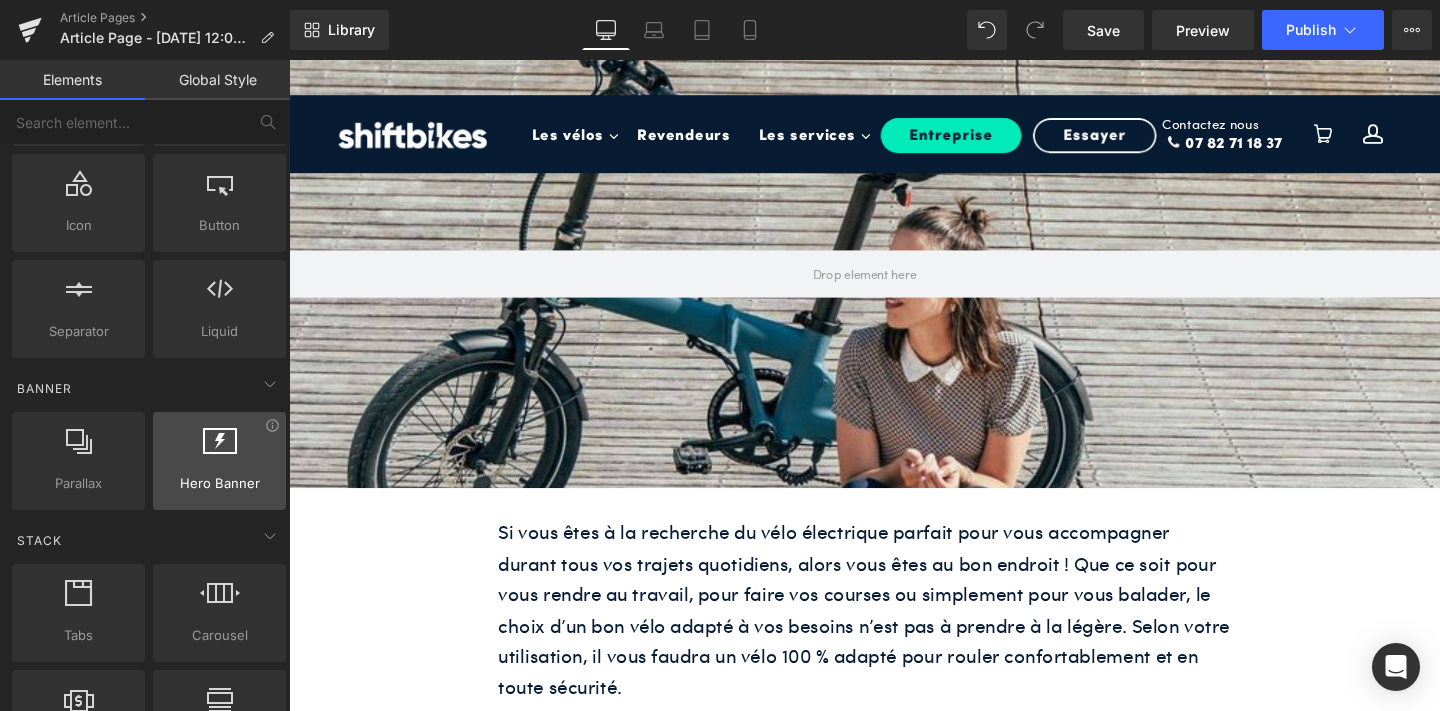 scroll, scrollTop: 0, scrollLeft: 0, axis: both 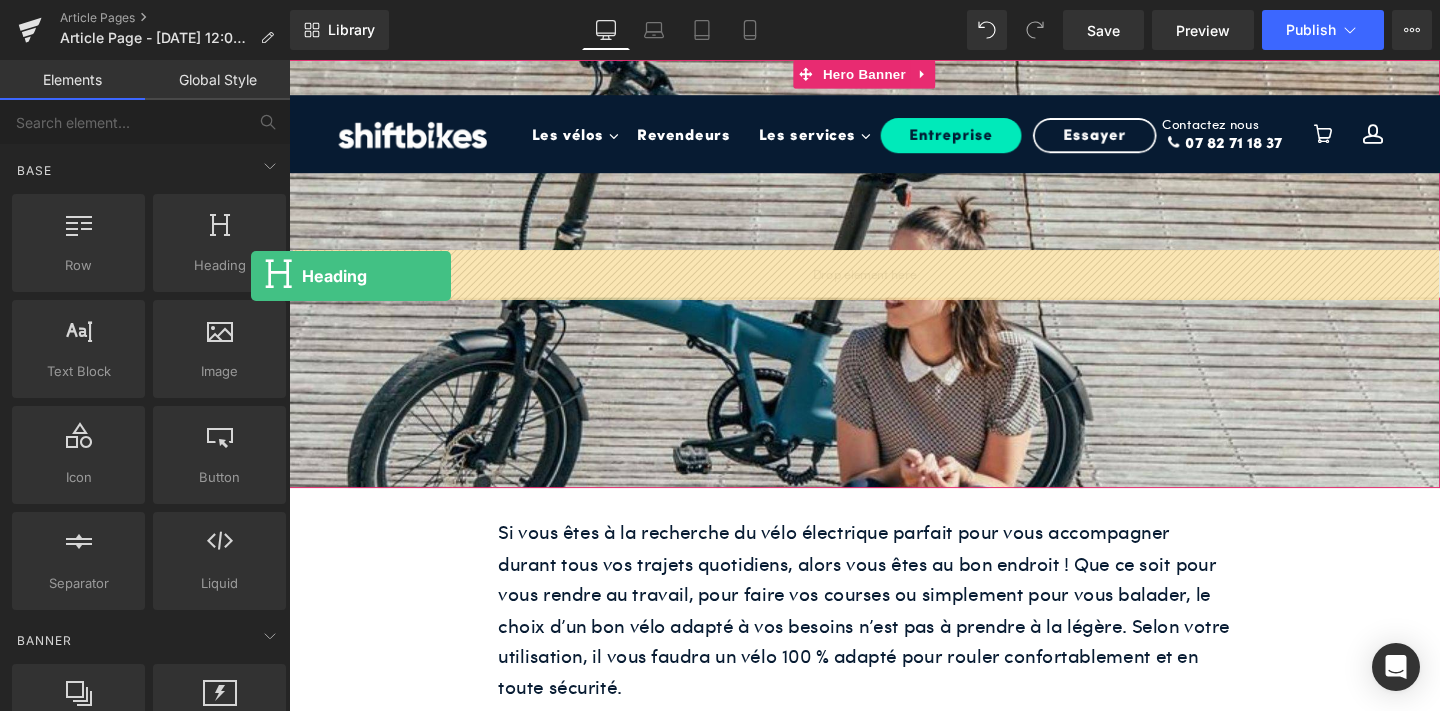 drag, startPoint x: 507, startPoint y: 337, endPoint x: 413, endPoint y: 305, distance: 99.29753 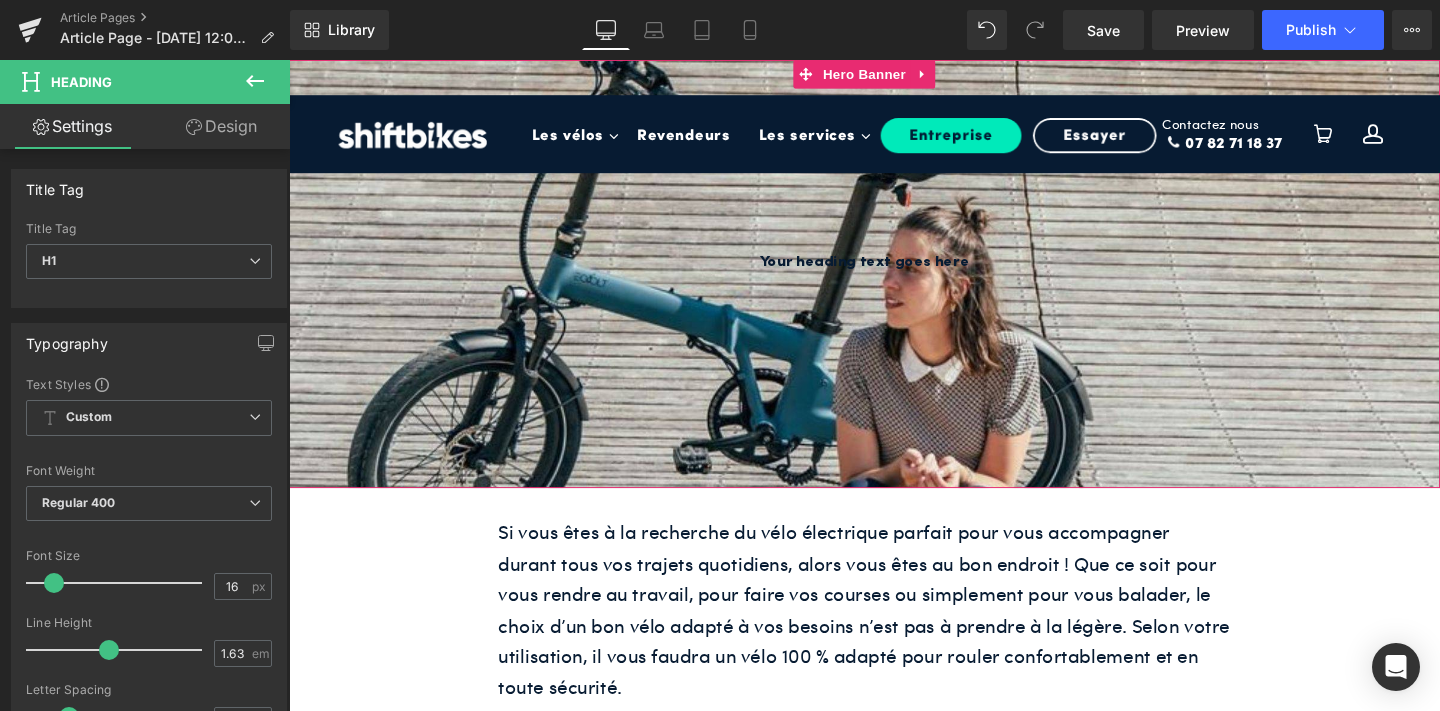 click at bounding box center [846, 273] 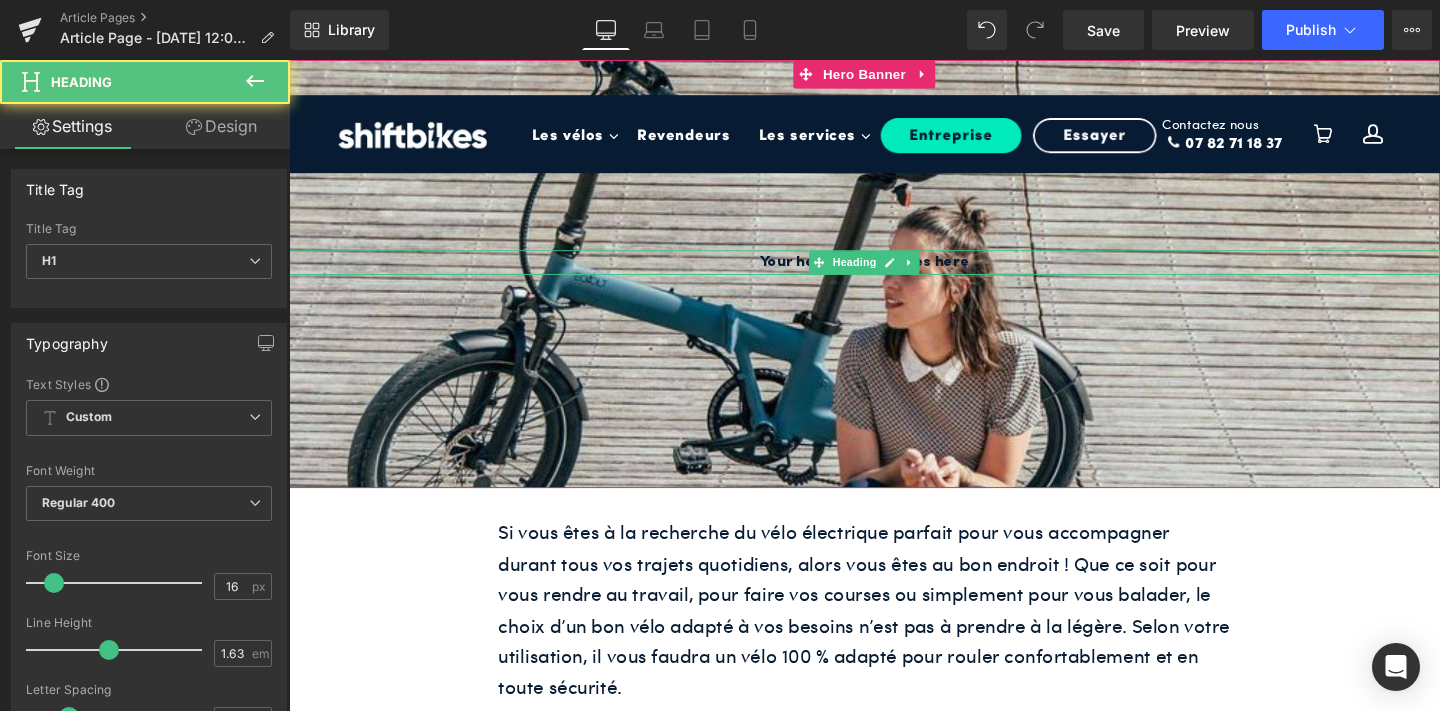 click on "Your heading text goes here" at bounding box center (894, 273) 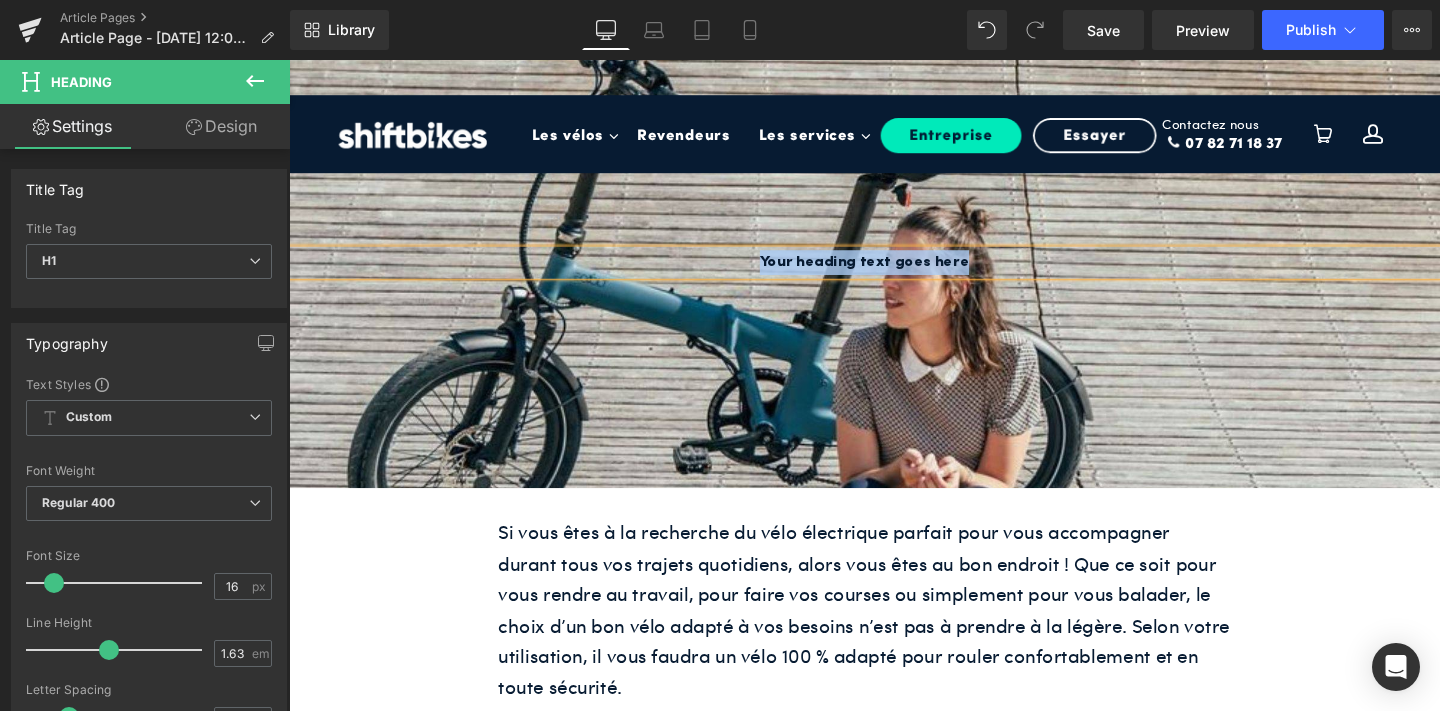 paste 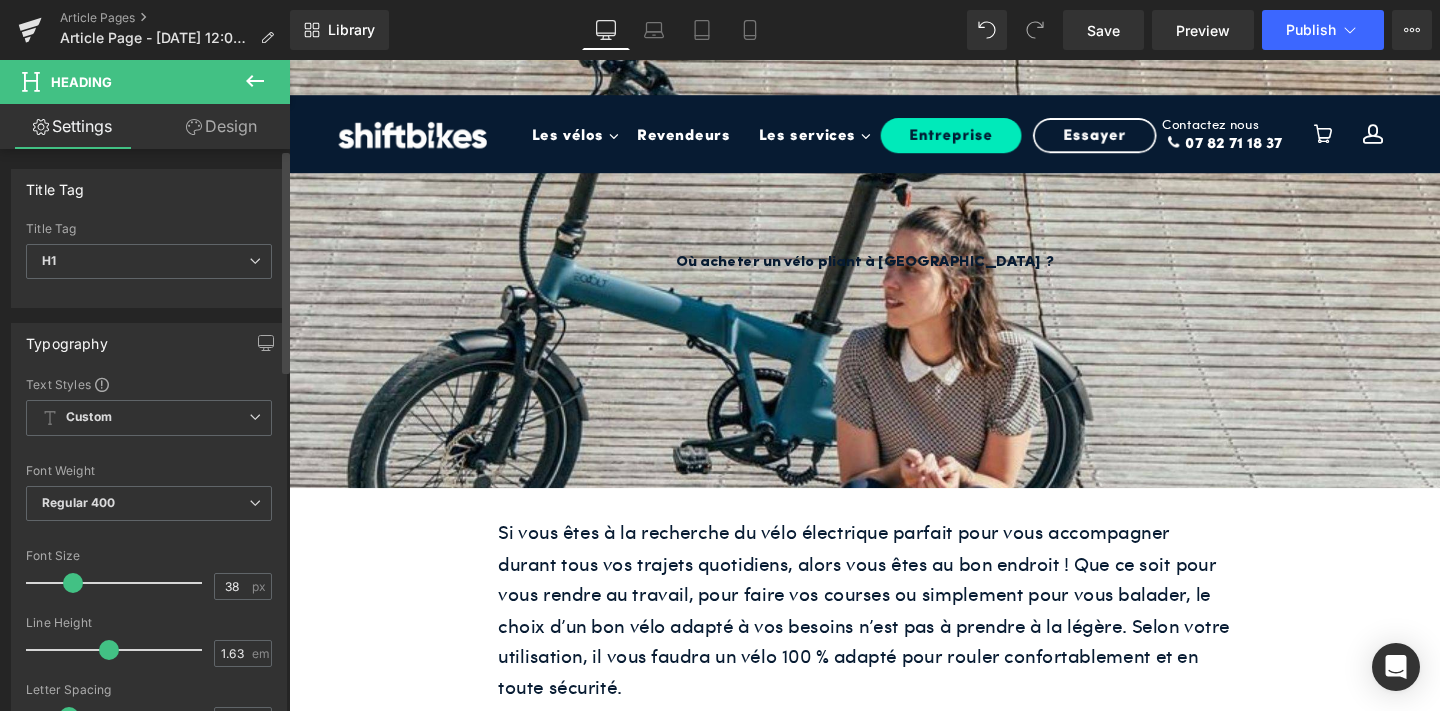 type on "39" 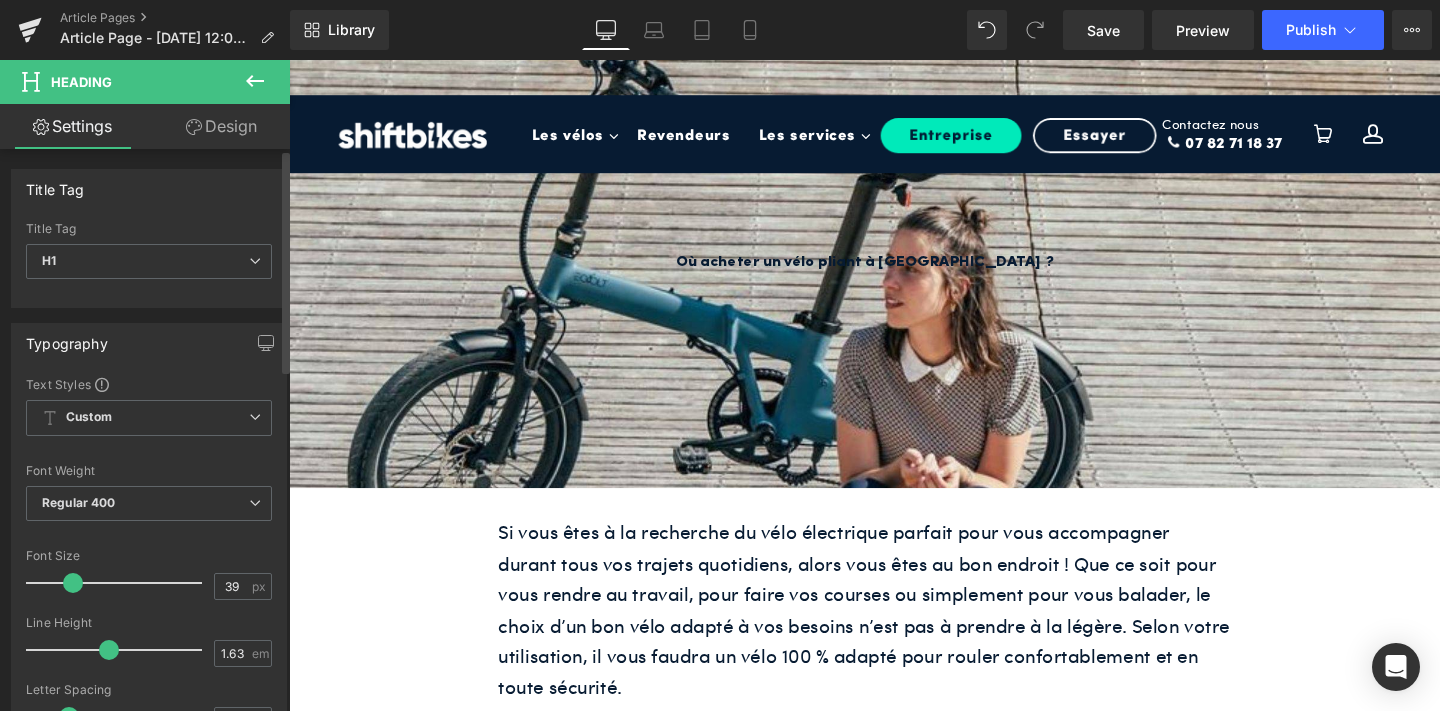 drag, startPoint x: 51, startPoint y: 581, endPoint x: 89, endPoint y: 581, distance: 38 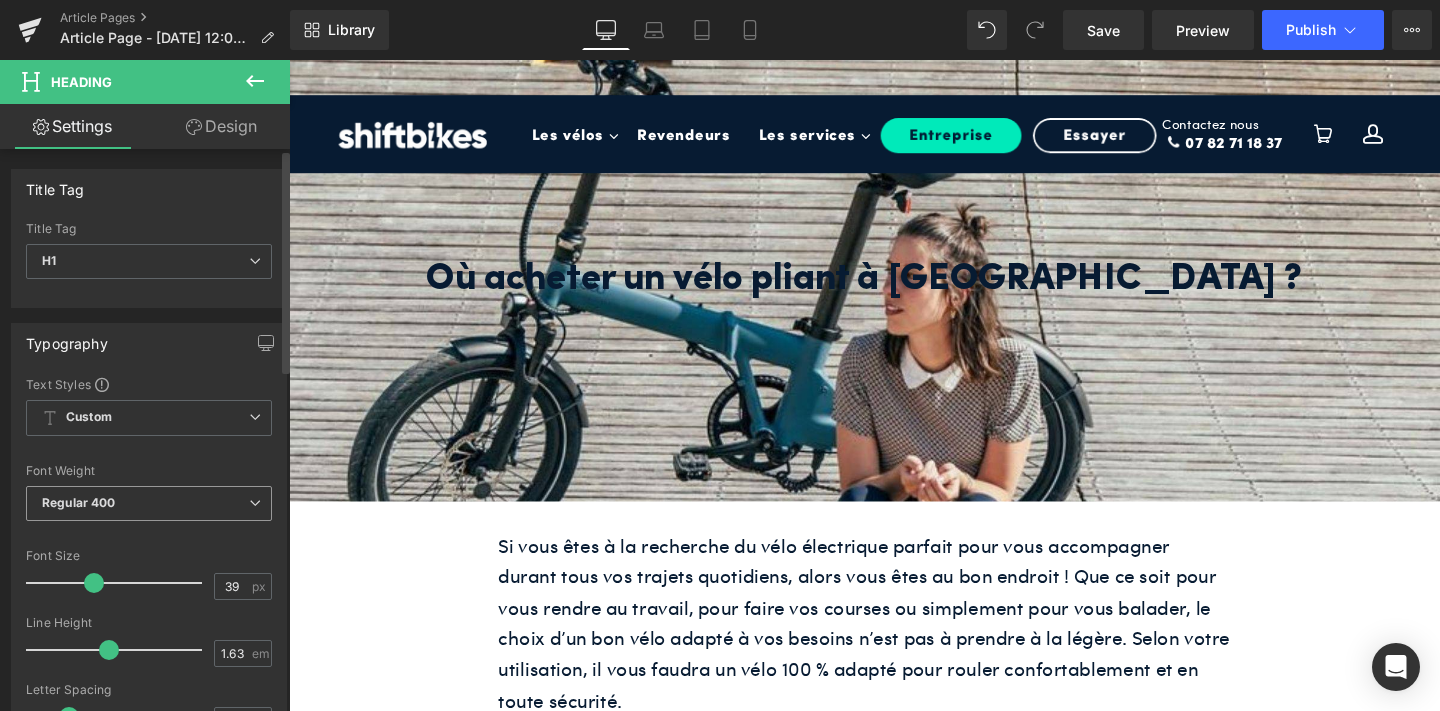 click on "Regular 400" at bounding box center [149, 503] 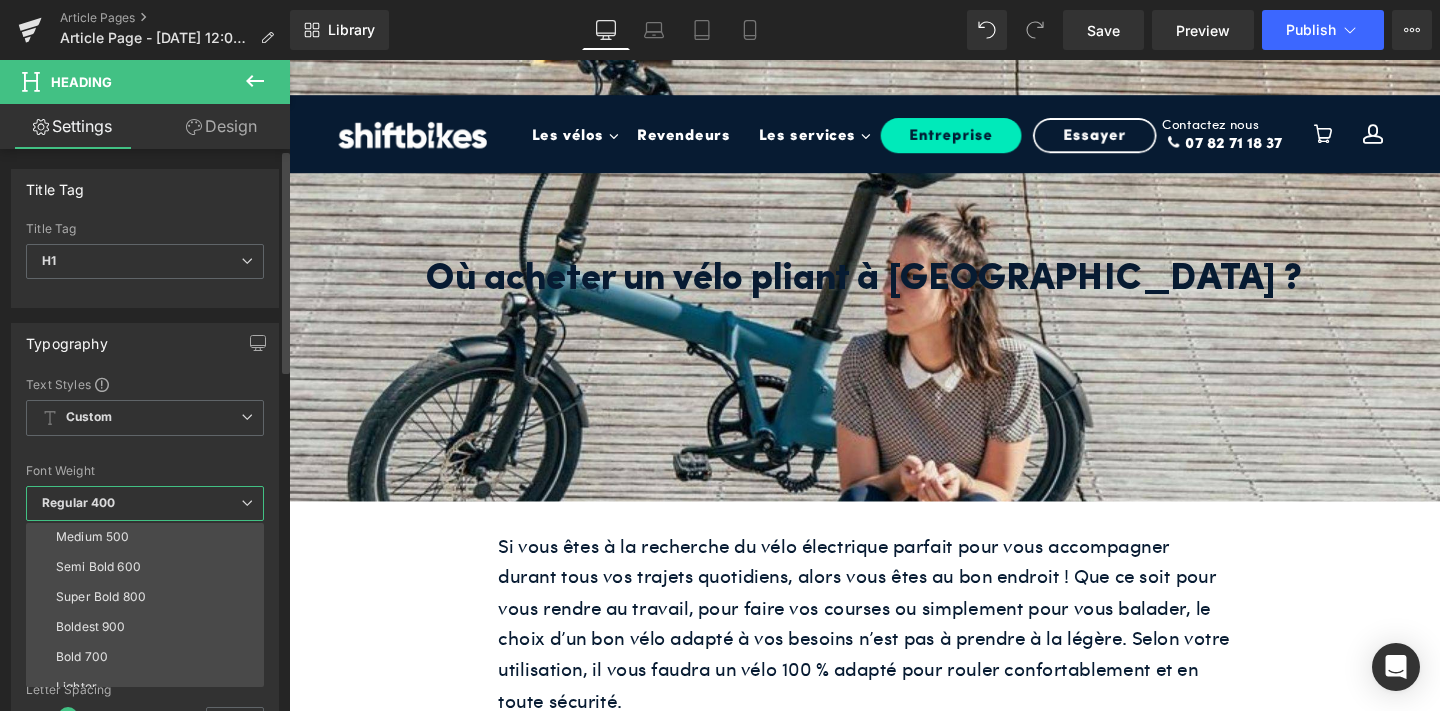 scroll, scrollTop: 123, scrollLeft: 0, axis: vertical 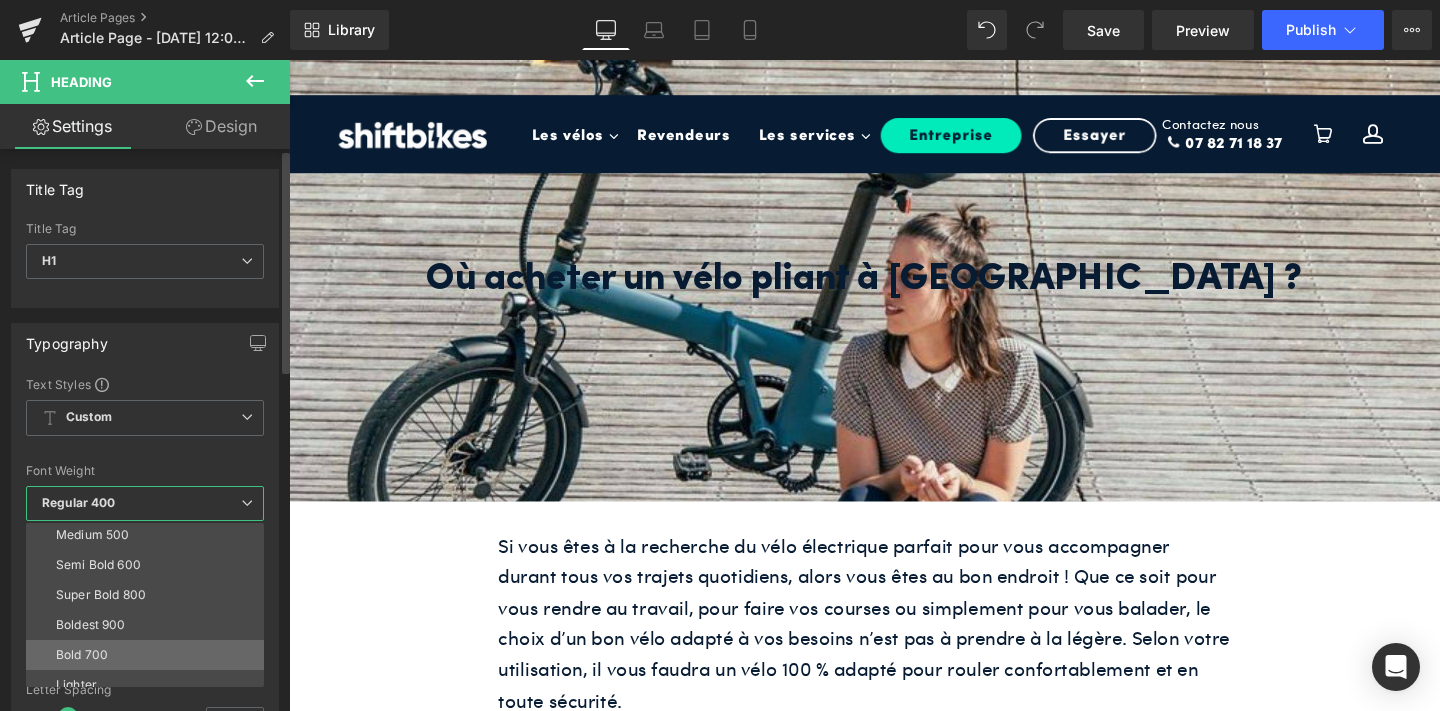 click on "Bold 700" at bounding box center (82, 655) 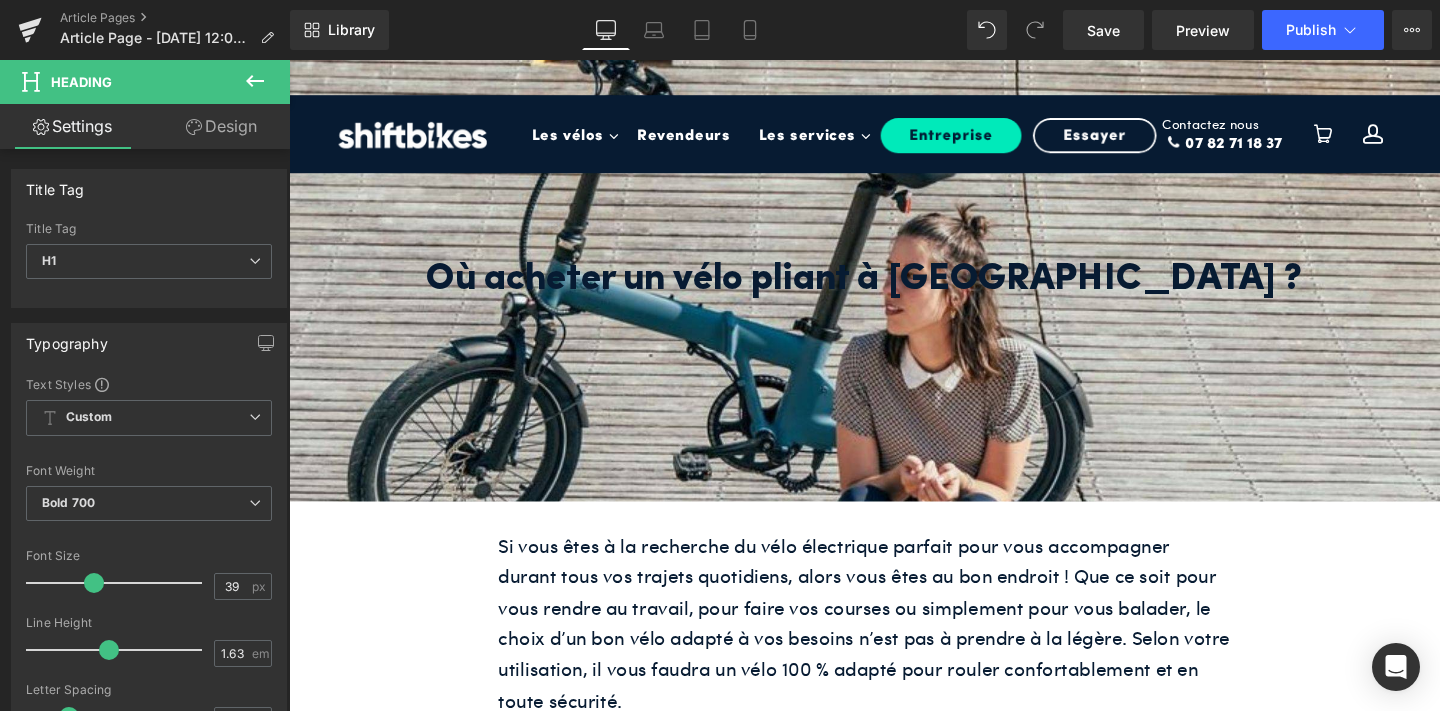 click on "Si vous êtes à la recherche du vélo électrique parfait pour vous accompagner durant tous vos trajets quotidiens, alors vous êtes au bon endroit ! Que ce soit pour vous rendre au travail, pour faire vos courses ou simplement pour vous balader, le choix d’un bon vélo adapté à vos besoins n’est pas à prendre à la légère. Selon votre utilisation, il vous faudra un vélo 100 % adapté pour rouler confortablement et en toute sécurité." at bounding box center (894, 652) 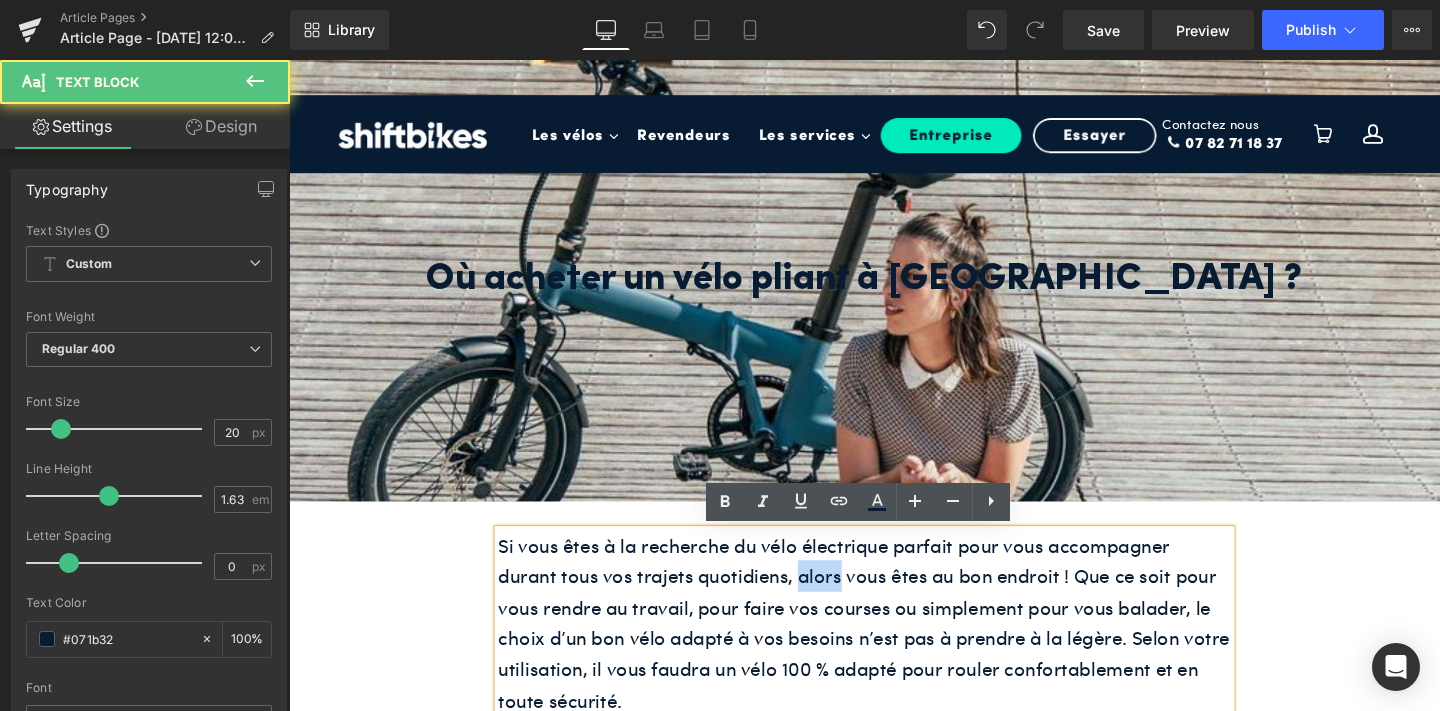 click on "Si vous êtes à la recherche du vélo électrique parfait pour vous accompagner durant tous vos trajets quotidiens, alors vous êtes au bon endroit ! Que ce soit pour vous rendre au travail, pour faire vos courses ou simplement pour vous balader, le choix d’un bon vélo adapté à vos besoins n’est pas à prendre à la légère. Selon votre utilisation, il vous faudra un vélo 100 % adapté pour rouler confortablement et en toute sécurité." at bounding box center [894, 652] 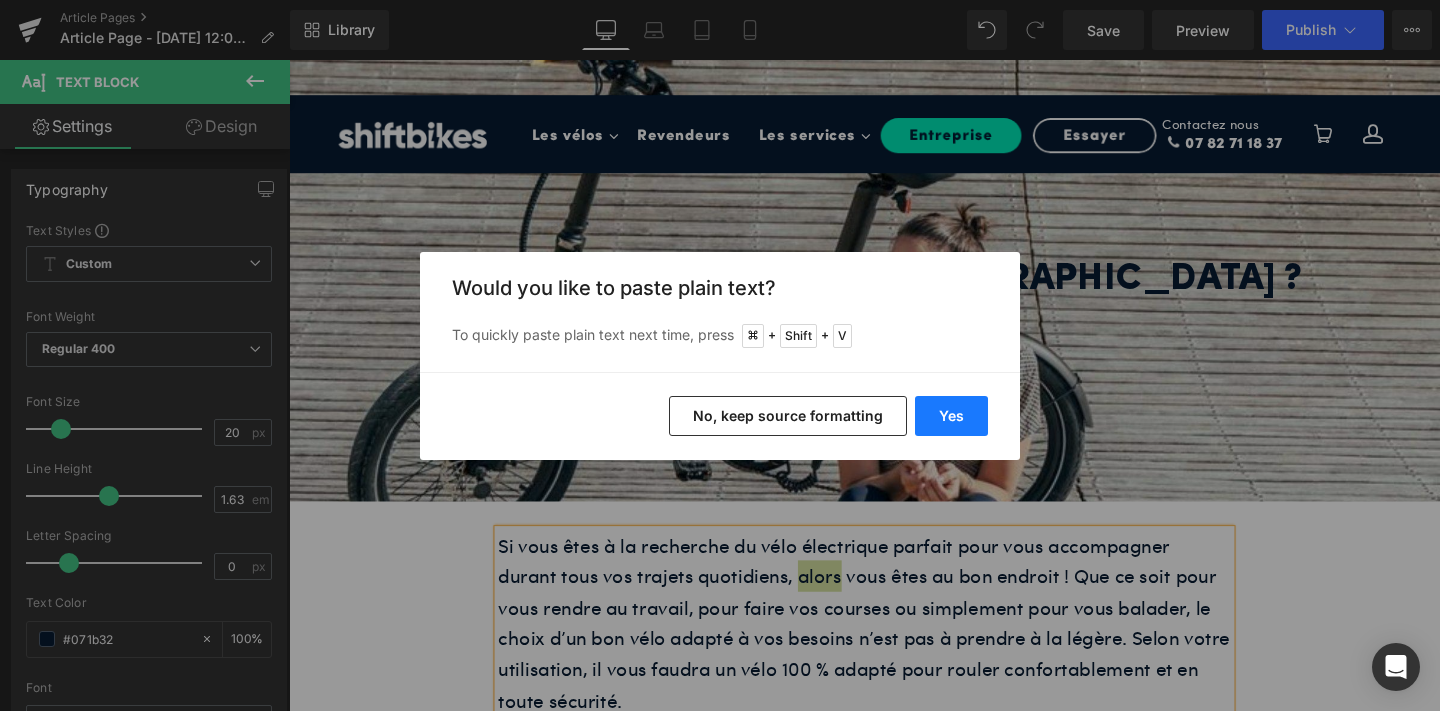 click on "Yes" at bounding box center [951, 416] 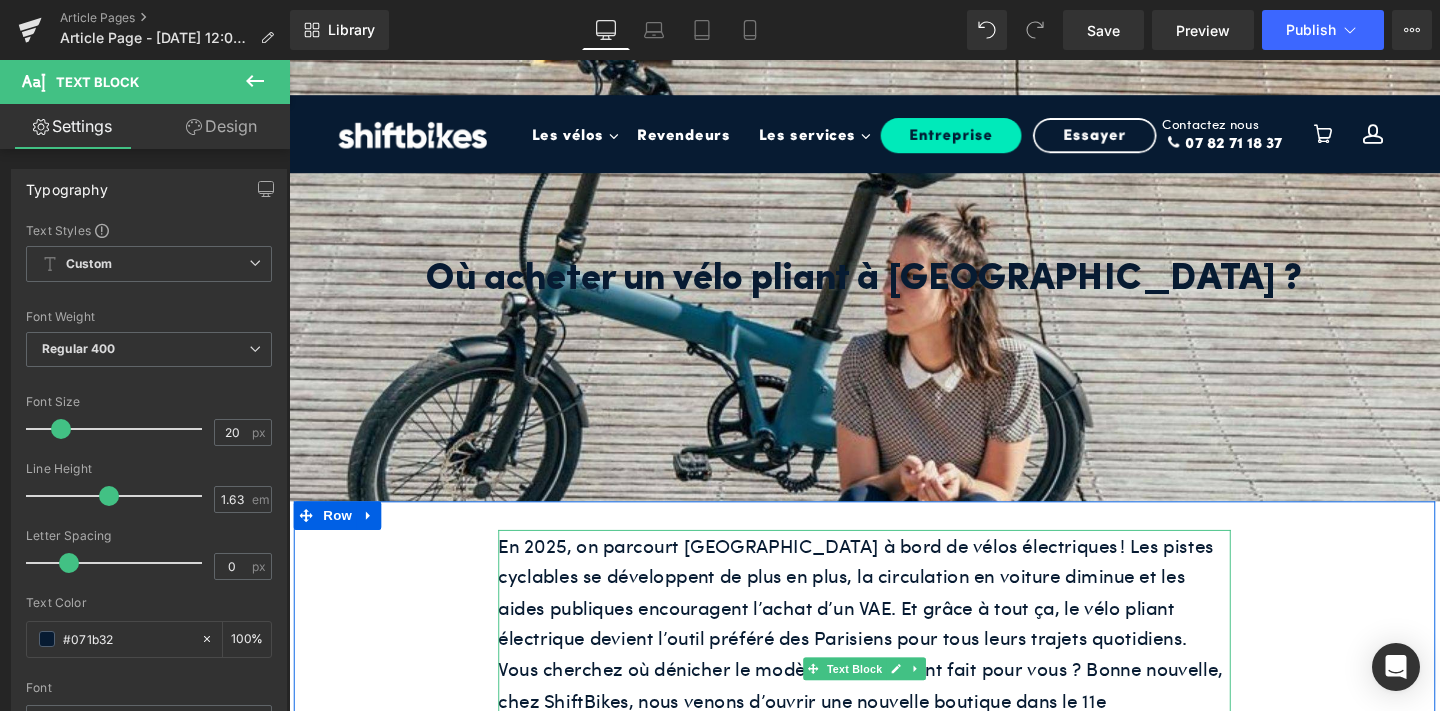 scroll, scrollTop: 182, scrollLeft: 0, axis: vertical 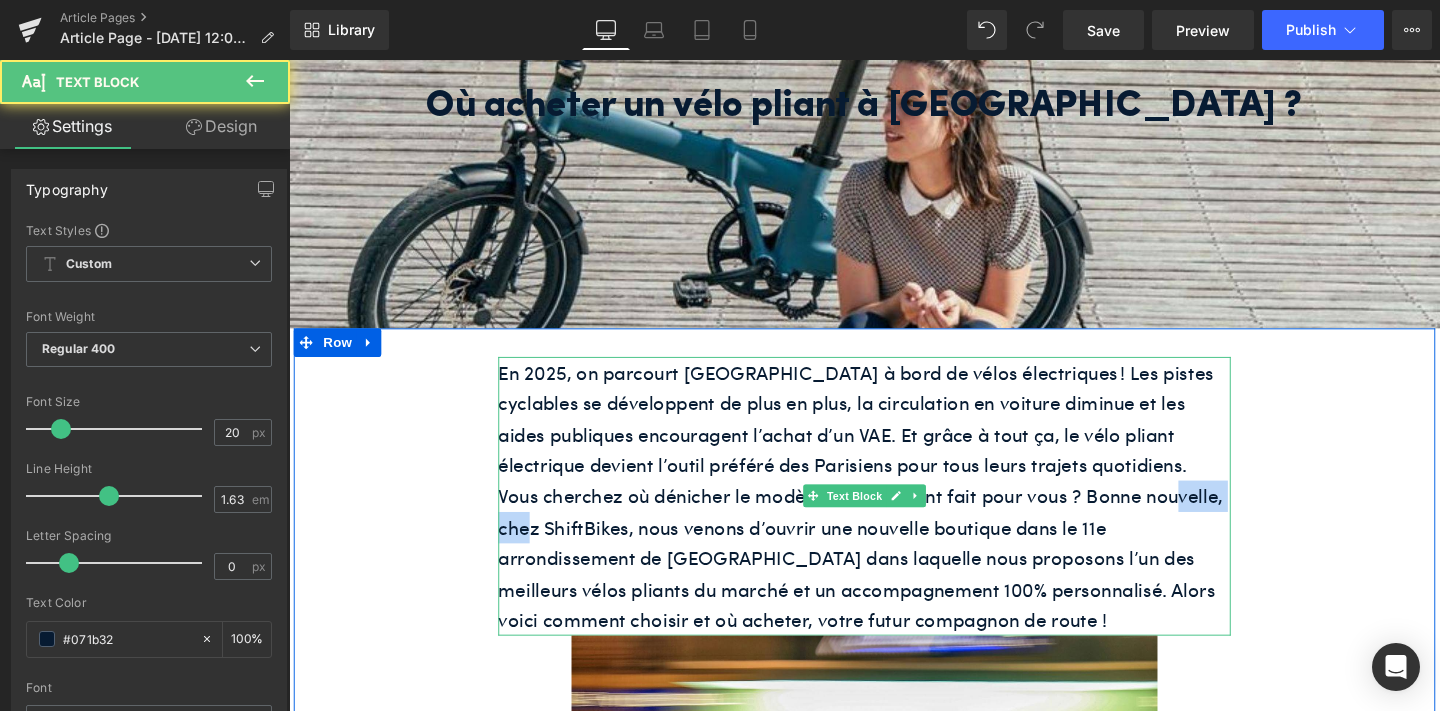 drag, startPoint x: 1245, startPoint y: 521, endPoint x: 1162, endPoint y: 504, distance: 84.723076 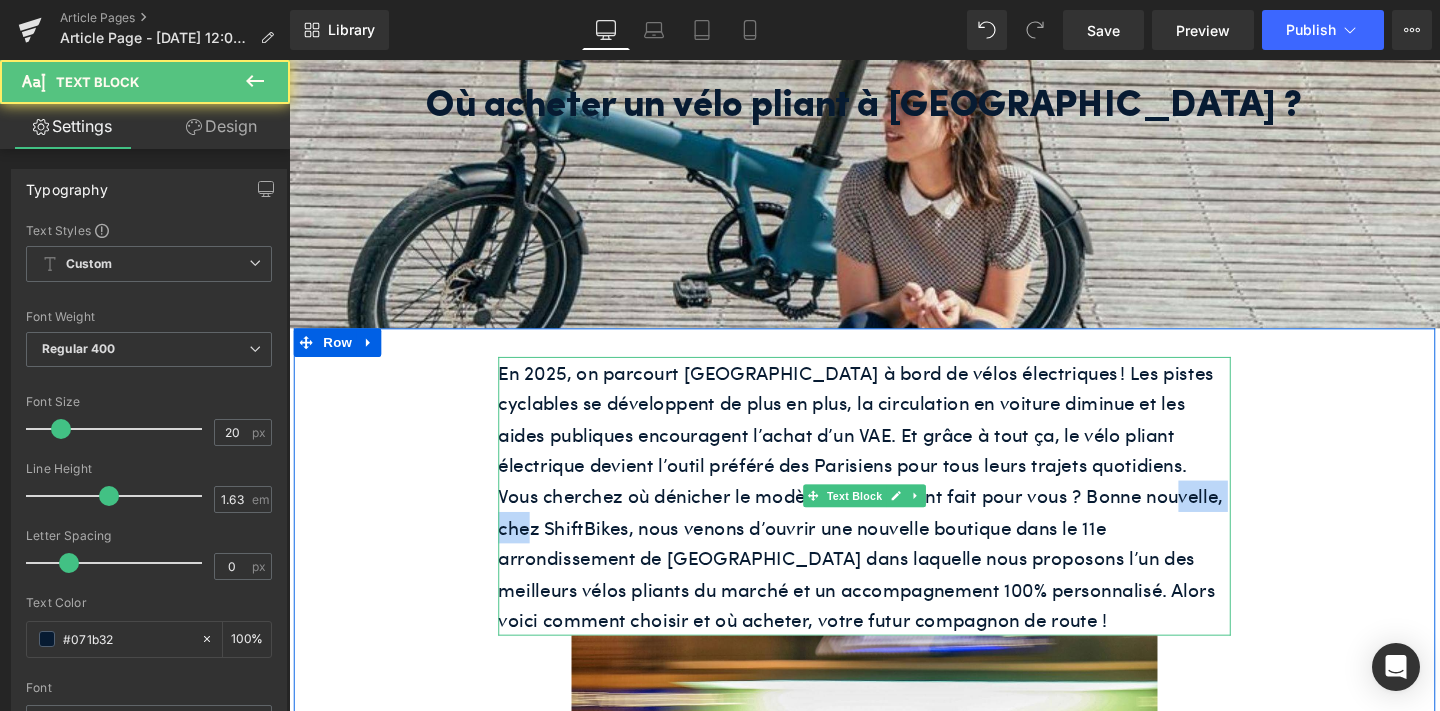 click on "En 2025, on parcourt [GEOGRAPHIC_DATA] à bord de vélos électriques ! Les pistes cyclables se développent de plus en plus, la circulation en voiture diminue et les aides publiques encouragent l’achat d’un VAE. Et grâce à tout ça, le vélo pliant électrique devient l’outil préféré des Parisiens pour tous leurs trajets quotidiens. Vous cherchez où dénicher le modèle de vélo pliant fait pour vous ? Bonne nouvelle, chez ShiftBikes, nous venons d’ouvrir une nouvelle boutique dans le 11e arrondissement de [GEOGRAPHIC_DATA] dans laquelle nous proposons l’un des meilleurs vélos pliants du marché et un accompagnement 100% personnalisé. Alors voici comment choisir et où acheter, votre futur compagnon de route !" at bounding box center [894, 518] 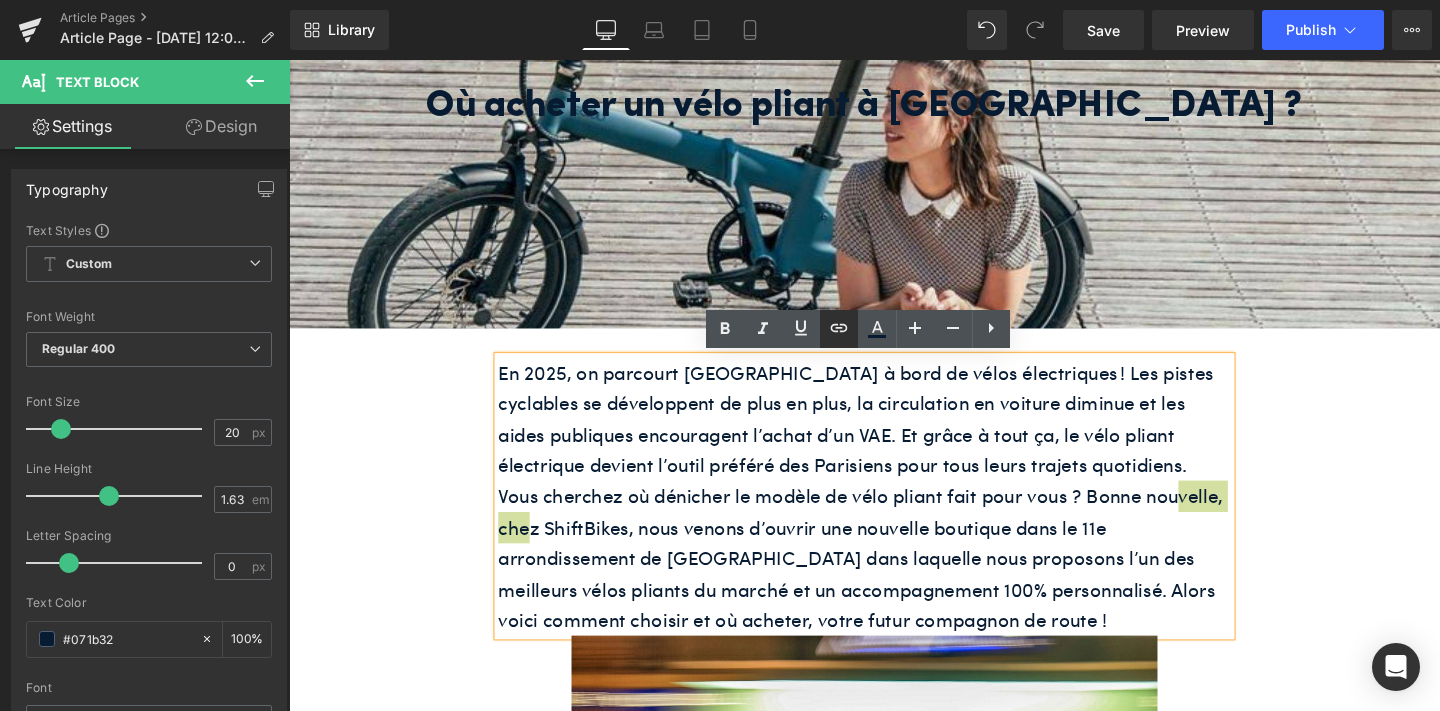 click 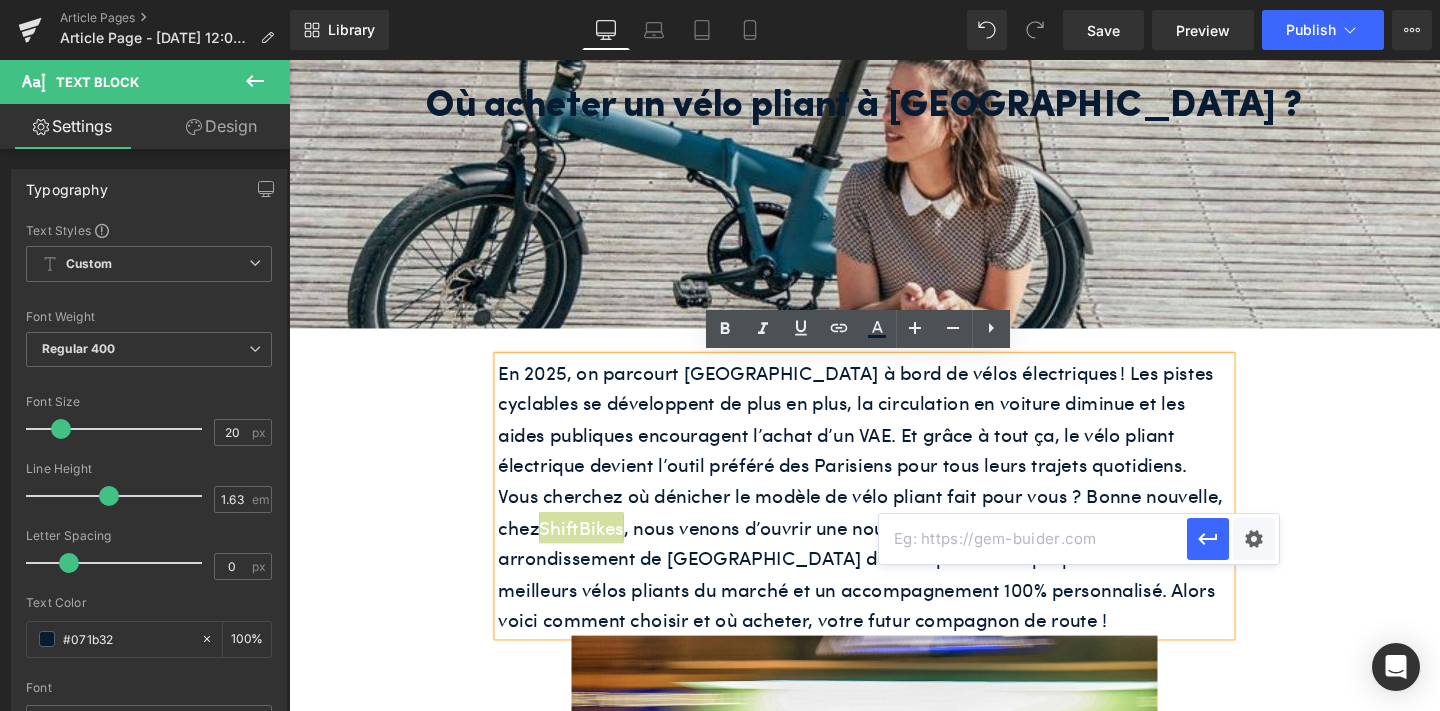 click at bounding box center [1033, 539] 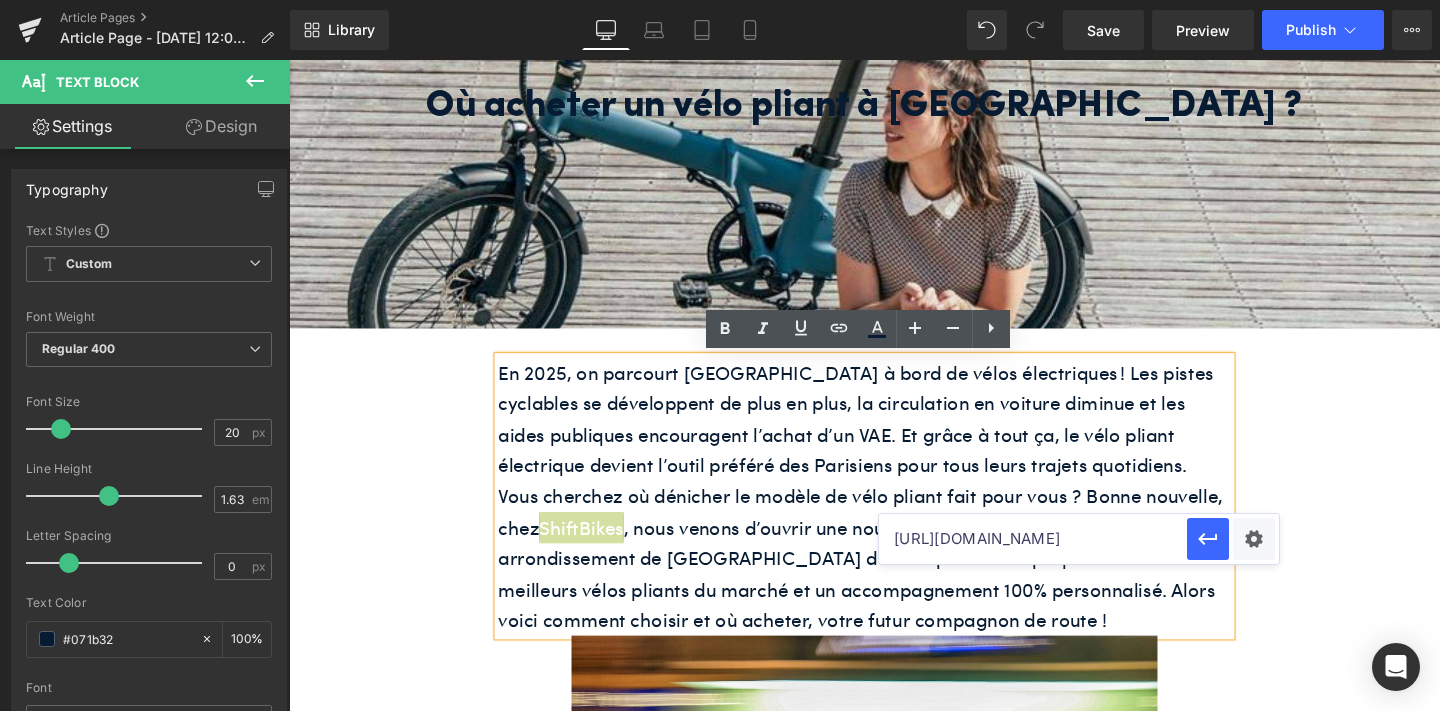 scroll, scrollTop: 0, scrollLeft: 63, axis: horizontal 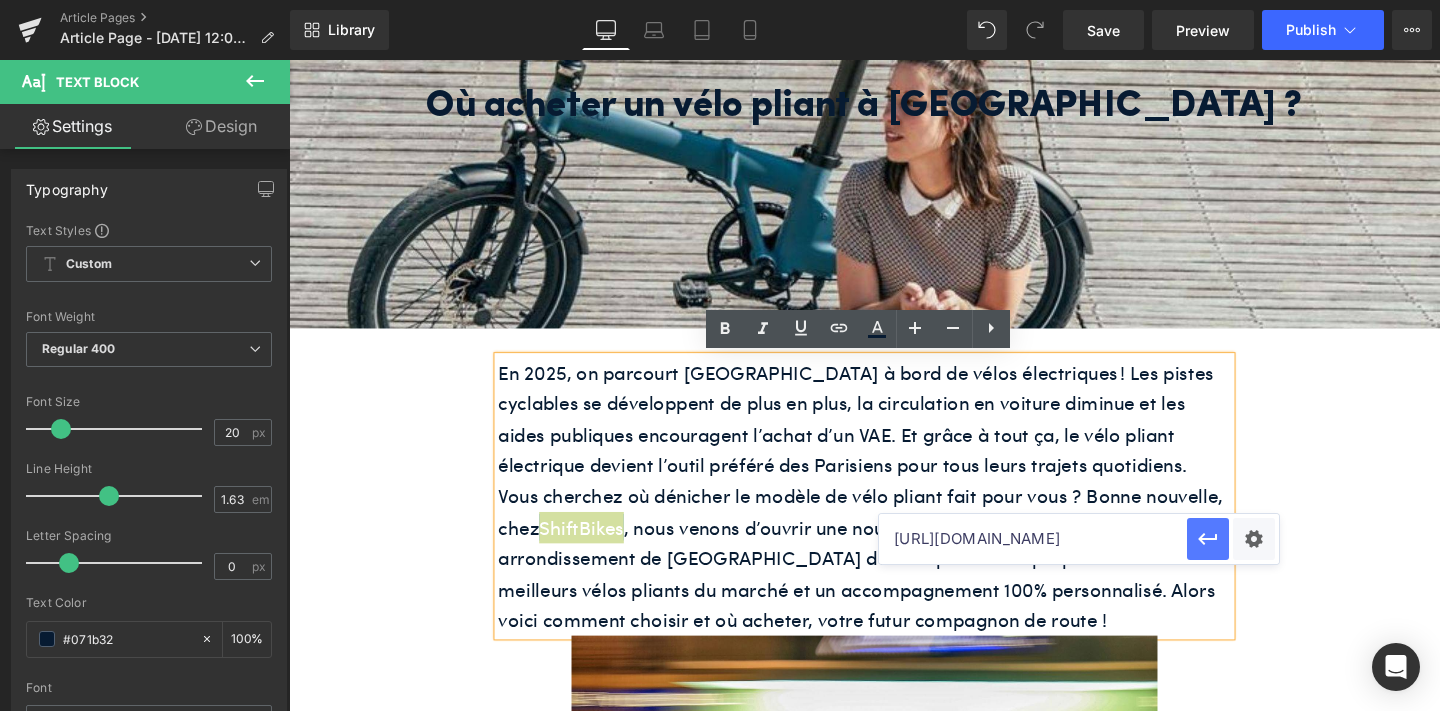 type on "[URL][DOMAIN_NAME]" 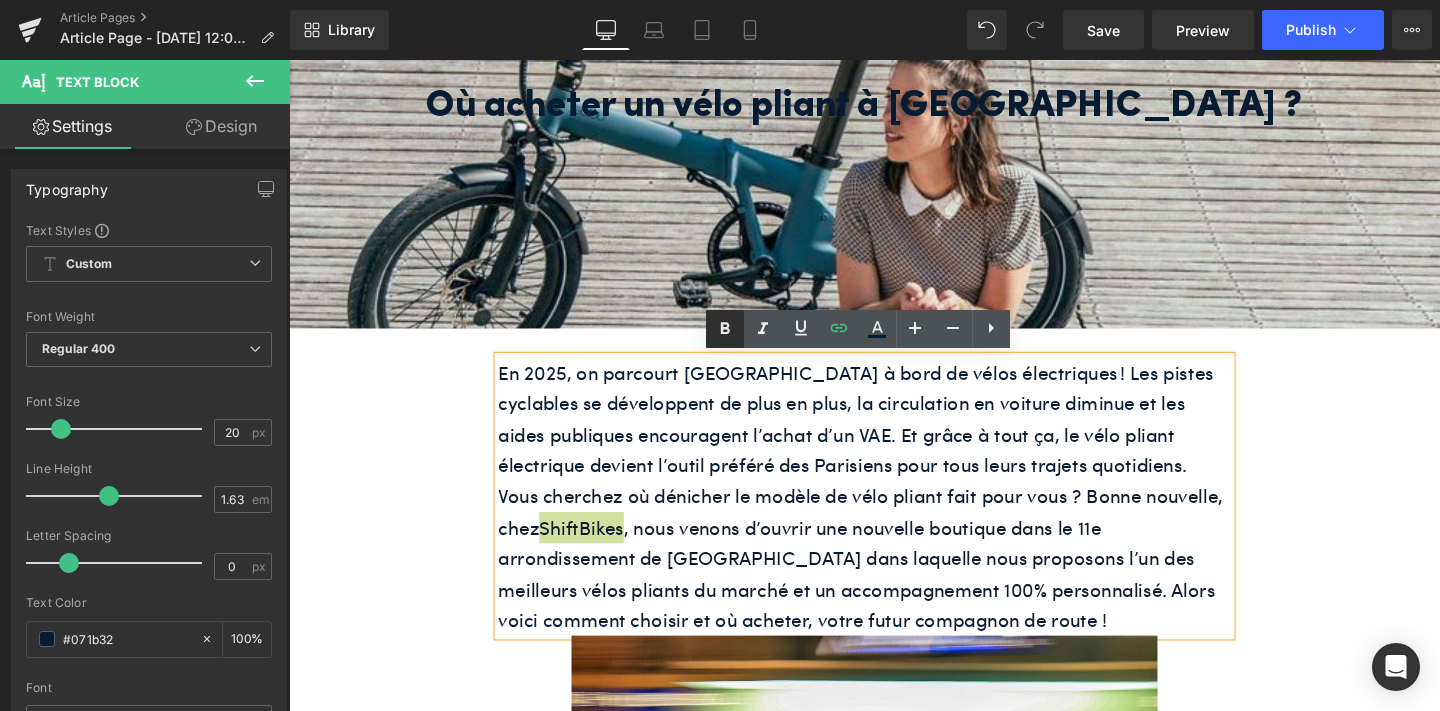 click 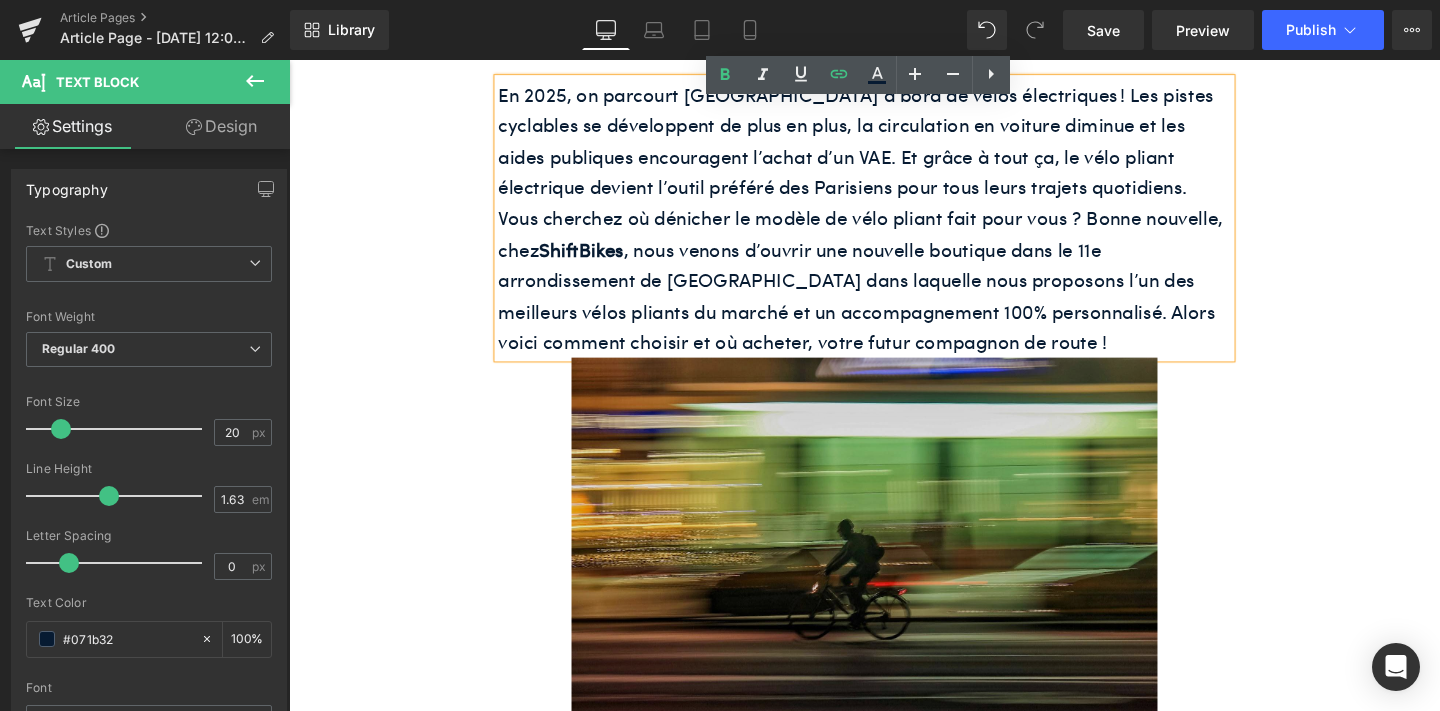 scroll, scrollTop: 477, scrollLeft: 0, axis: vertical 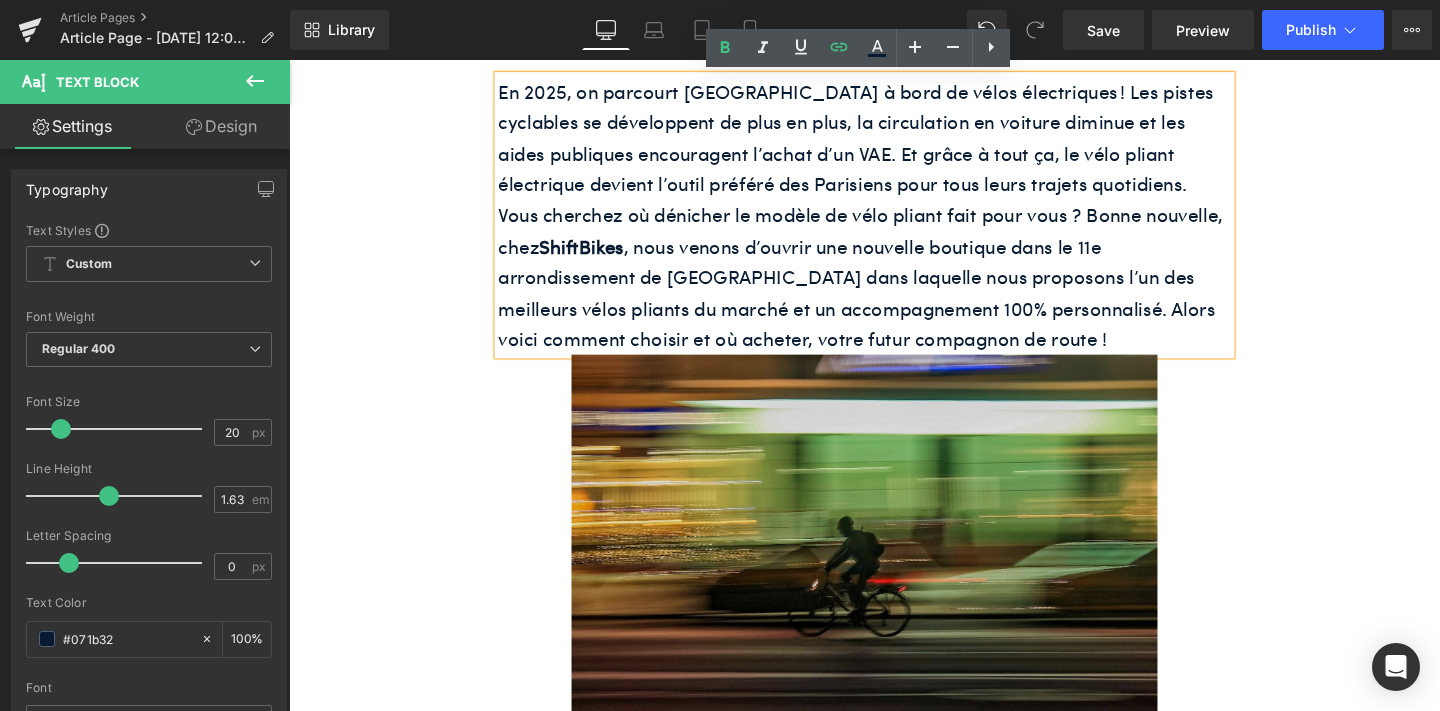click at bounding box center [894, 575] 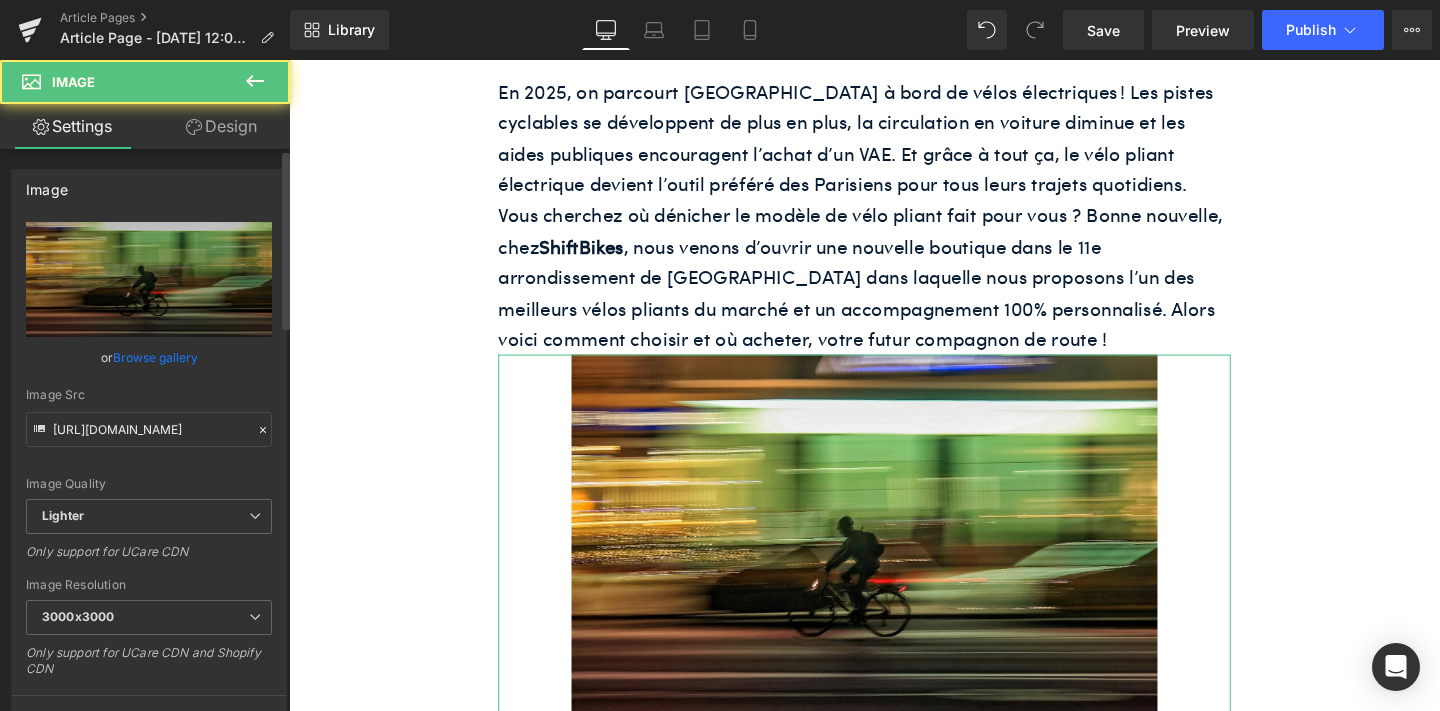 click on "Browse gallery" at bounding box center (155, 357) 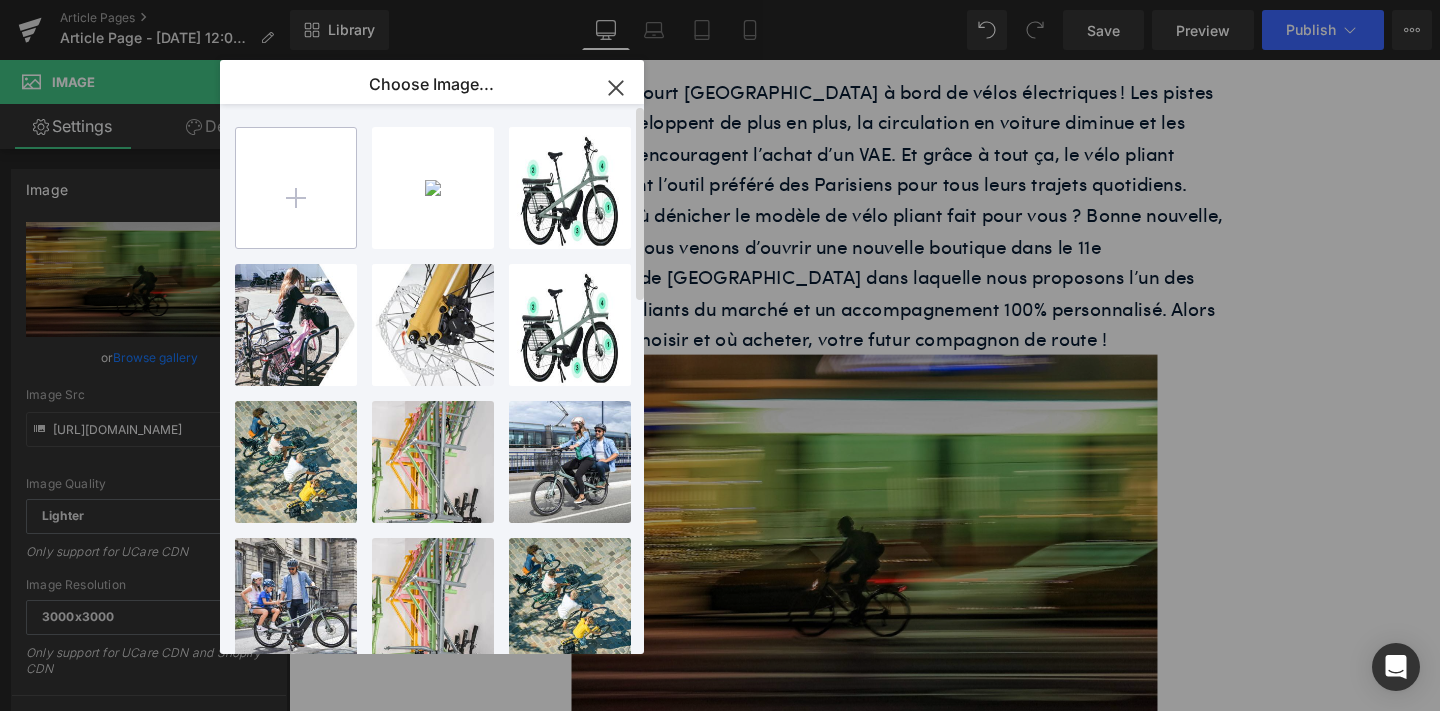 click at bounding box center (296, 188) 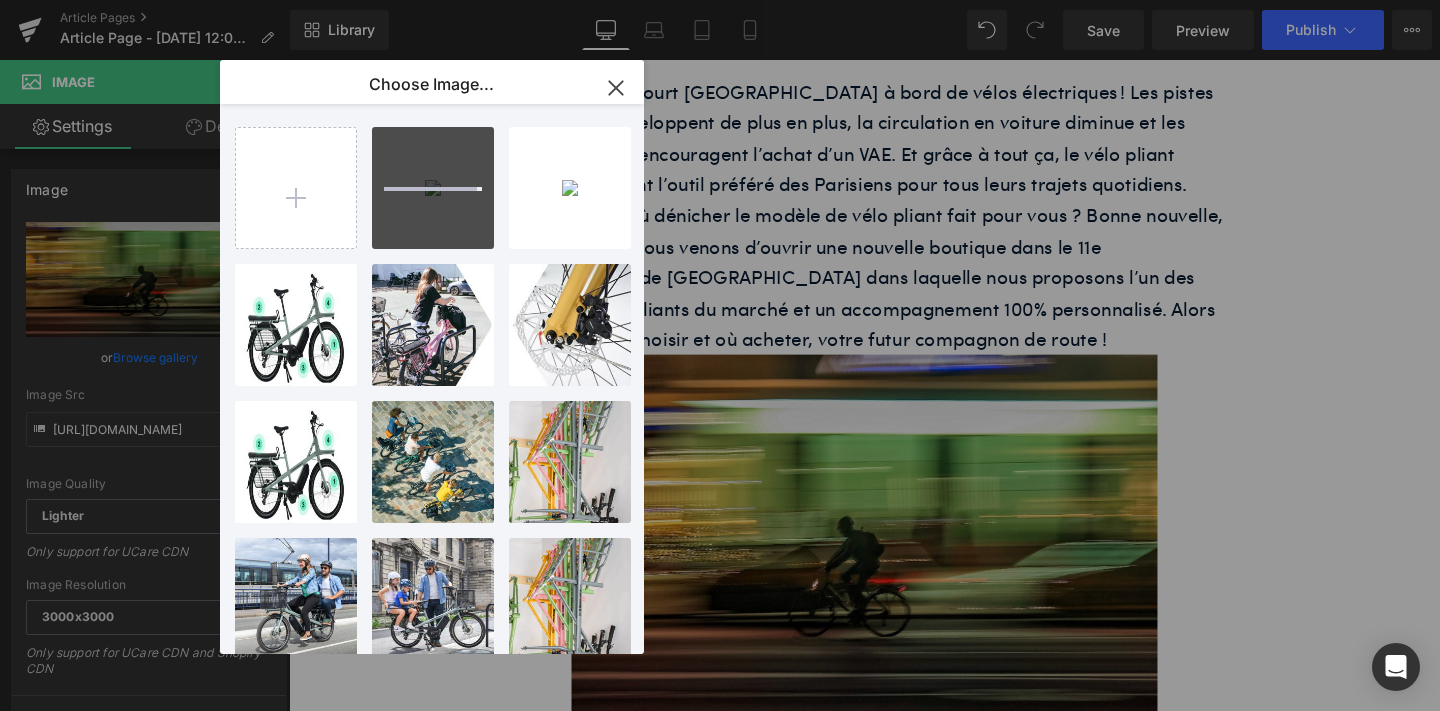 type 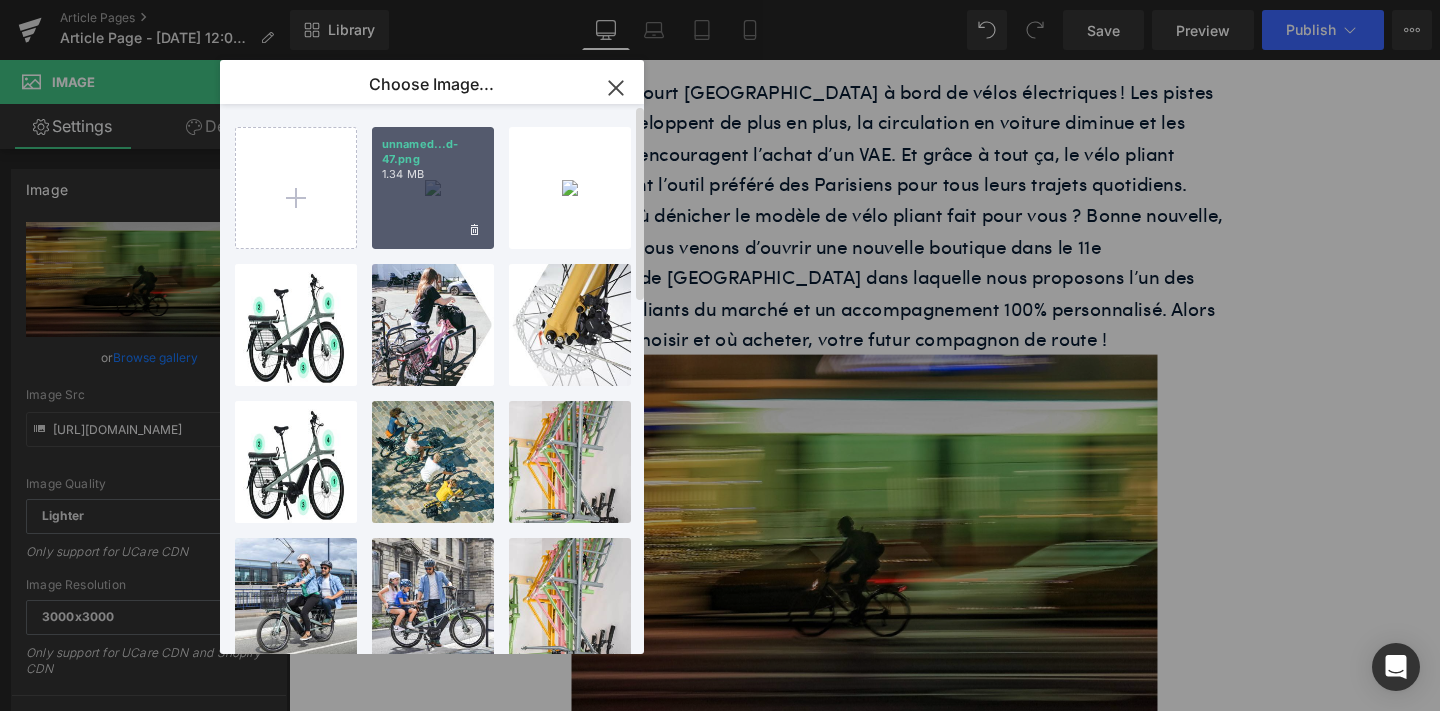 click on "unnamed...d-47.png 1.34 MB" at bounding box center [433, 188] 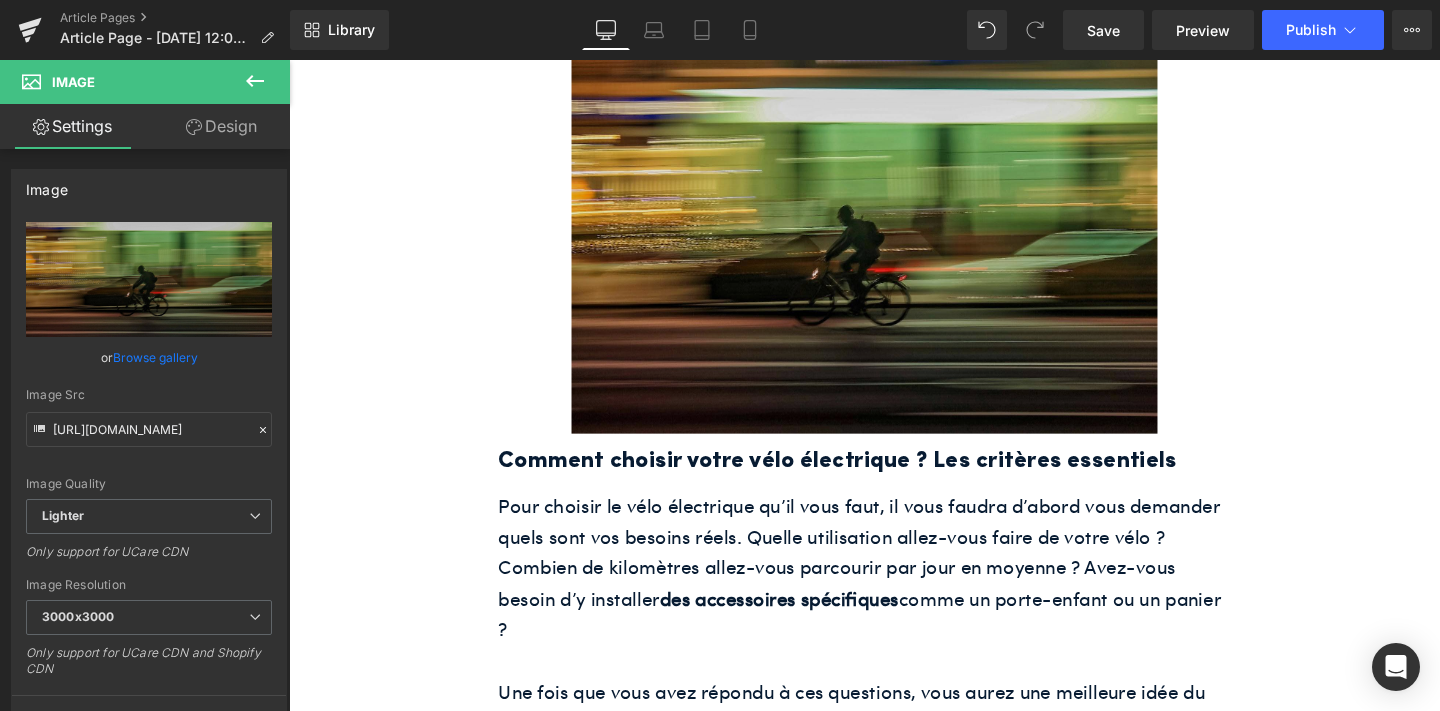 scroll, scrollTop: 805, scrollLeft: 0, axis: vertical 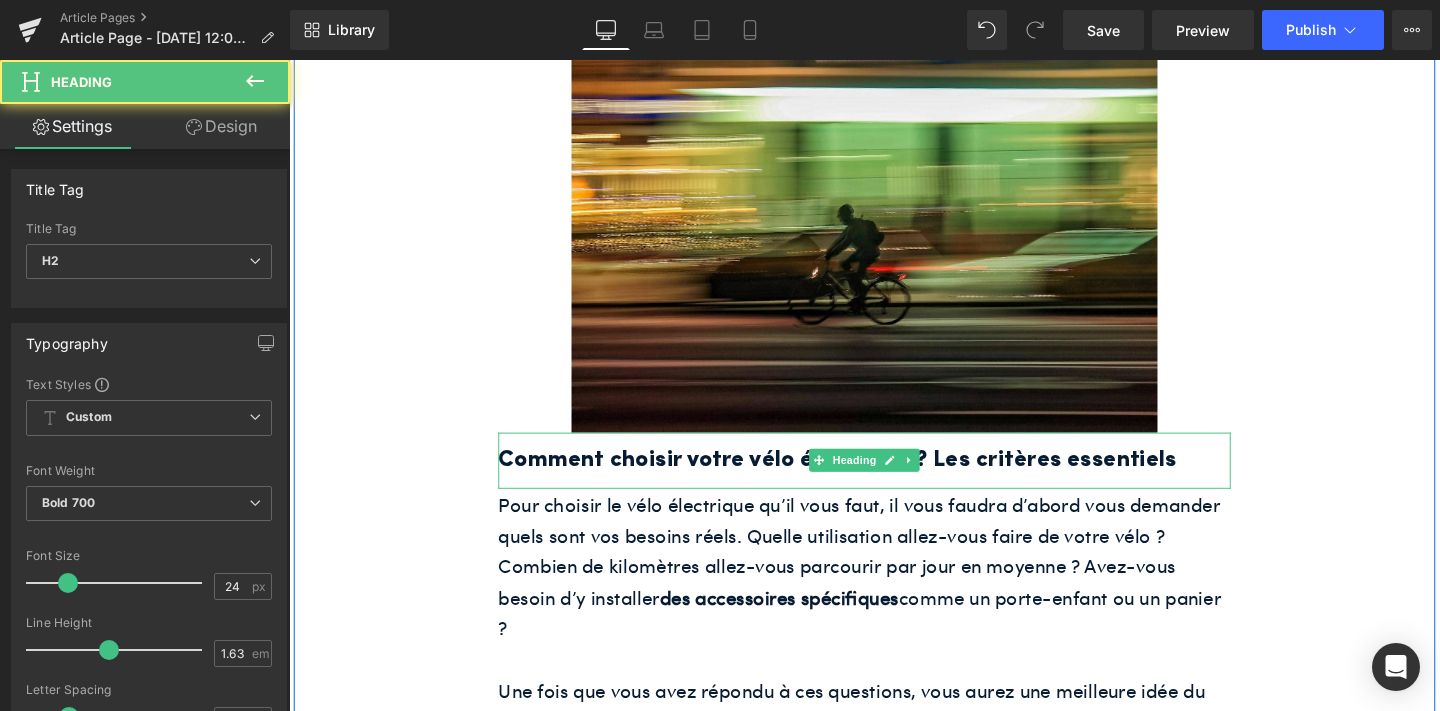click on "Comment choisir votre vélo électrique ? Les critères essentiels" at bounding box center [894, 481] 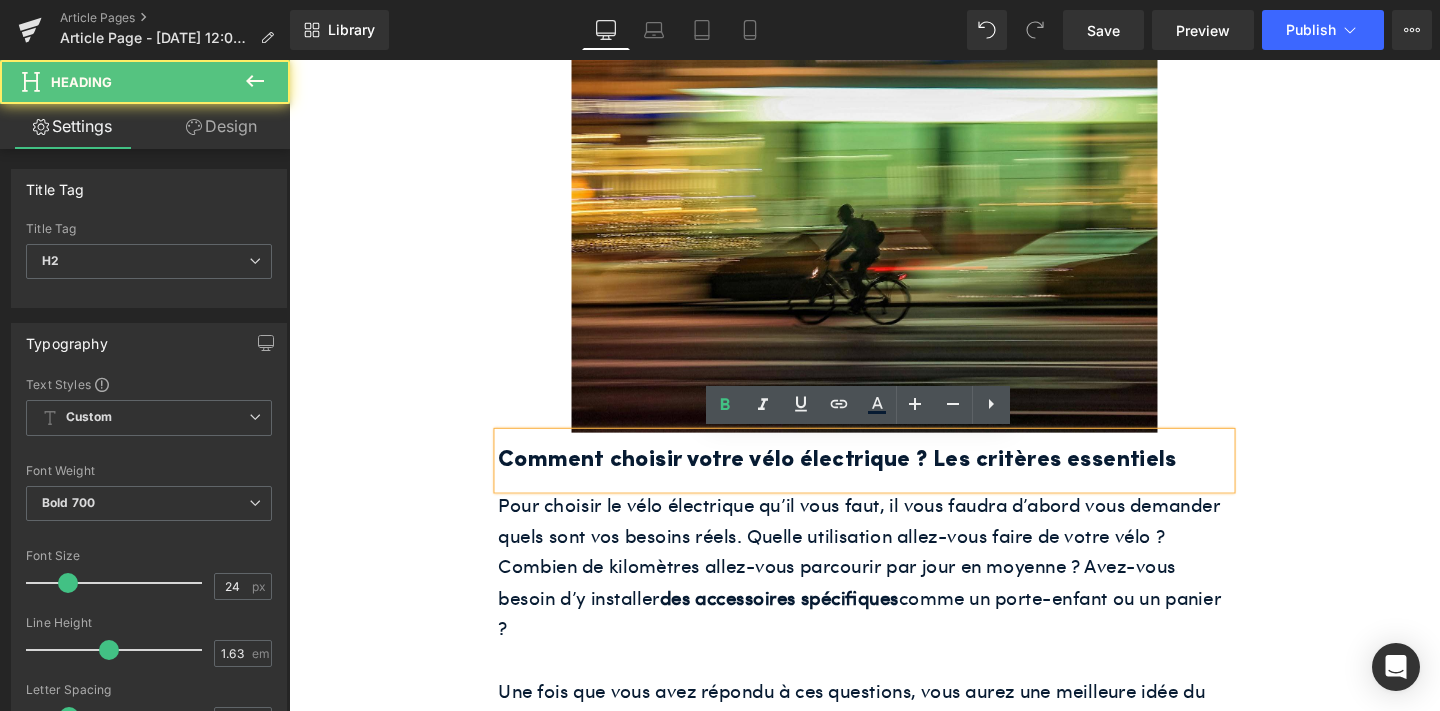 click on "Comment choisir votre vélo électrique ? Les critères essentiels" at bounding box center [894, 481] 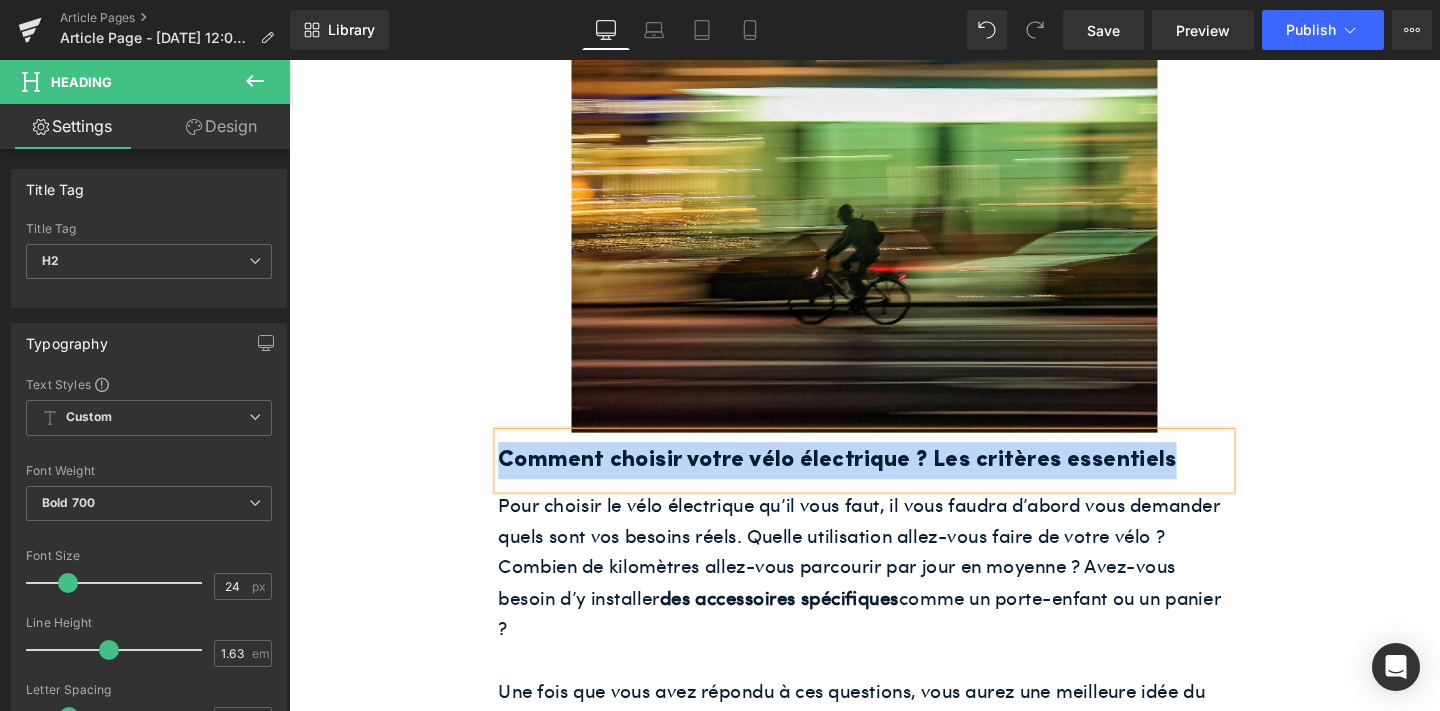 paste 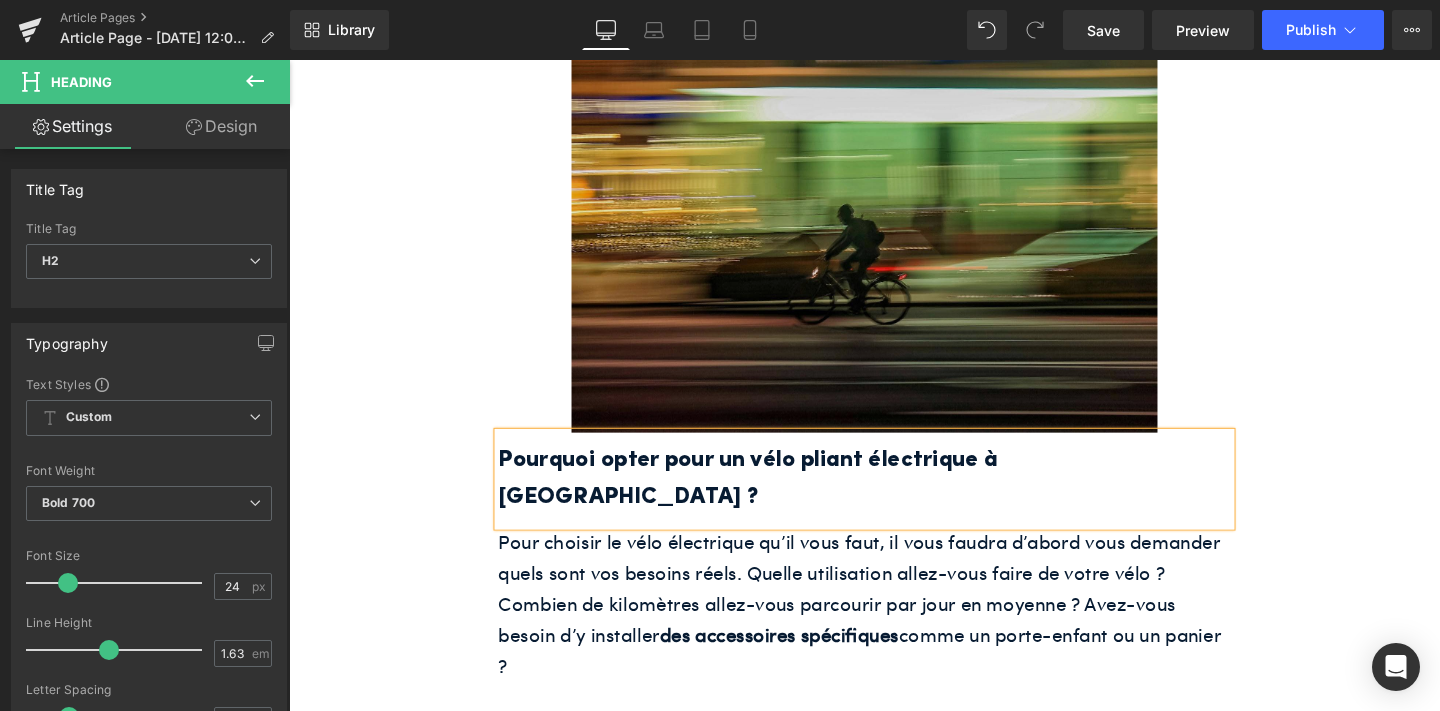 click at bounding box center [894, 247] 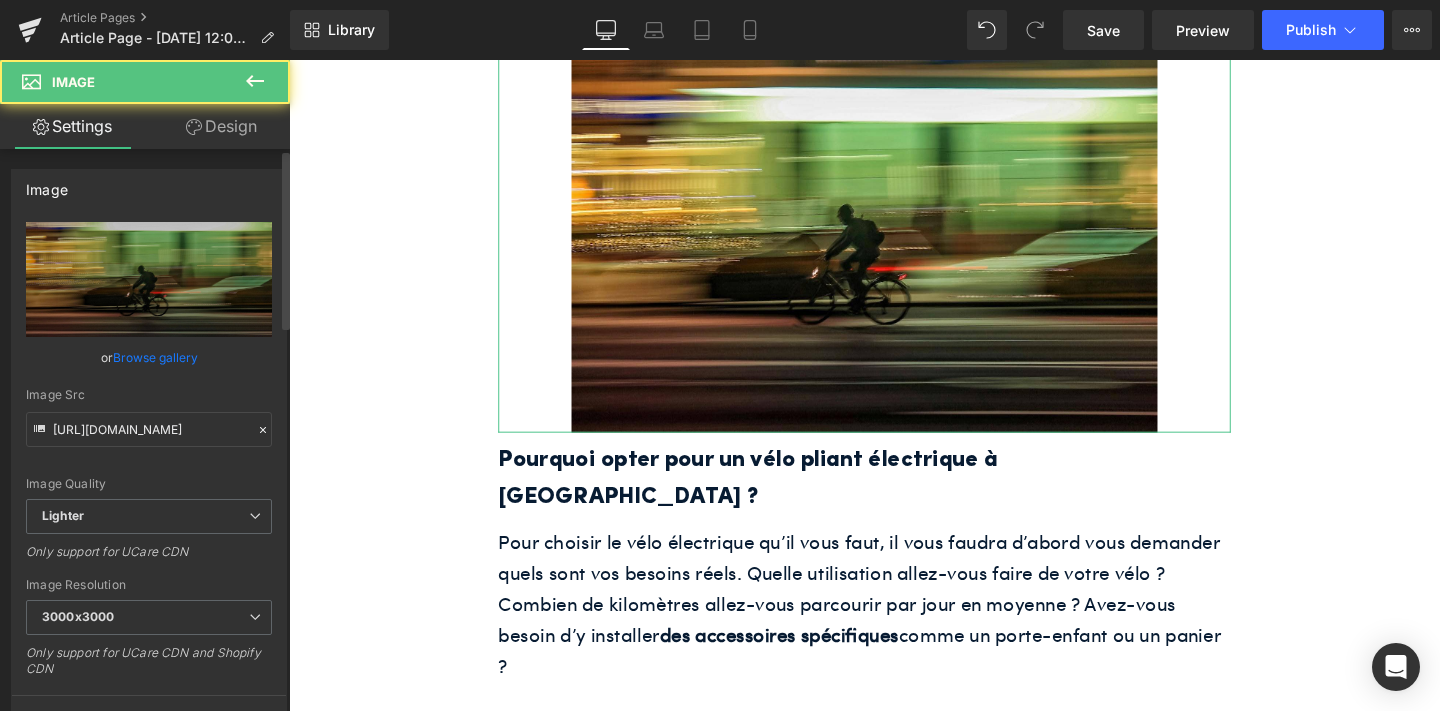 click on "Browse gallery" at bounding box center (155, 357) 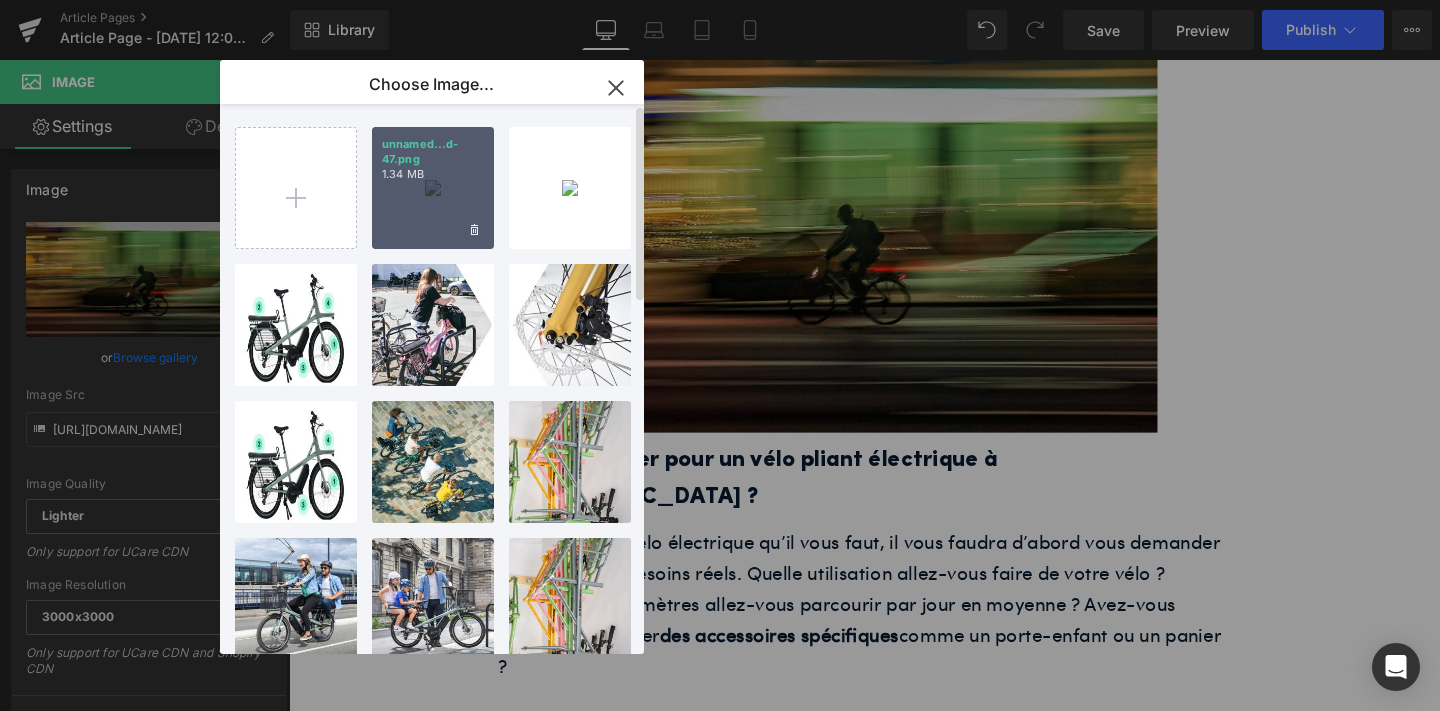 drag, startPoint x: 489, startPoint y: 199, endPoint x: 196, endPoint y: 147, distance: 297.57855 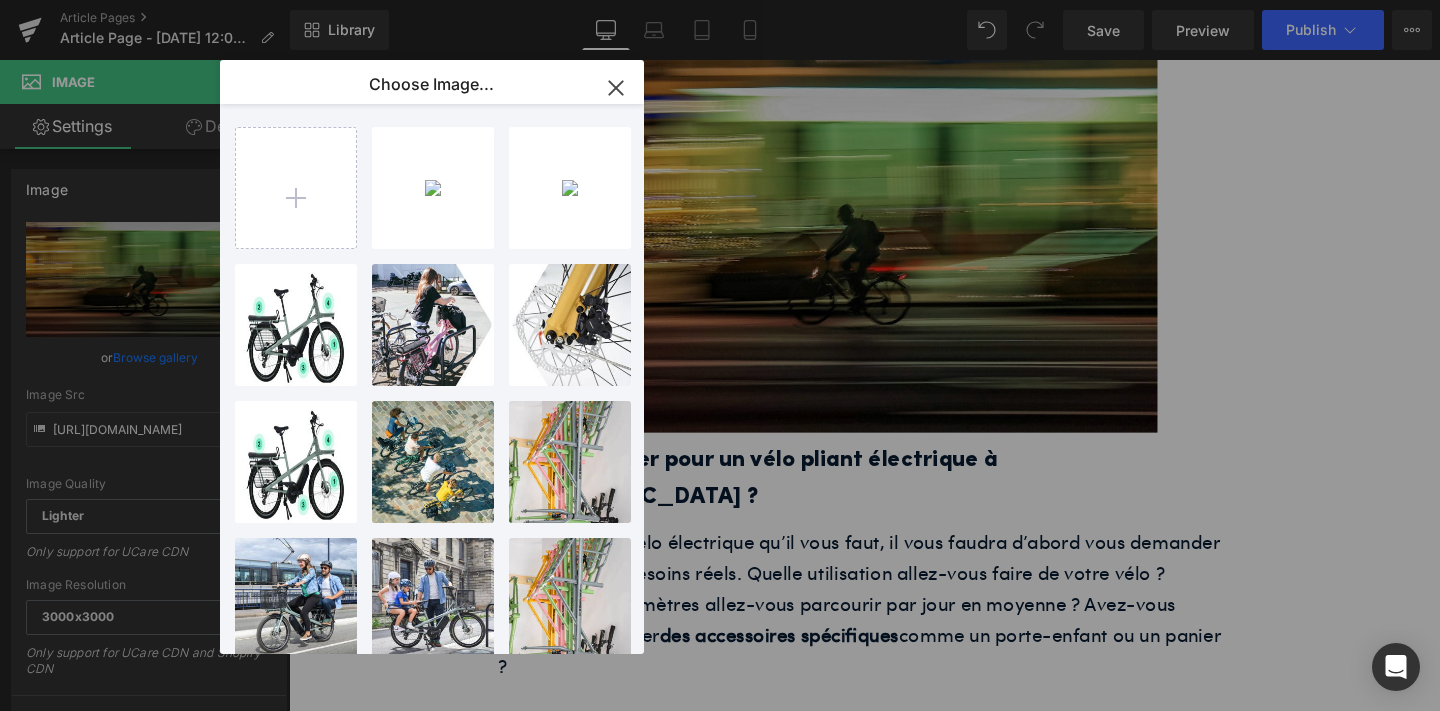type on "[URL][DOMAIN_NAME]" 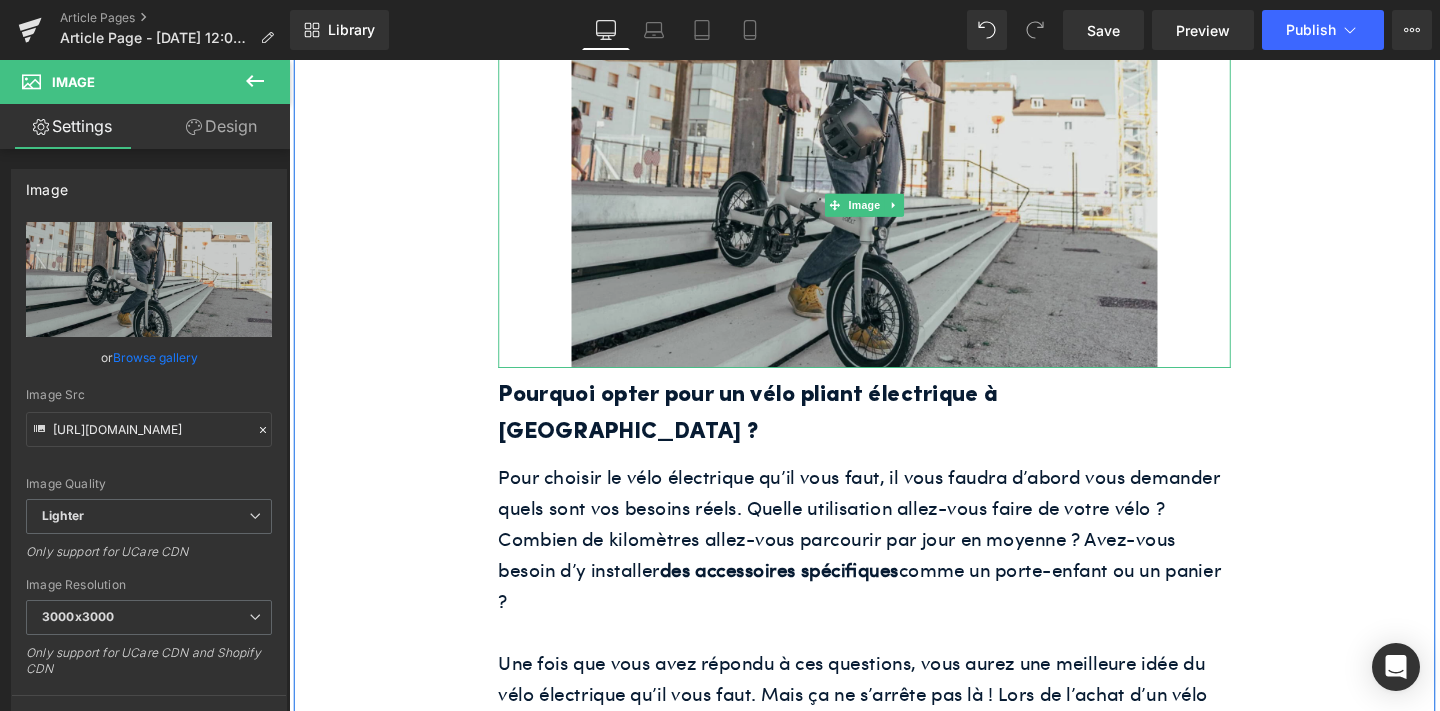 click at bounding box center [894, 213] 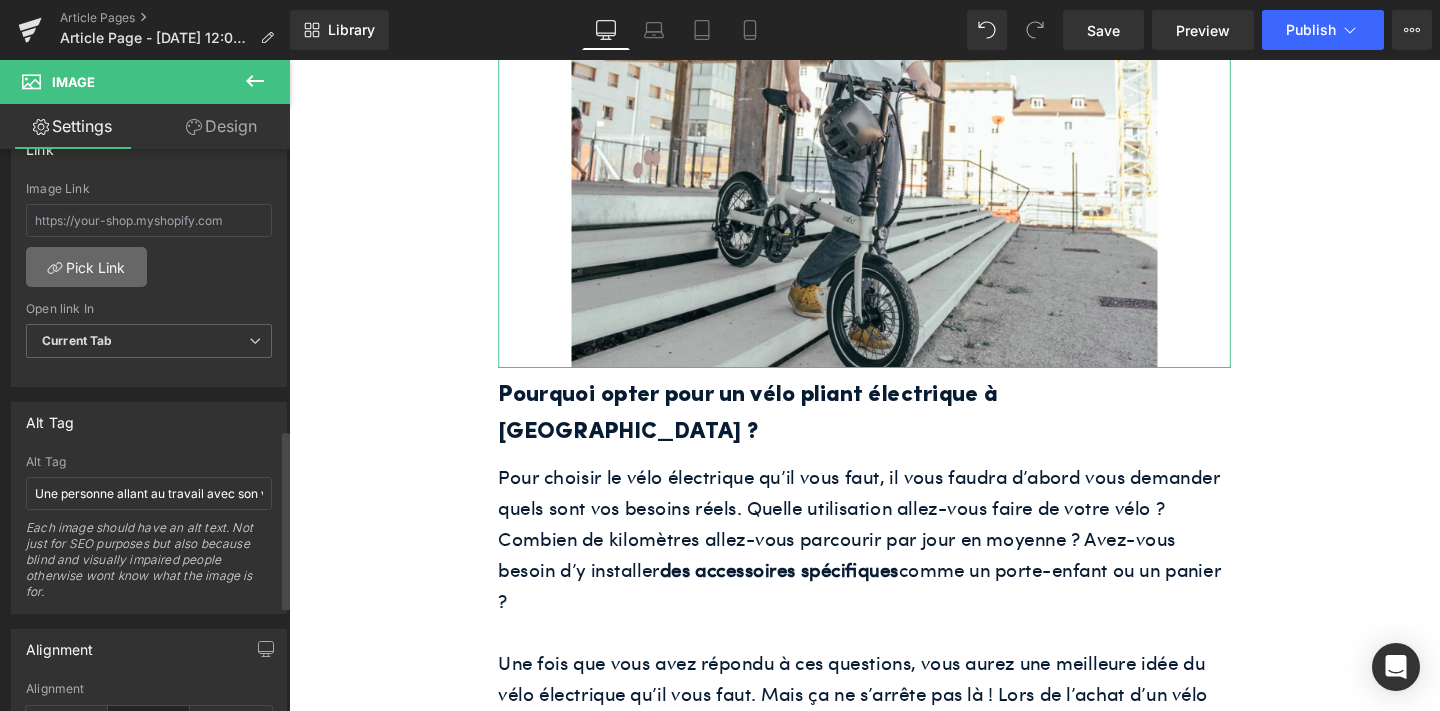 scroll, scrollTop: 902, scrollLeft: 0, axis: vertical 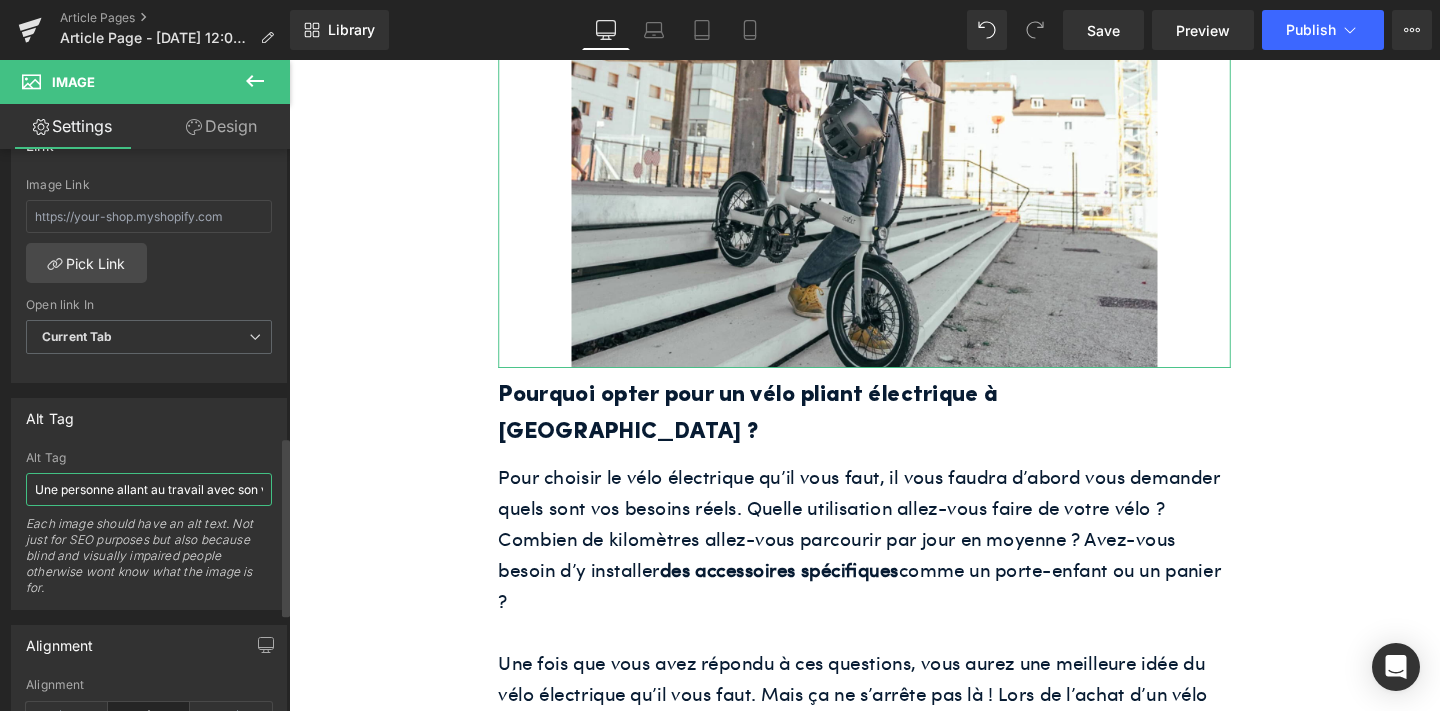 click on "Une personne allant au travail avec son vélo électrique ShiftBikes" at bounding box center [149, 489] 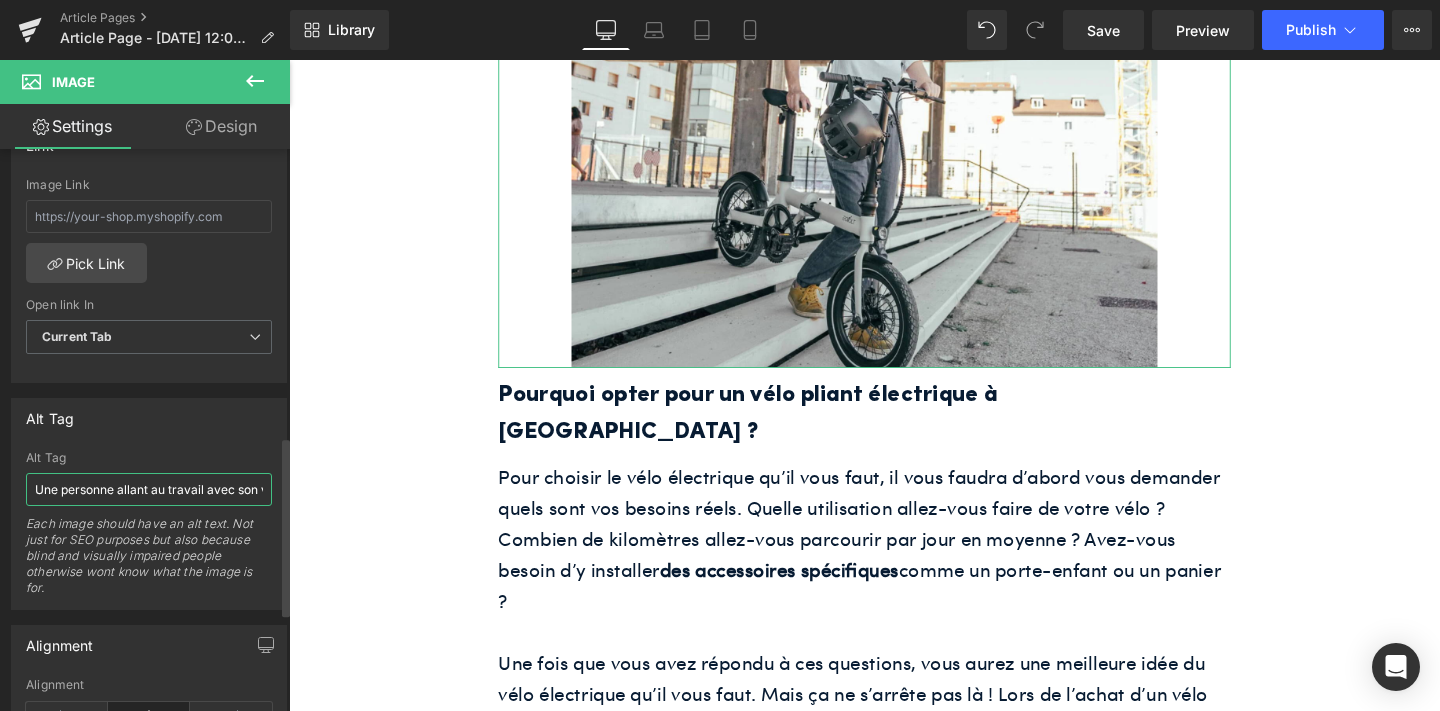 paste on "jeune femme va au travail avec son vélo pliant [PERSON_NAME] acheté à [GEOGRAPHIC_DATA]" 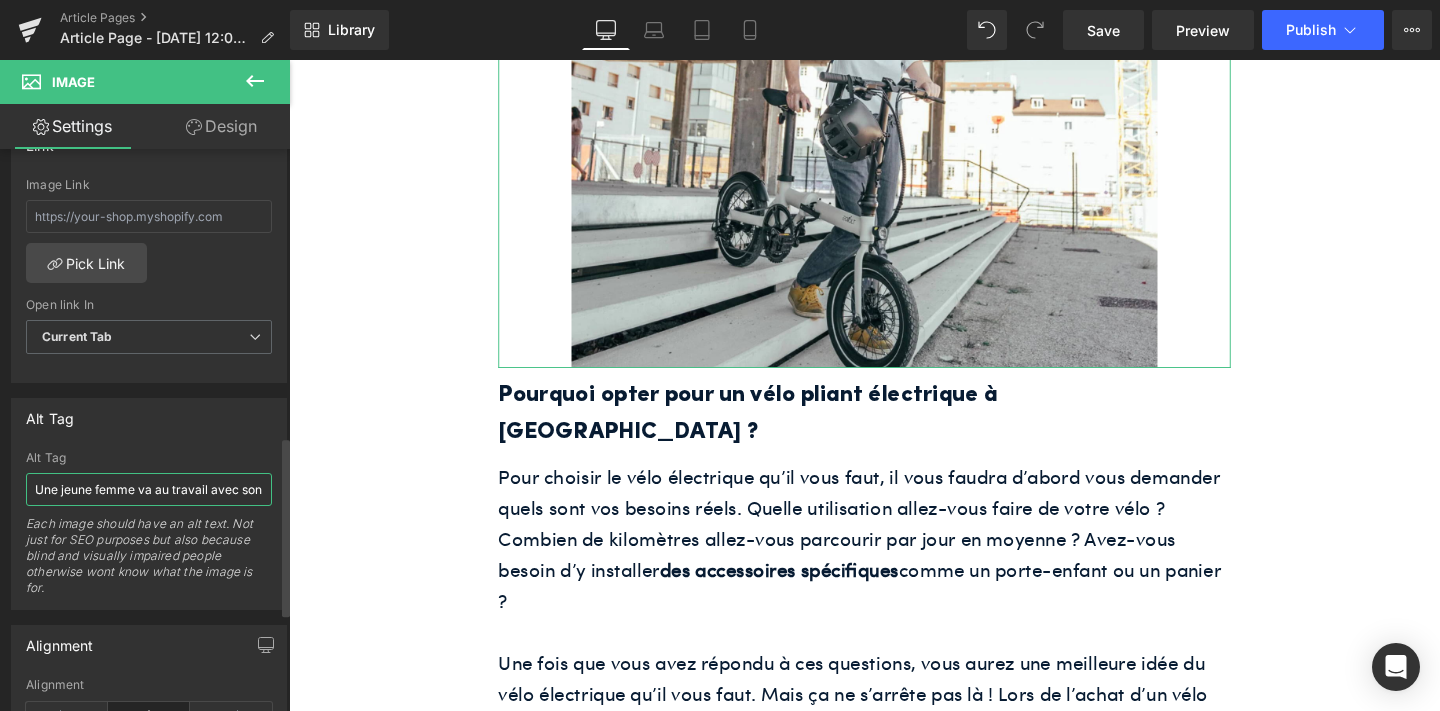 scroll, scrollTop: 0, scrollLeft: 189, axis: horizontal 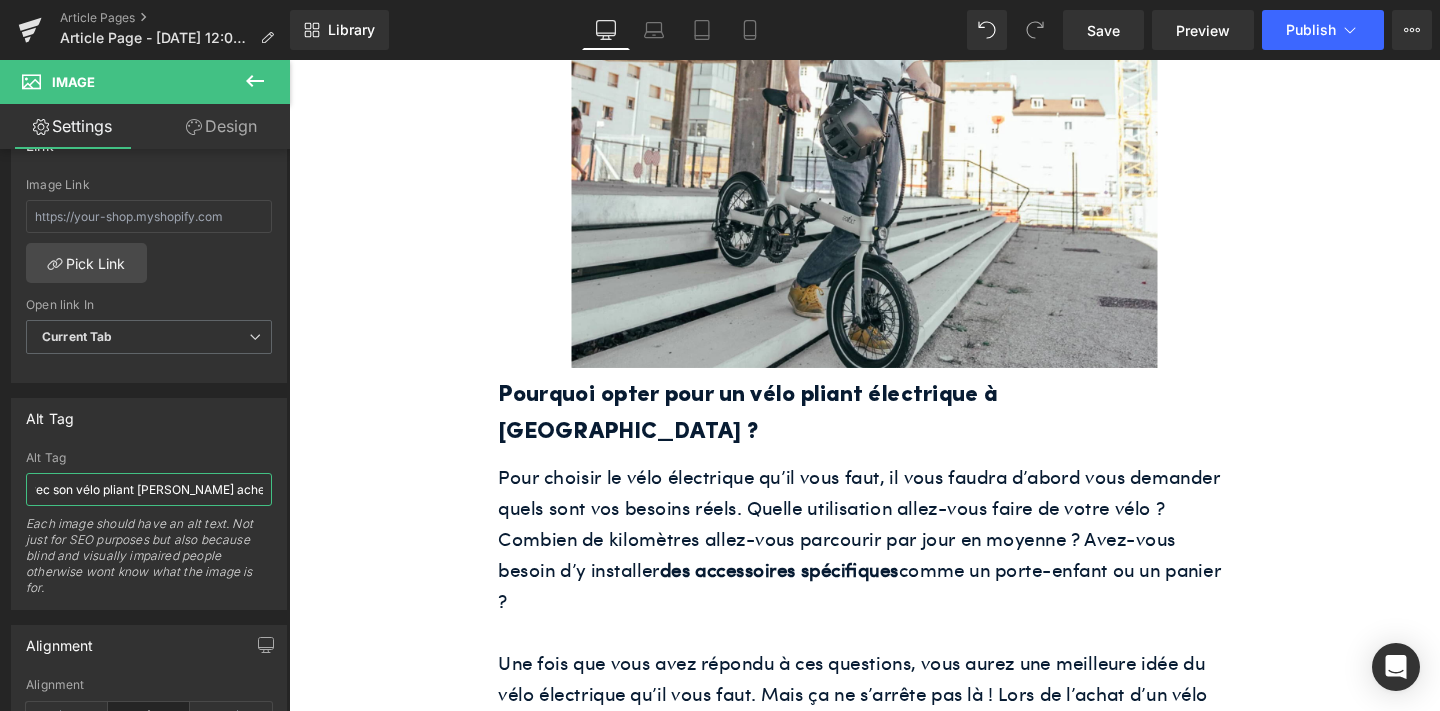 type on "Une jeune femme va au travail avec son vélo pliant [PERSON_NAME] acheté à [GEOGRAPHIC_DATA]" 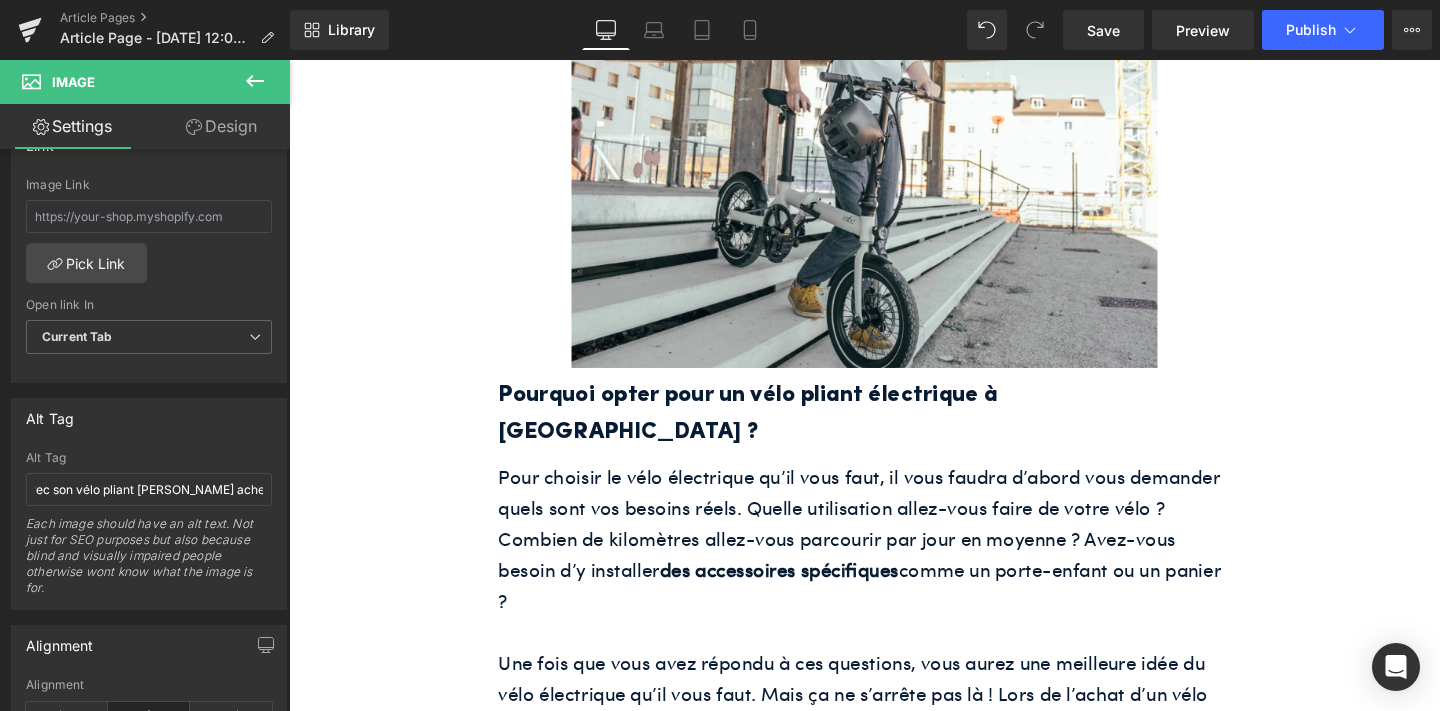 scroll, scrollTop: 0, scrollLeft: 0, axis: both 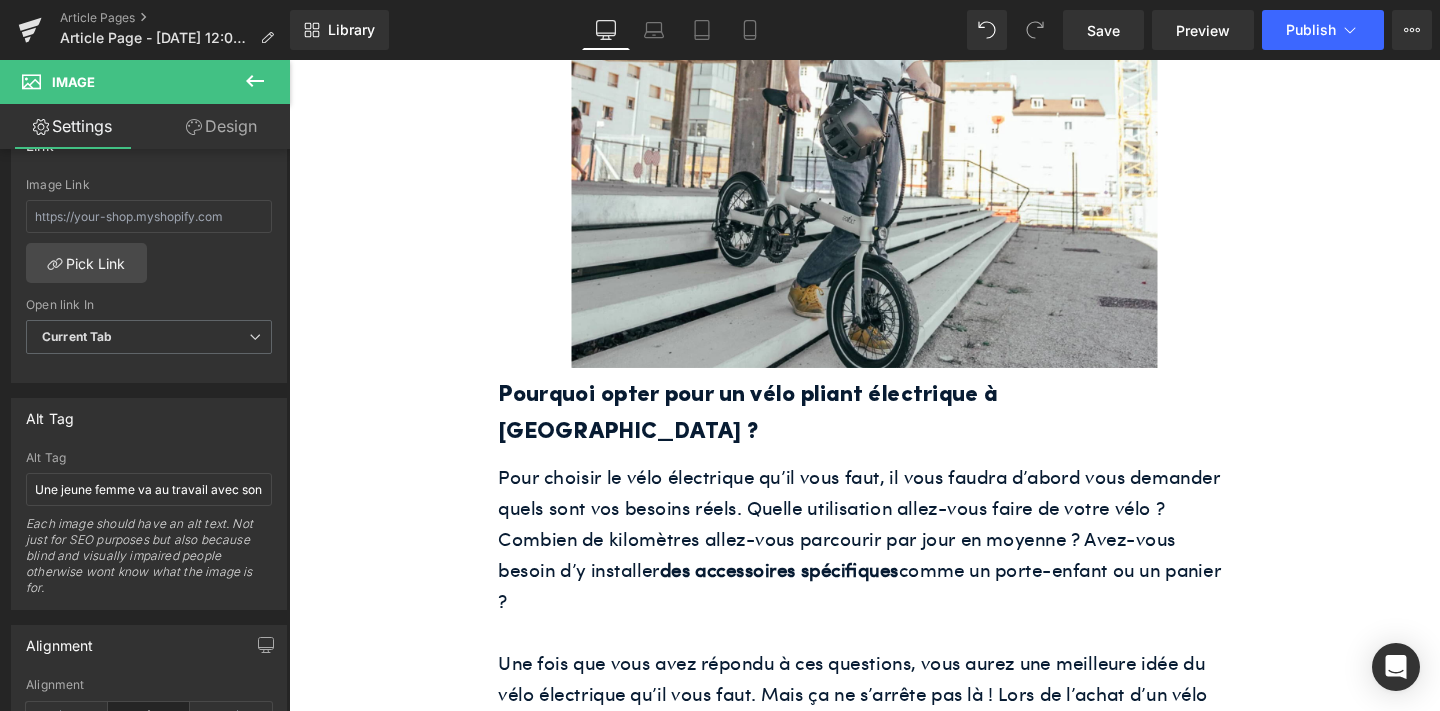 click on "Pour choisir le vélo électrique qu’il vous faut, il vous faudra d’abord vous demander quels sont vos besoins réels. Quelle utilisation allez-vous faire de votre vélo ? Combien de kilomètres allez-vous parcourir par jour en moyenne ? Avez-vous besoin d’y installer  des accessoires spécifiques  comme un porte-enfant ou un panier ?" at bounding box center [889, 563] 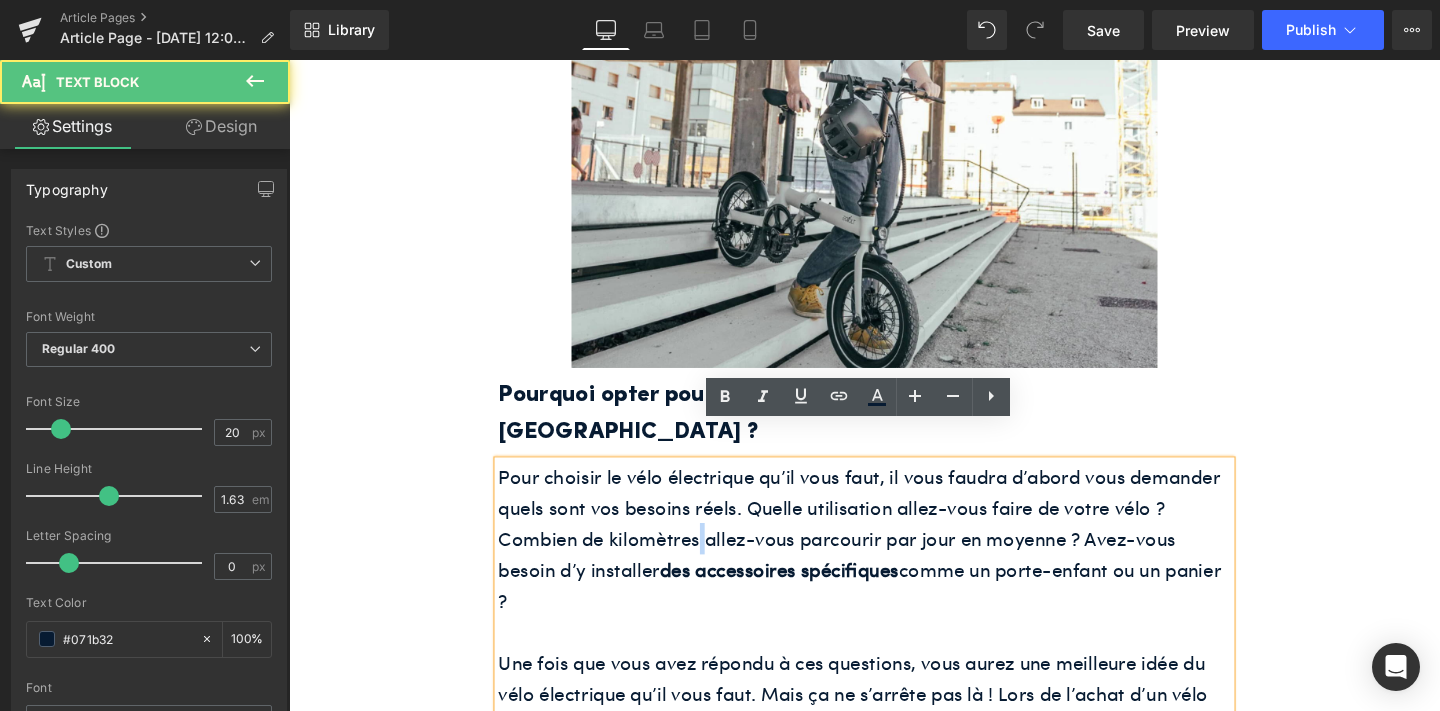 click on "Pour choisir le vélo électrique qu’il vous faut, il vous faudra d’abord vous demander quels sont vos besoins réels. Quelle utilisation allez-vous faire de votre vélo ? Combien de kilomètres allez-vous parcourir par jour en moyenne ? Avez-vous besoin d’y installer  des accessoires spécifiques  comme un porte-enfant ou un panier ?" at bounding box center [889, 563] 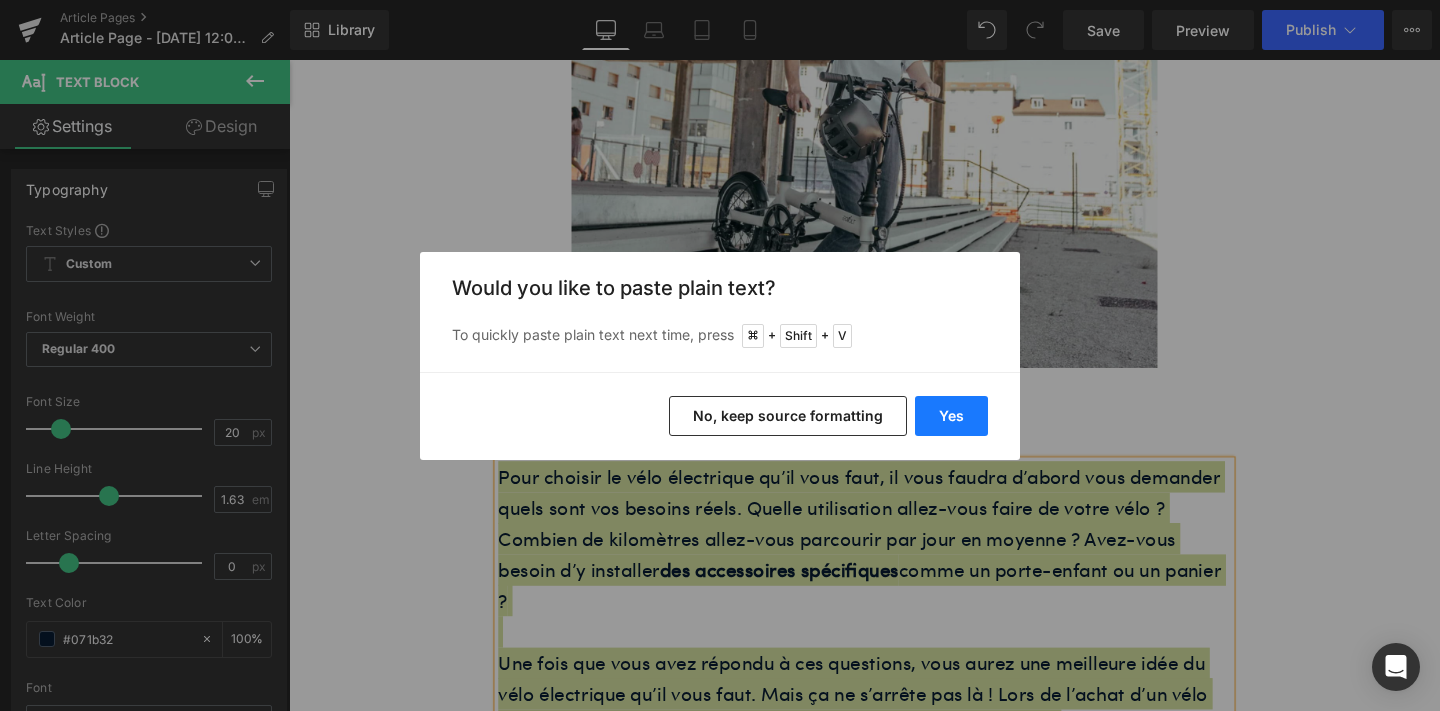 click on "Yes" at bounding box center [951, 416] 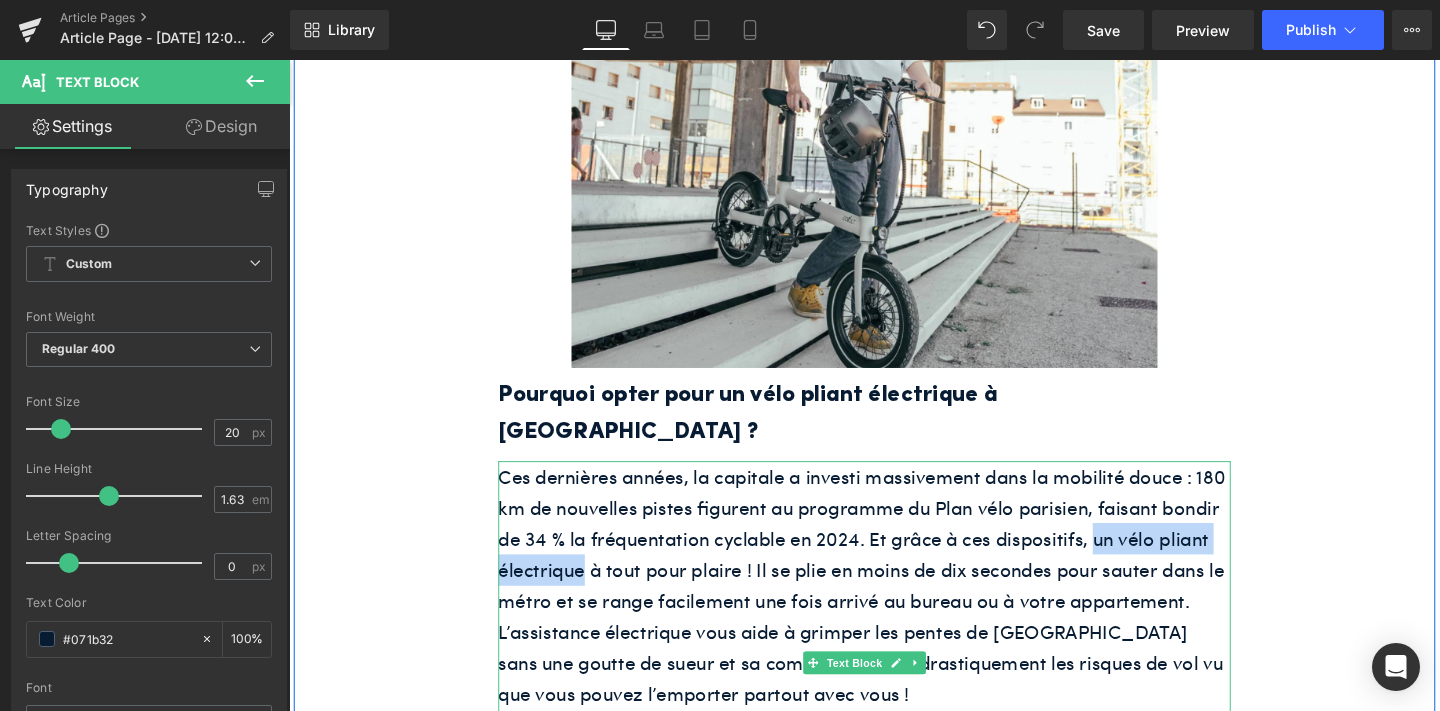 drag, startPoint x: 1137, startPoint y: 523, endPoint x: 599, endPoint y: 554, distance: 538.8924 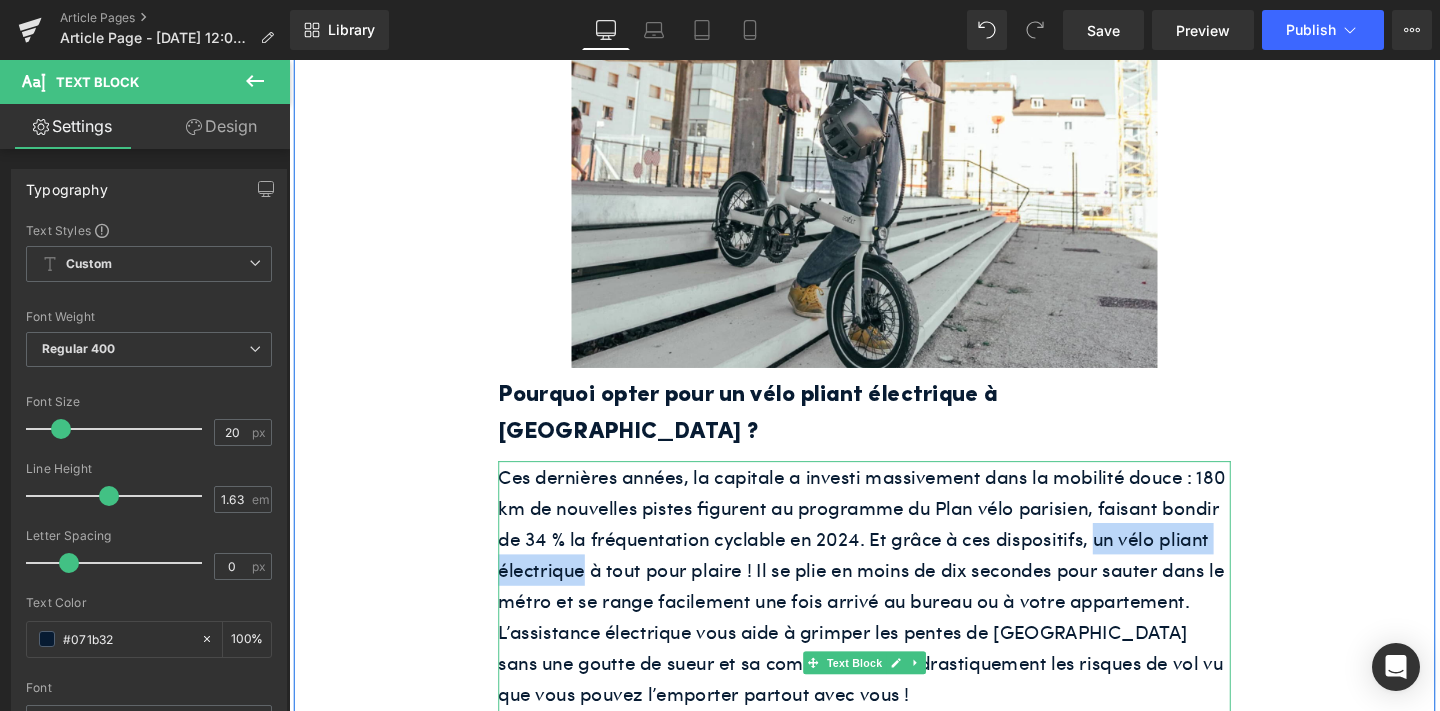 click on "Ces dernières années, la capitale a investi massivement dans la mobilité douce : 180 km de nouvelles pistes figurent au programme du Plan vélo parisien, faisant bondir de 34 % la fréquentation cyclable en 2024. Et grâce à ces dispositifs, un vélo pliant électrique à tout pour plaire ! Il se plie en moins de dix secondes pour sauter dans le métro et se range facilement une fois arrivé au bureau ou à votre appartement. L’assistance électrique vous aide à grimper les pentes de [GEOGRAPHIC_DATA] sans une goutte de sueur et sa compacité réduit drastiquement les risques de vol vu que vous pouvez l’emporter partout avec vous !" at bounding box center (894, 612) 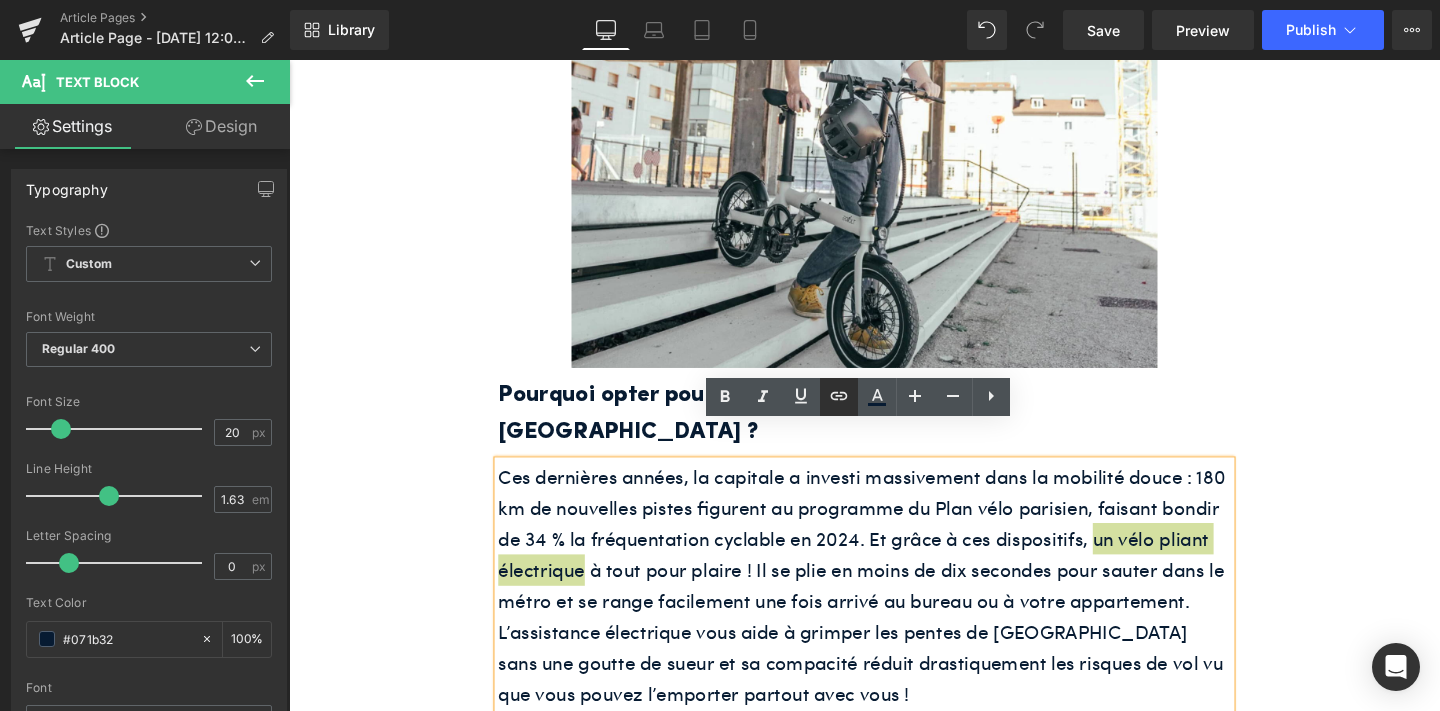click 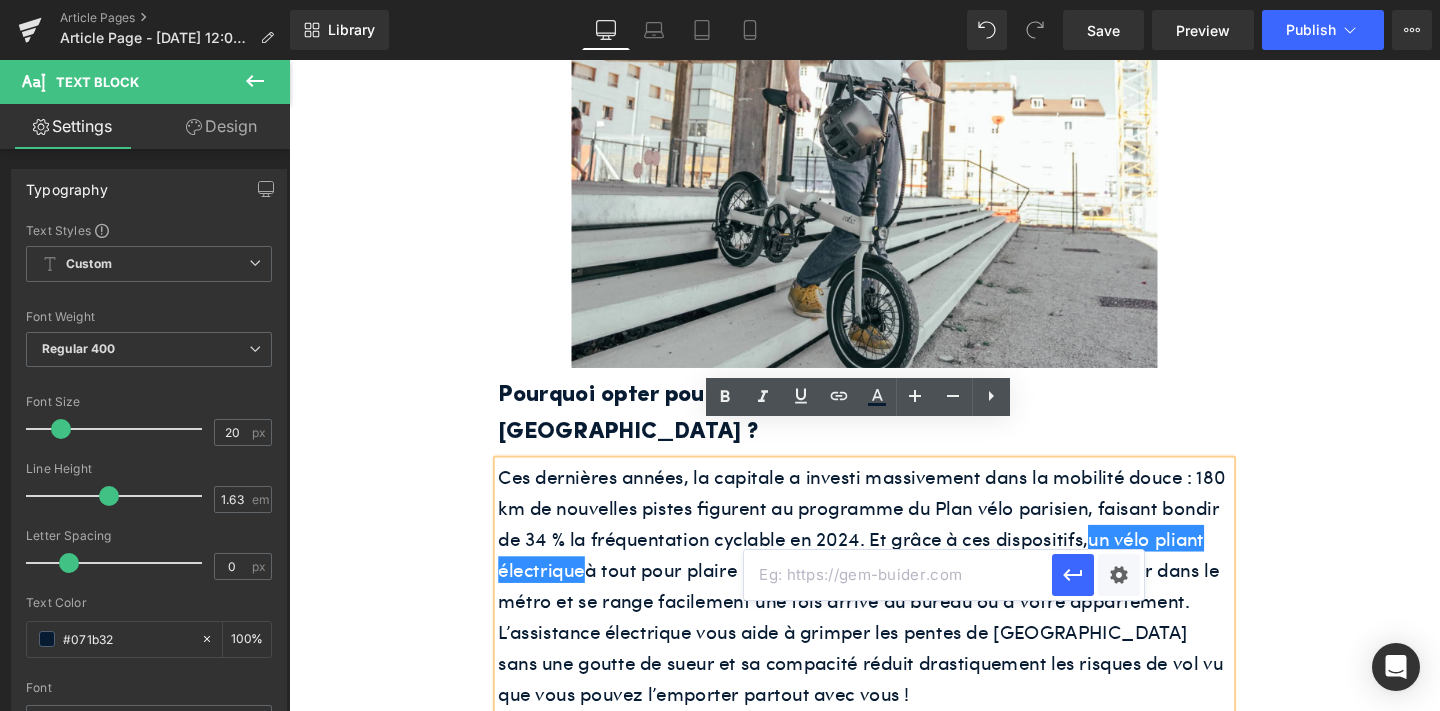 click at bounding box center (898, 575) 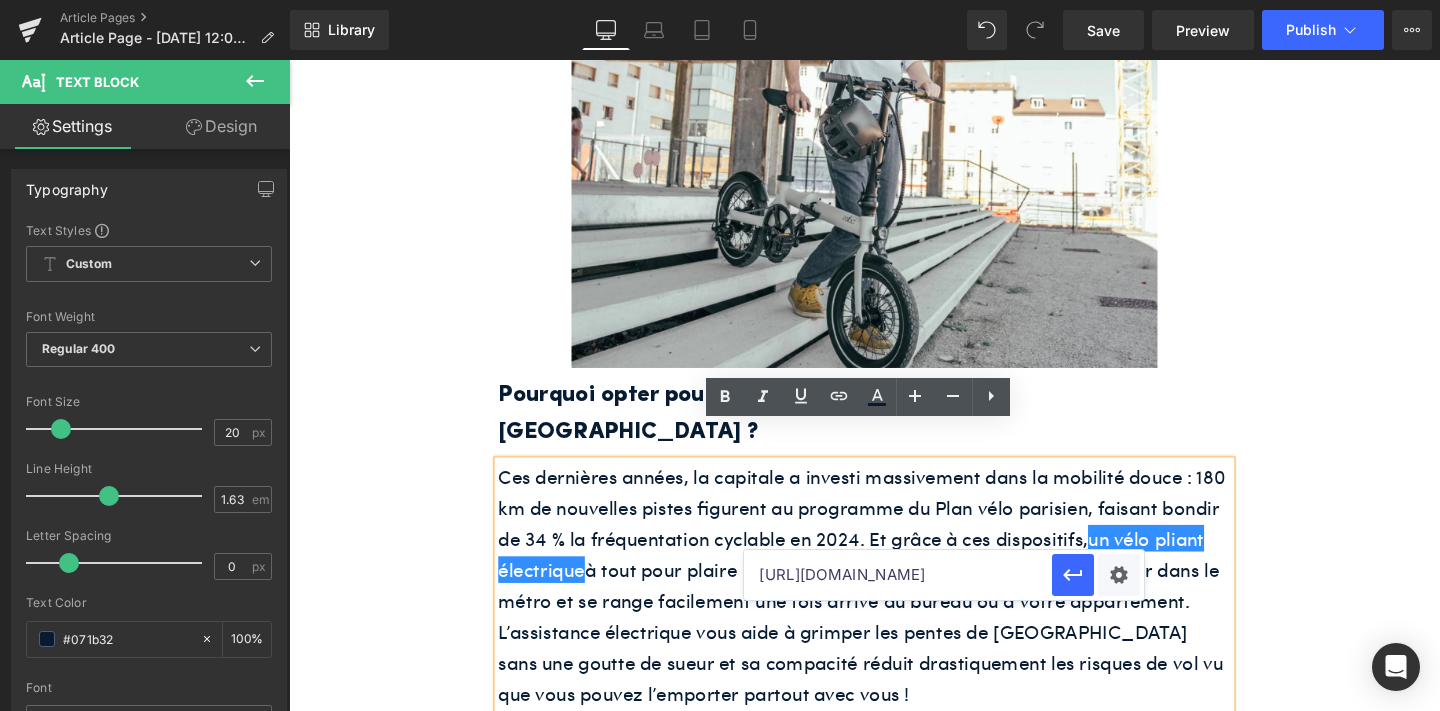 scroll, scrollTop: 0, scrollLeft: 467, axis: horizontal 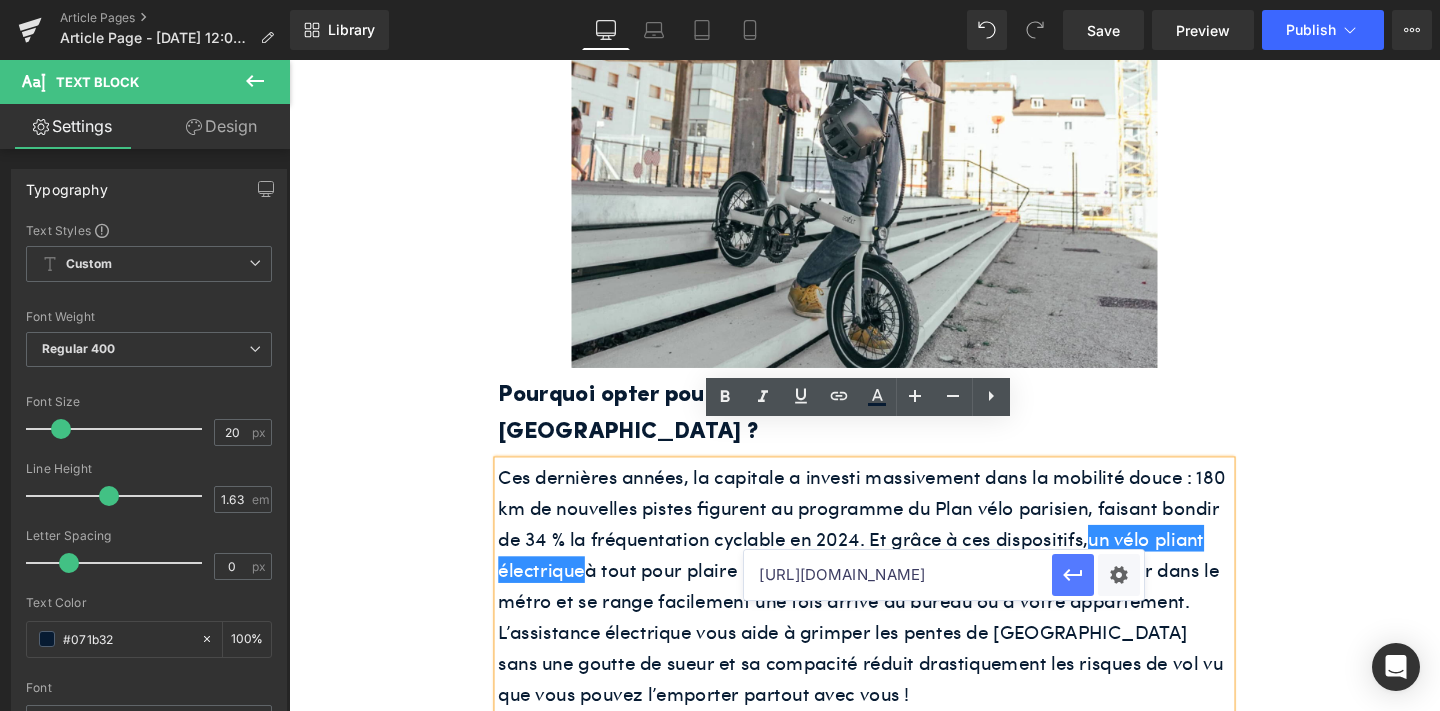 type on "[URL][DOMAIN_NAME]" 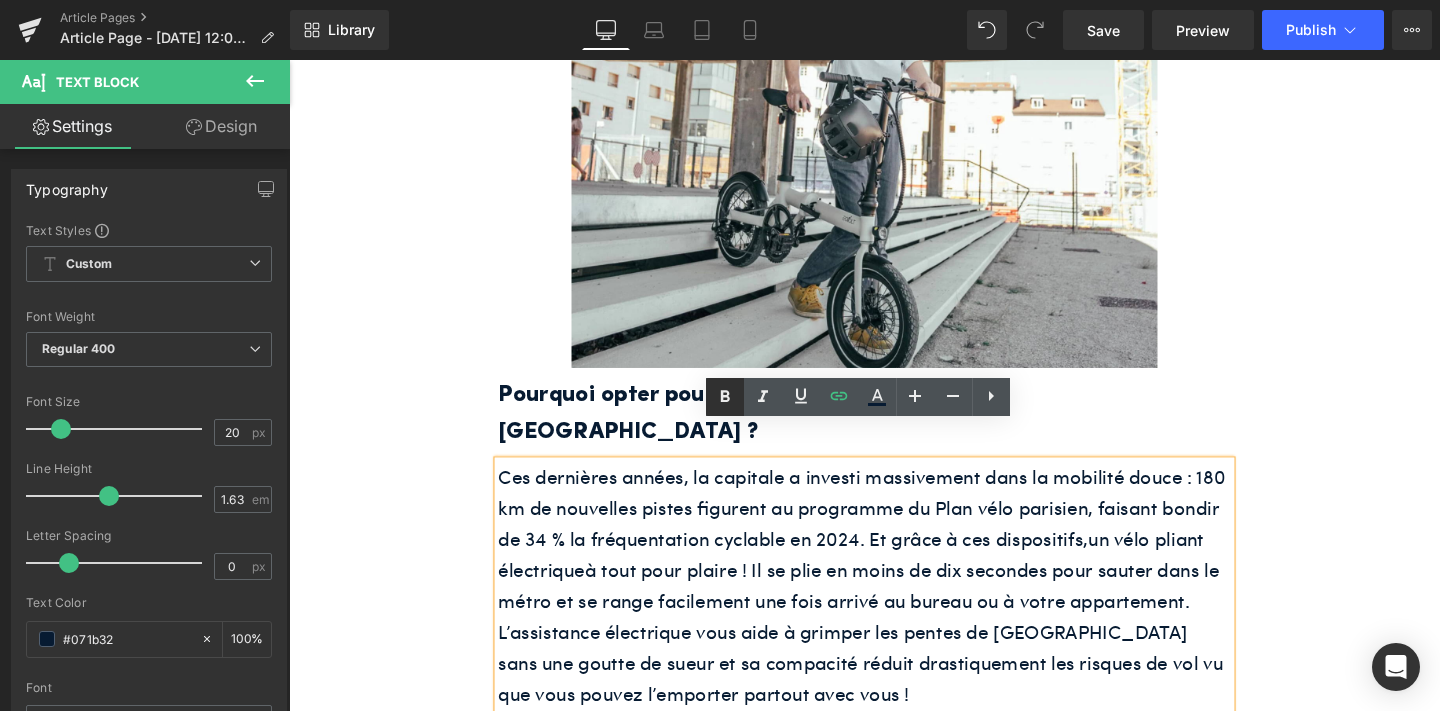 click 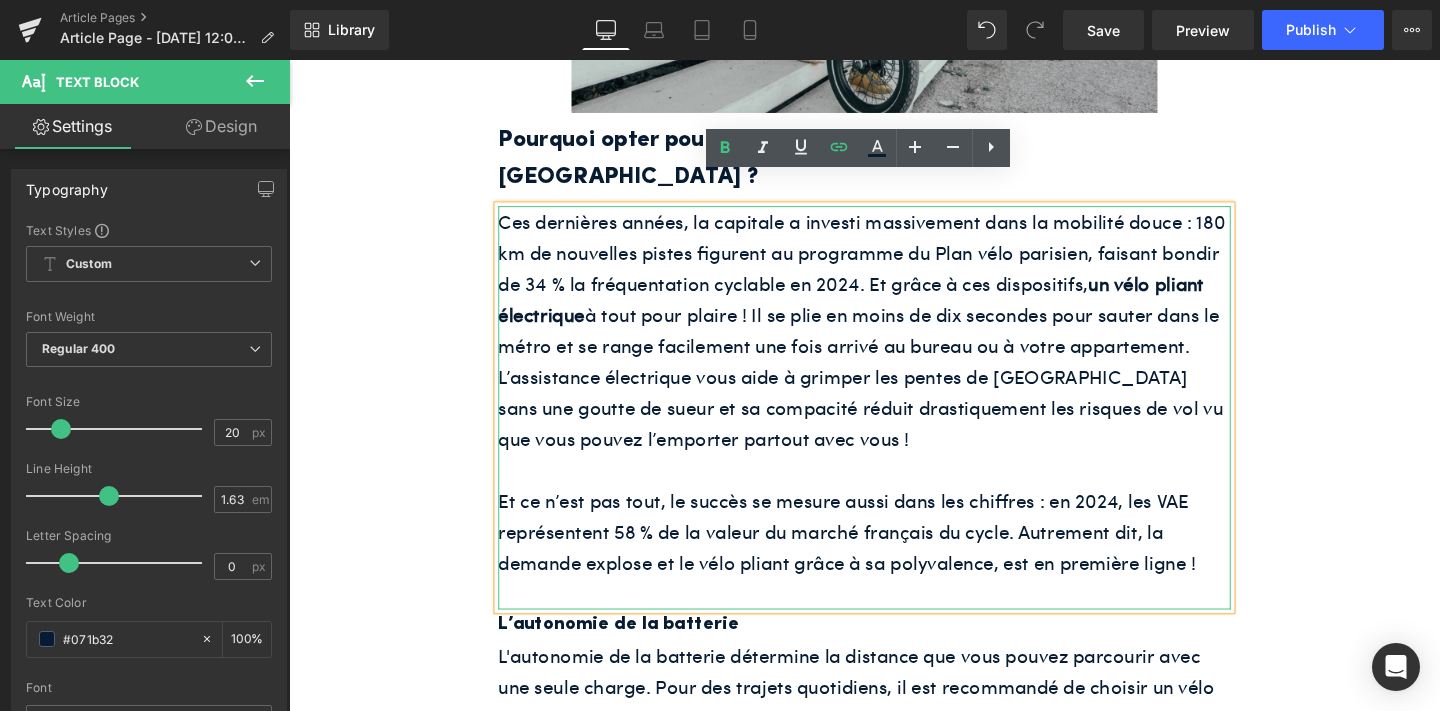 scroll, scrollTop: 1077, scrollLeft: 0, axis: vertical 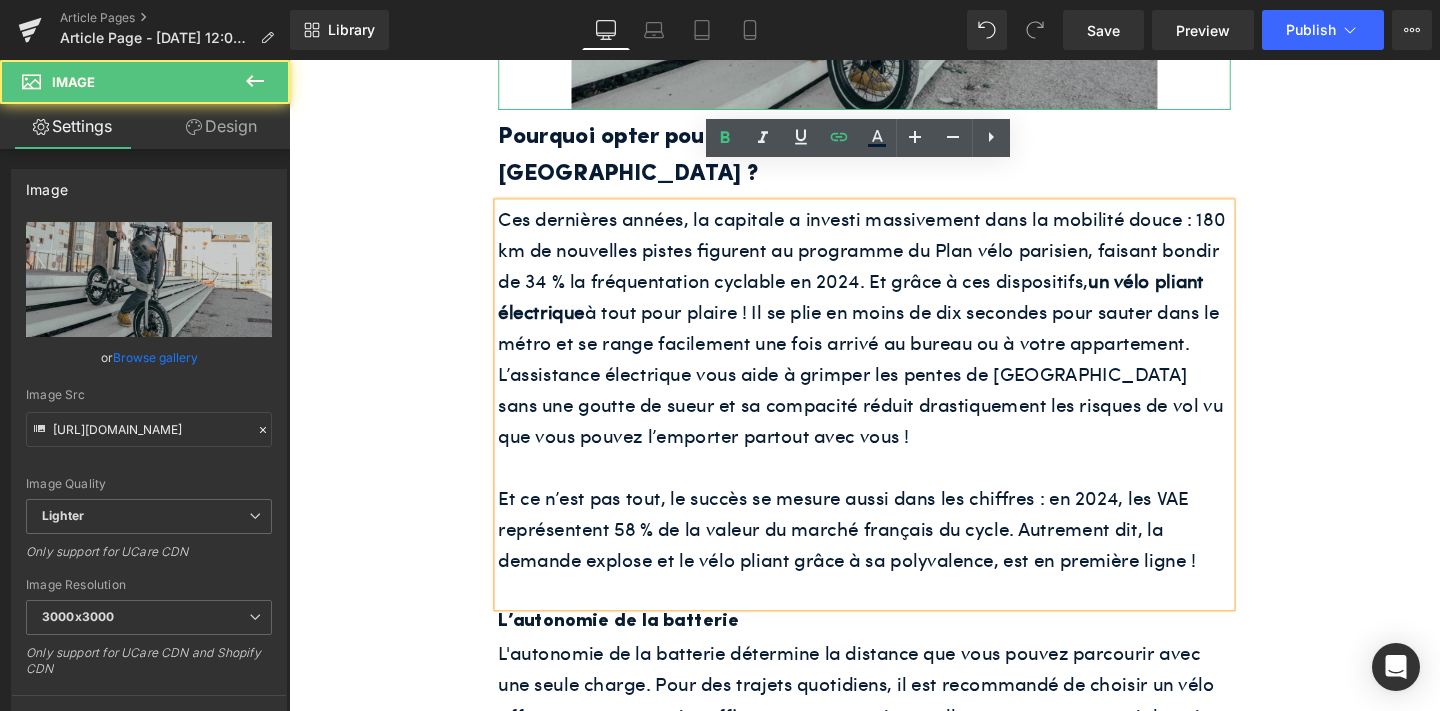 click at bounding box center [894, -59] 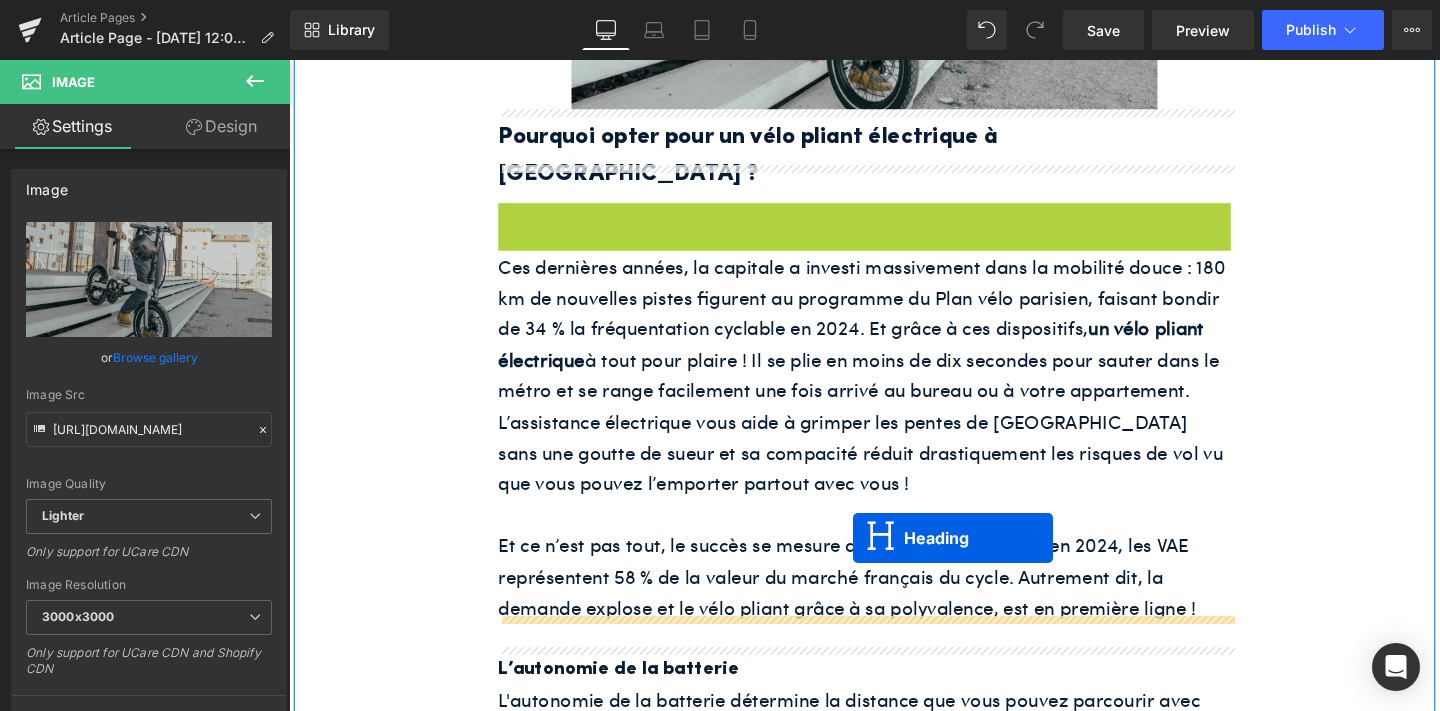 drag, startPoint x: 840, startPoint y: 194, endPoint x: 882, endPoint y: 562, distance: 370.38898 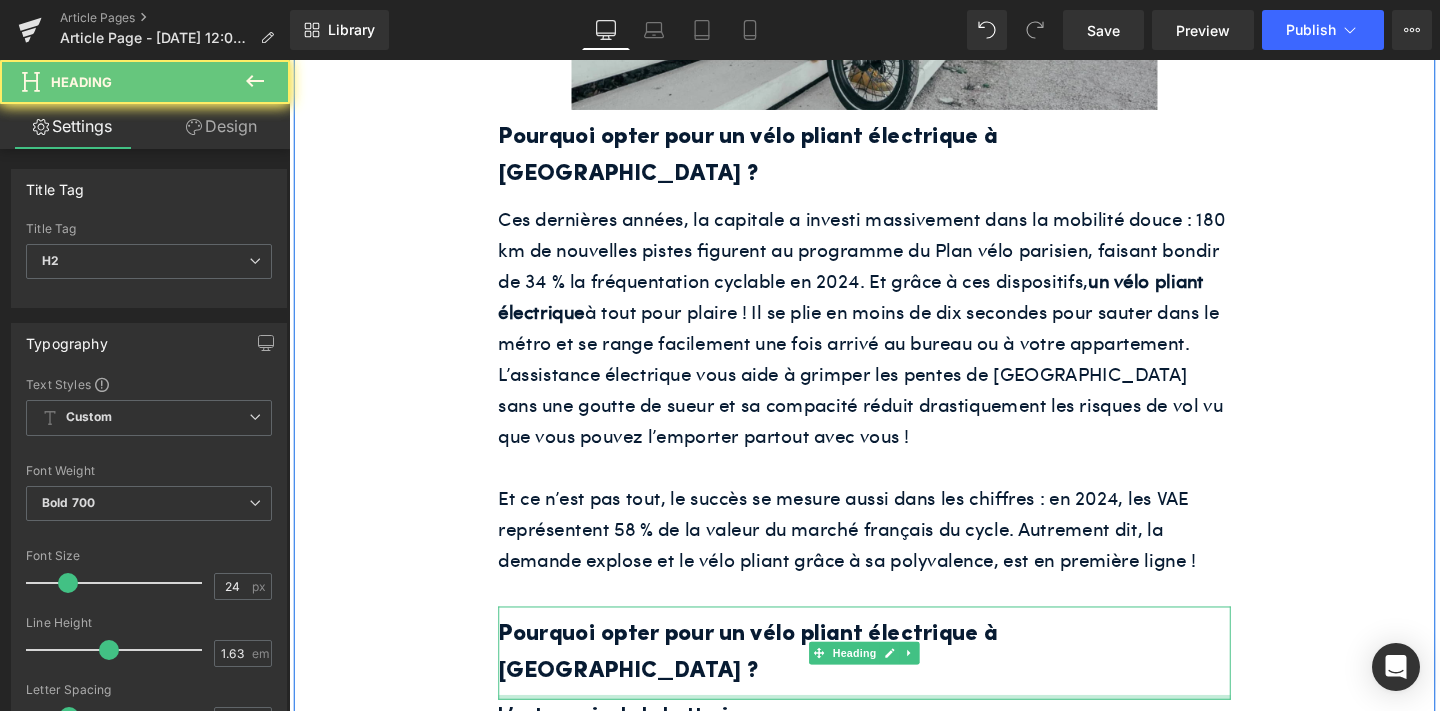 click on "Pourquoi opter pour un vélo pliant électrique à [GEOGRAPHIC_DATA] ?" at bounding box center (894, 683) 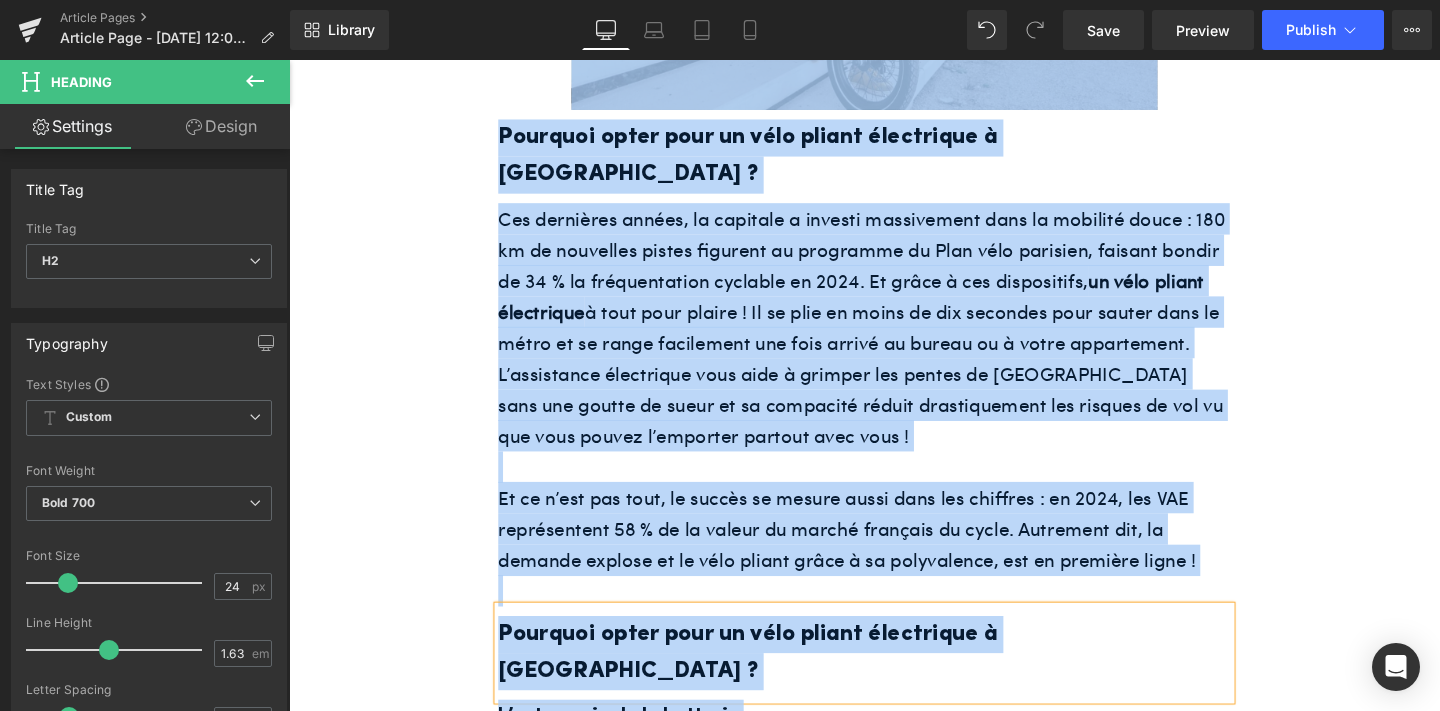 click on "Pourquoi opter pour un vélo pliant électrique à [GEOGRAPHIC_DATA] ?" at bounding box center (894, 683) 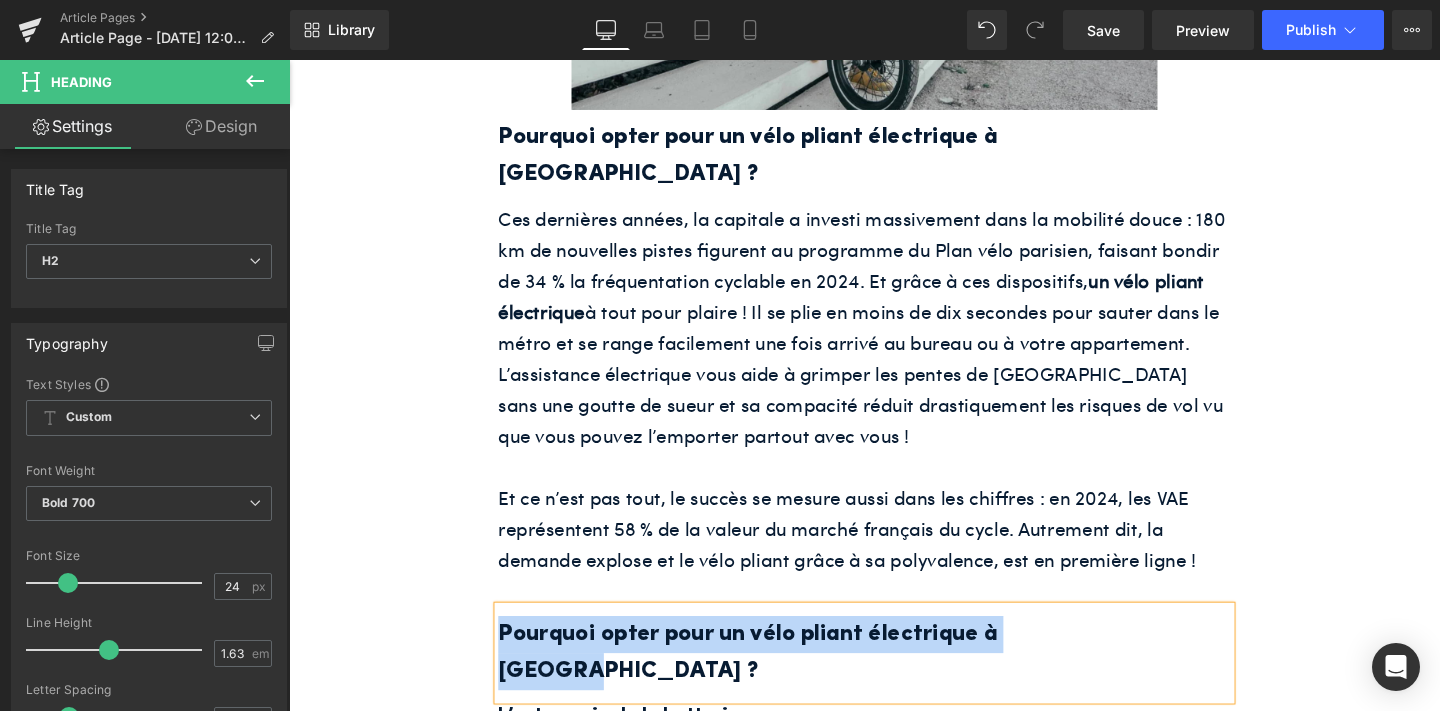 paste 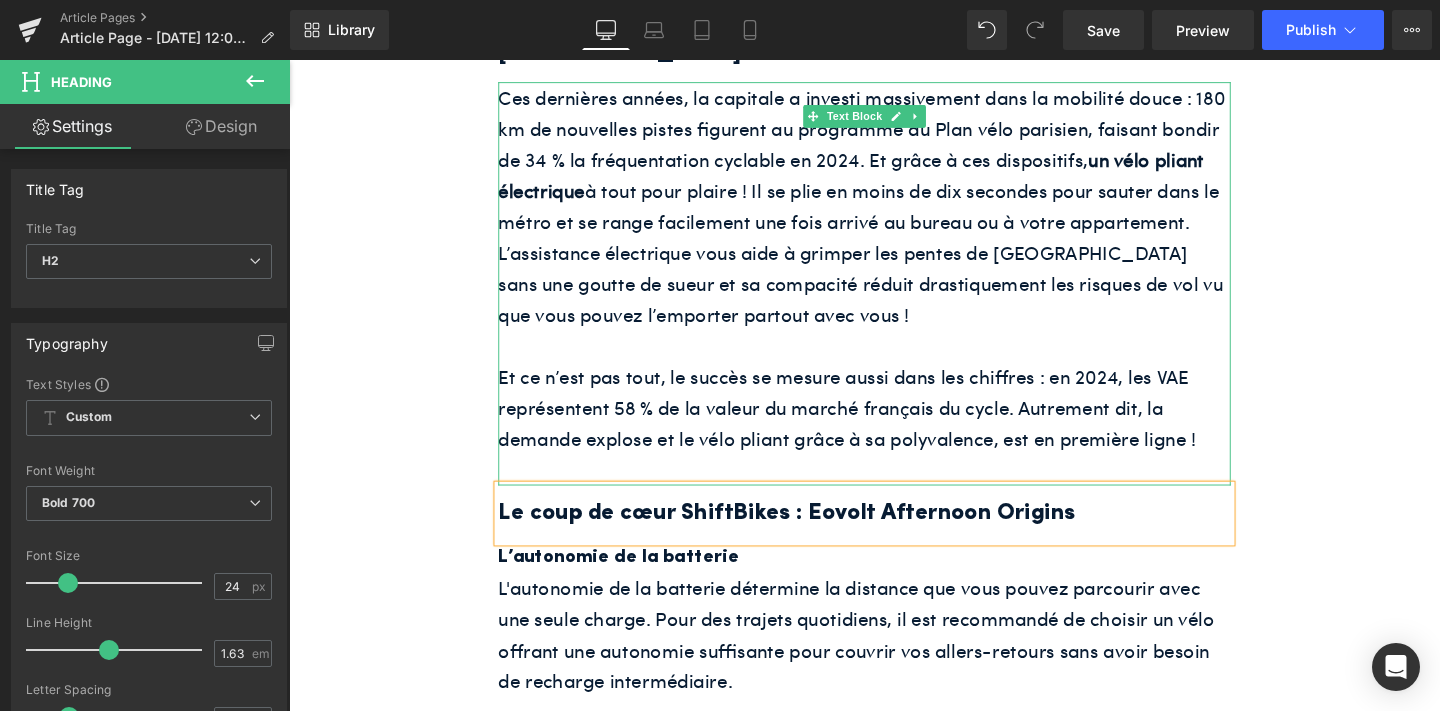 scroll, scrollTop: 1262, scrollLeft: 0, axis: vertical 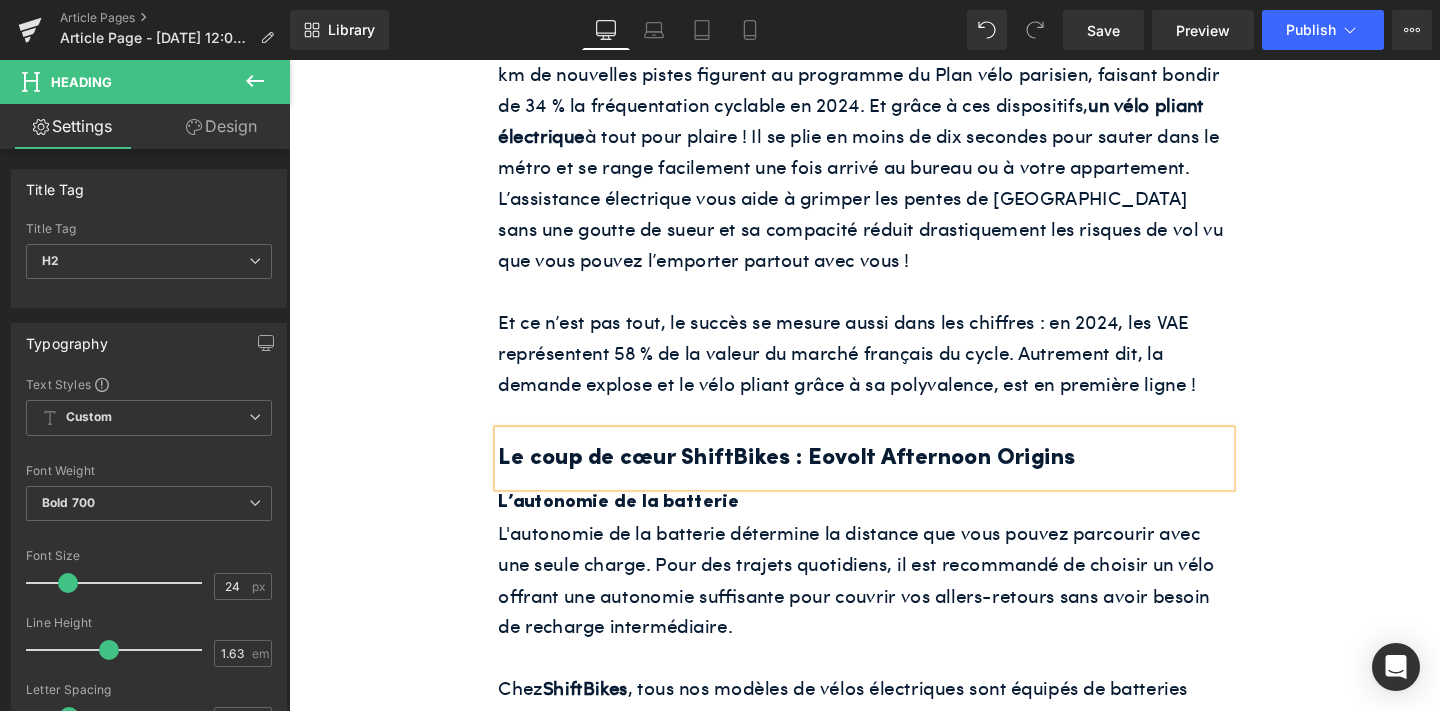 click on "Le coup de cœur ShiftBikes : Eovolt Afternoon Origins" at bounding box center [894, 478] 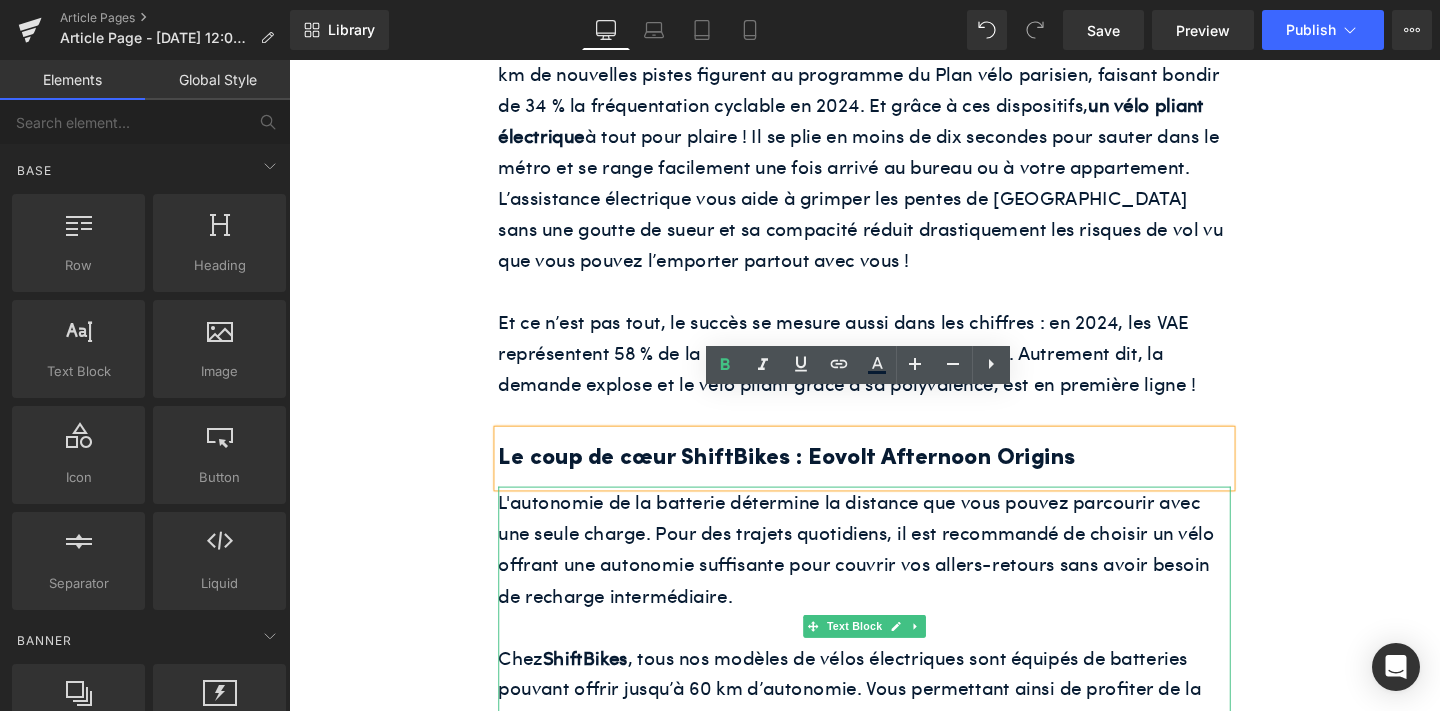 click on "L'autonomie de la batterie détermine la distance que vous pouvez parcourir avec une seule charge. Pour des trajets quotidiens, il est recommandé de choisir un vélo offrant une autonomie suffisante pour couvrir vos allers-retours sans avoir besoin de recharge intermédiaire." at bounding box center (894, 573) 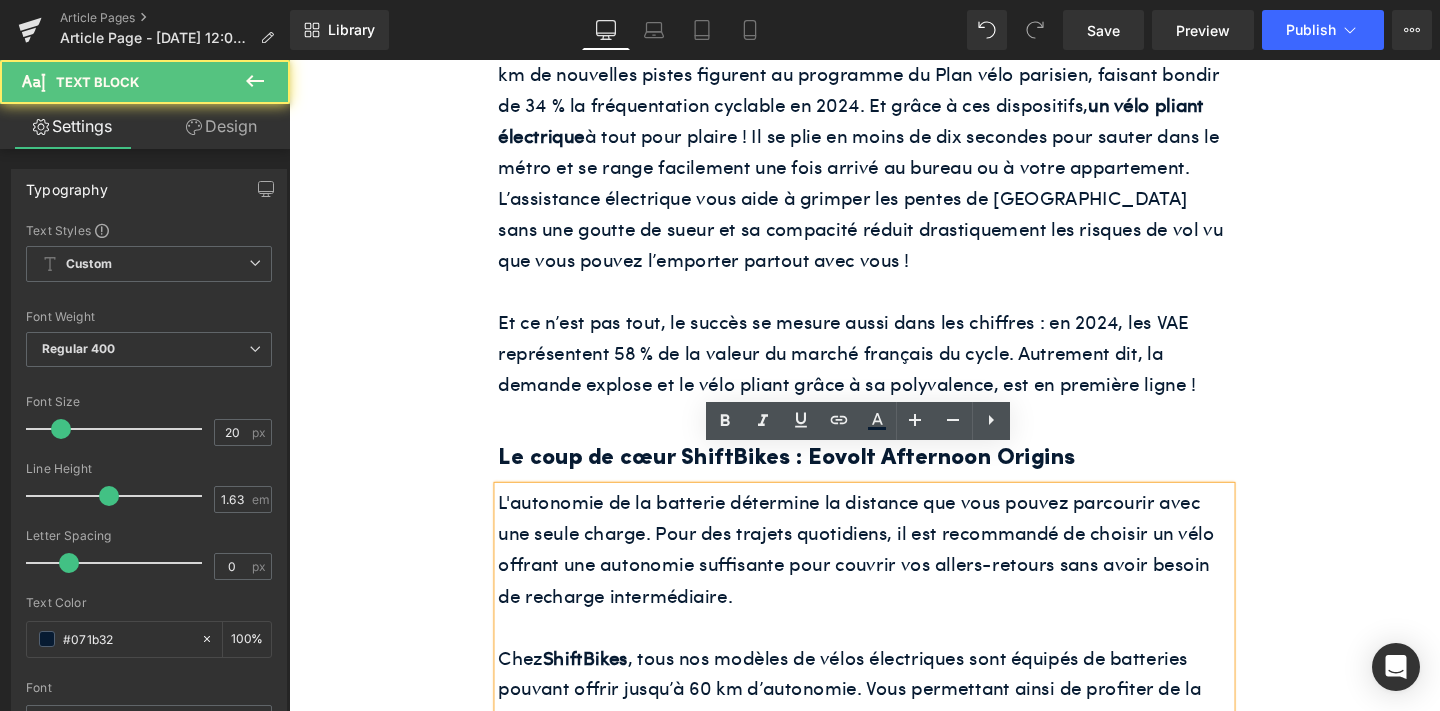 click on "L'autonomie de la batterie détermine la distance que vous pouvez parcourir avec une seule charge. Pour des trajets quotidiens, il est recommandé de choisir un vélo offrant une autonomie suffisante pour couvrir vos allers-retours sans avoir besoin de recharge intermédiaire." at bounding box center (894, 573) 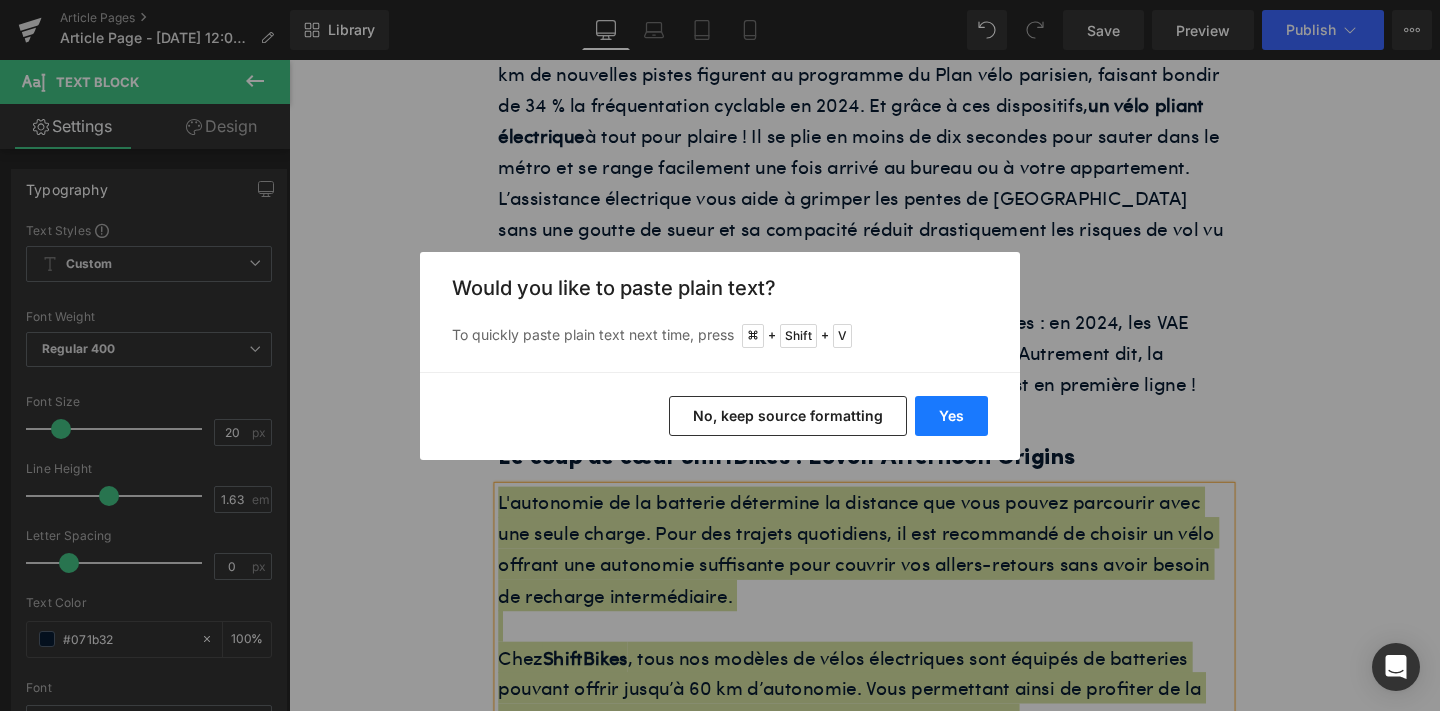 click on "Yes" at bounding box center (951, 416) 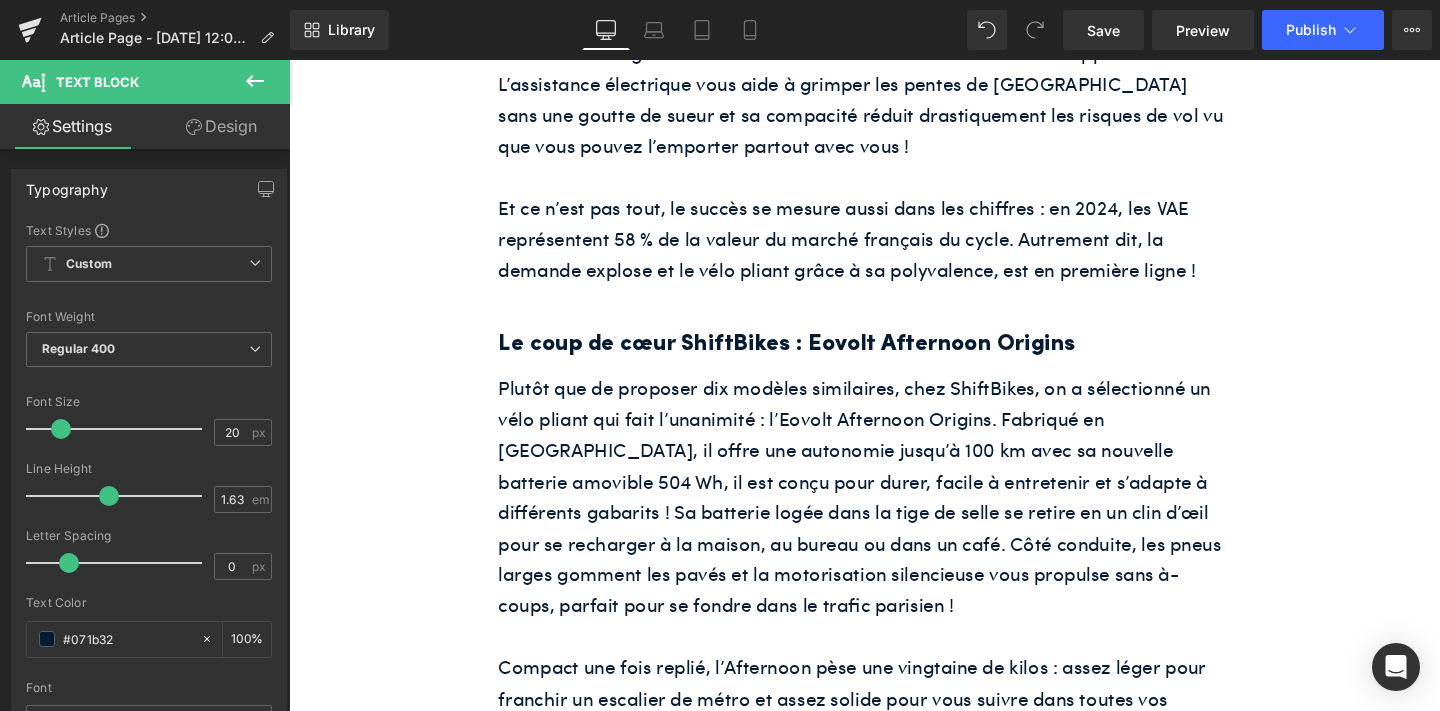 scroll, scrollTop: 1382, scrollLeft: 0, axis: vertical 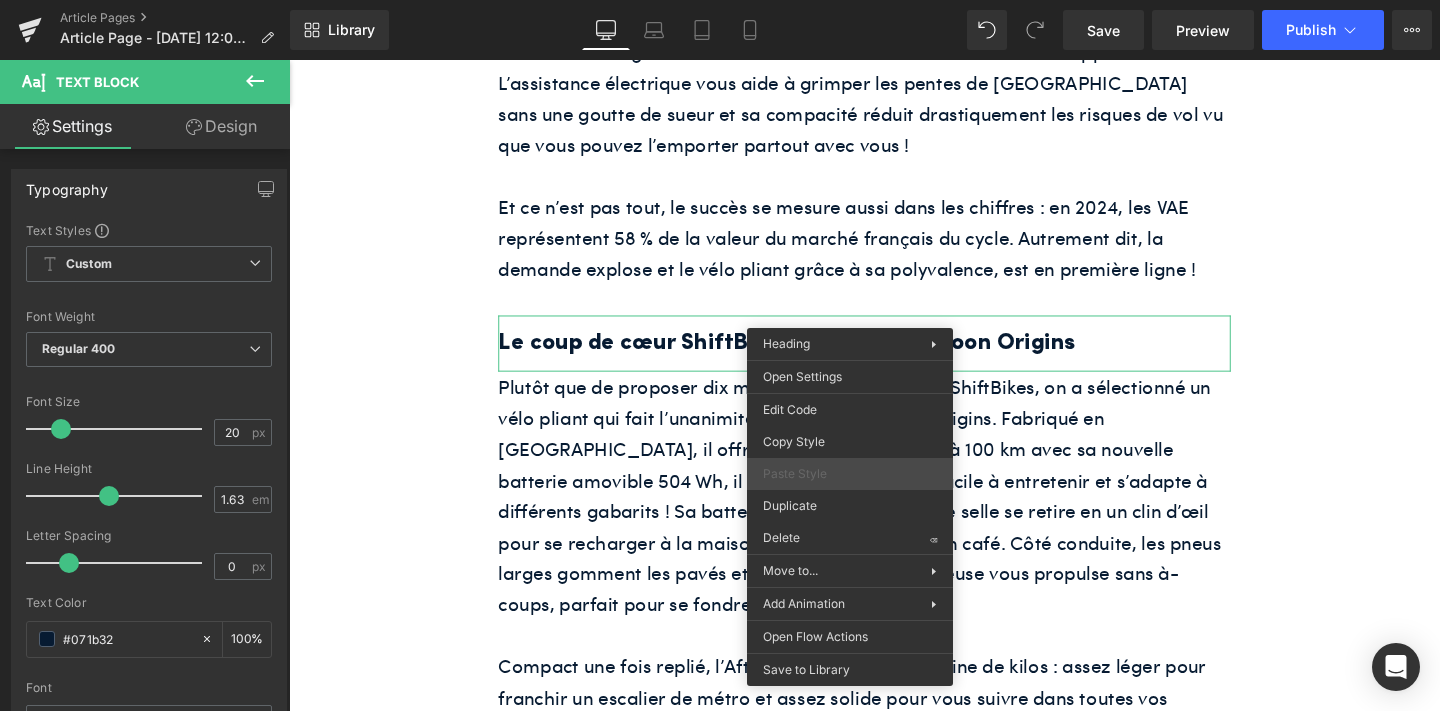 click on "Paste Style" at bounding box center [850, 474] 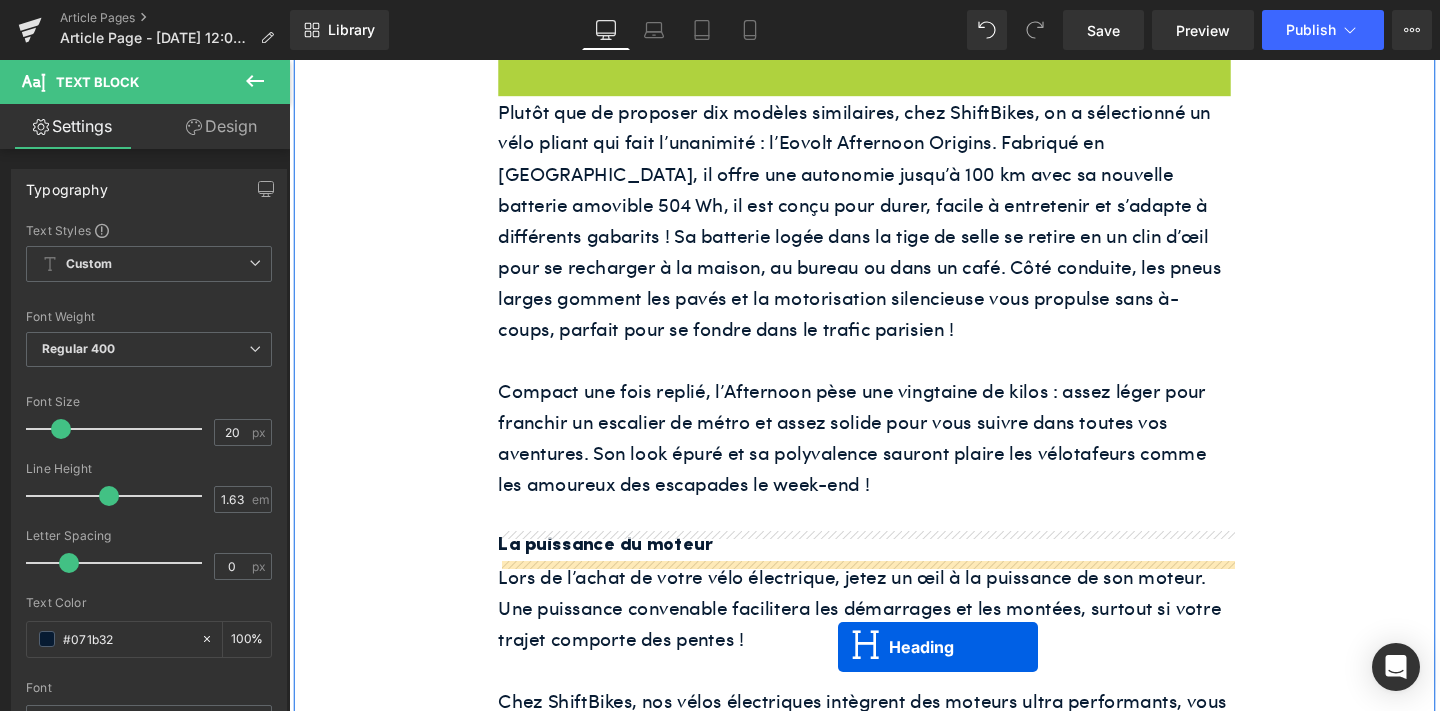 scroll, scrollTop: 1802, scrollLeft: 0, axis: vertical 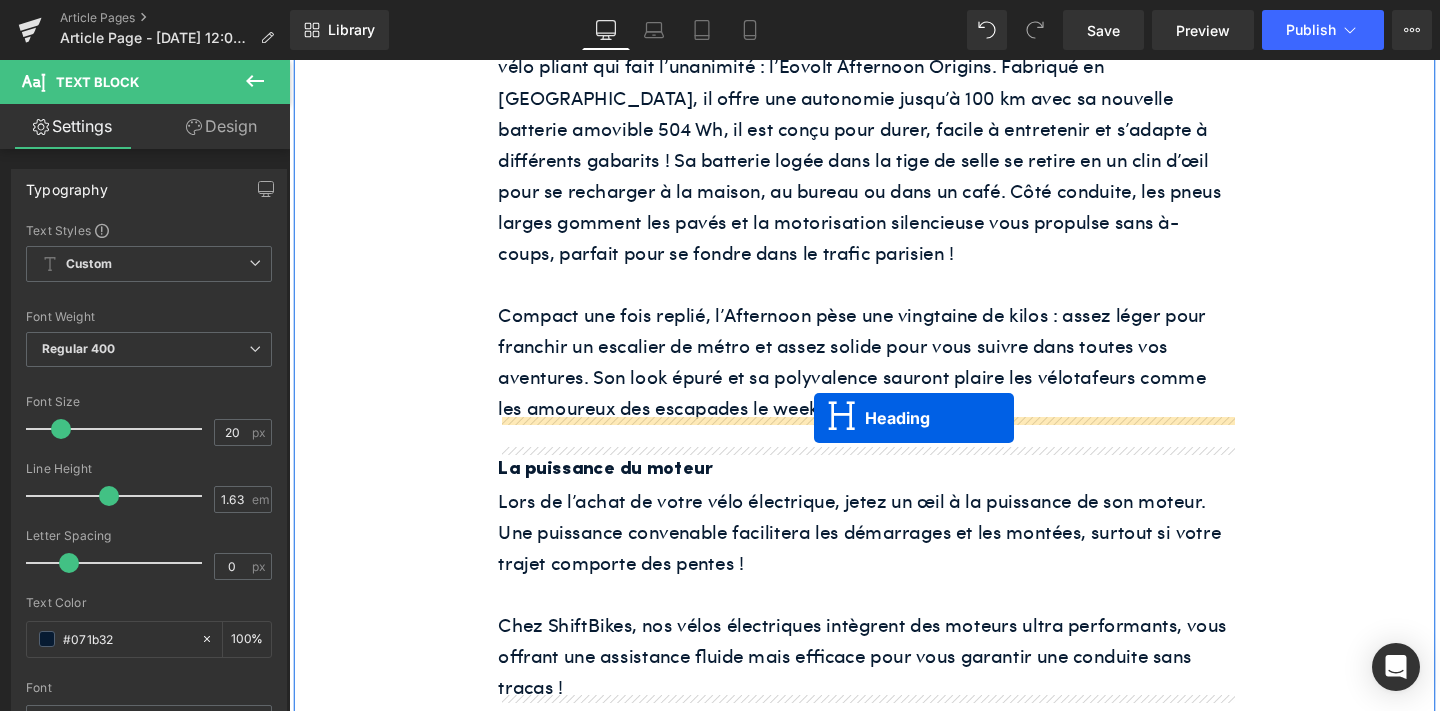 drag, startPoint x: 847, startPoint y: 380, endPoint x: 841, endPoint y: 436, distance: 56.32051 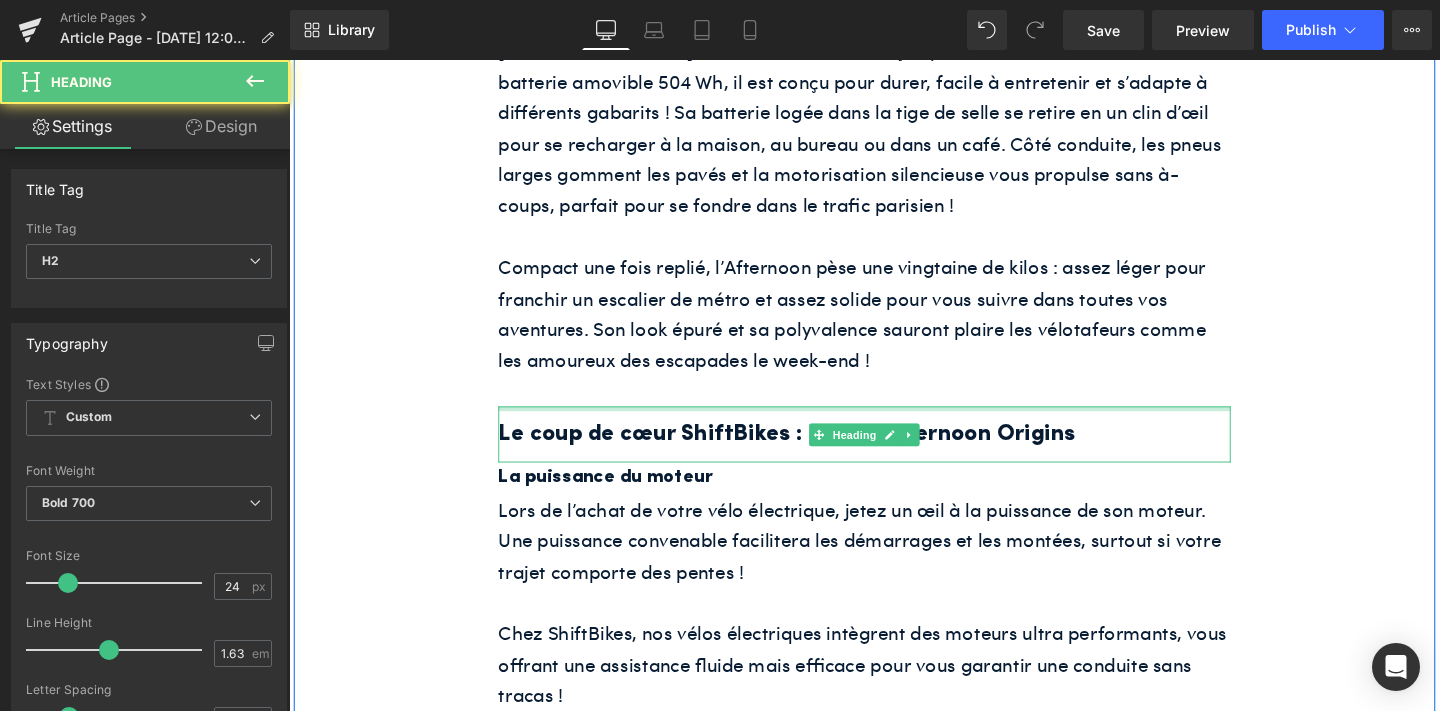 scroll, scrollTop: 1752, scrollLeft: 0, axis: vertical 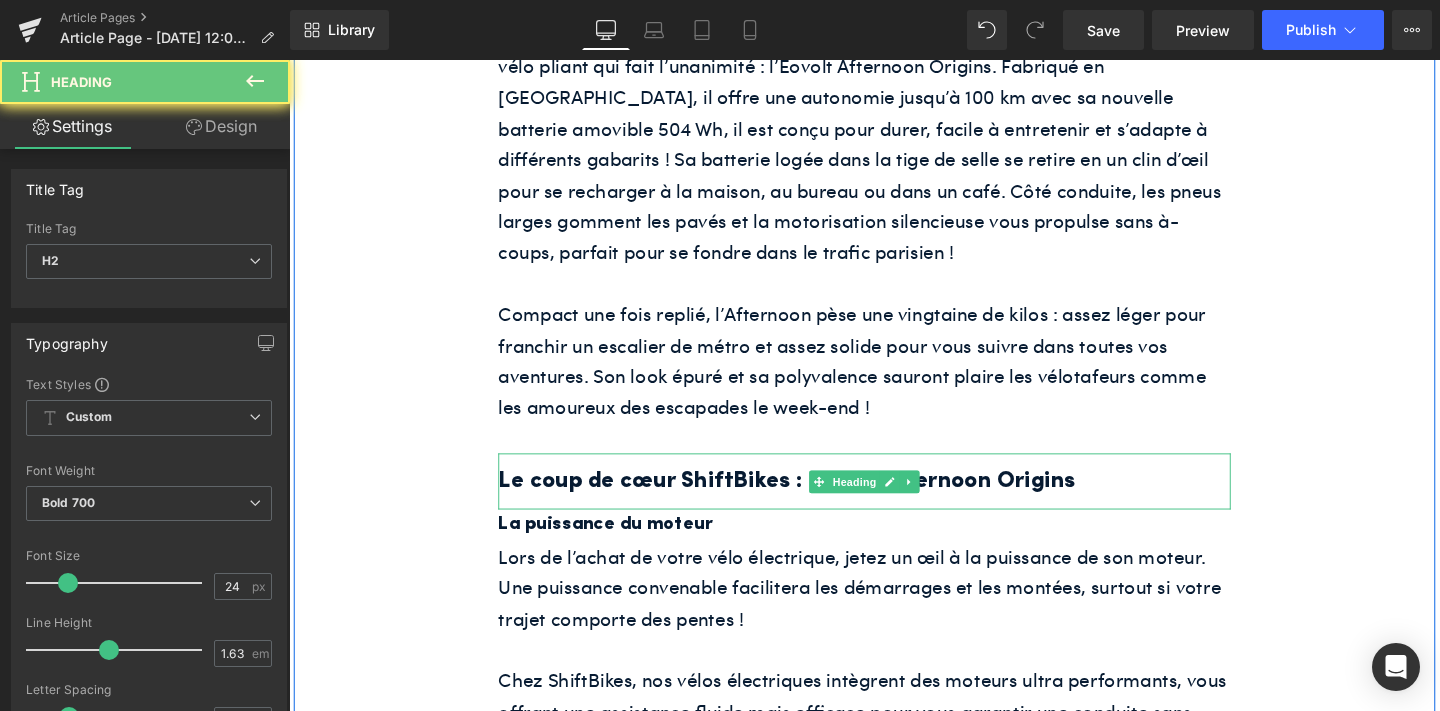 click on "Le coup de cœur ShiftBikes : Eovolt Afternoon Origins" at bounding box center [894, 503] 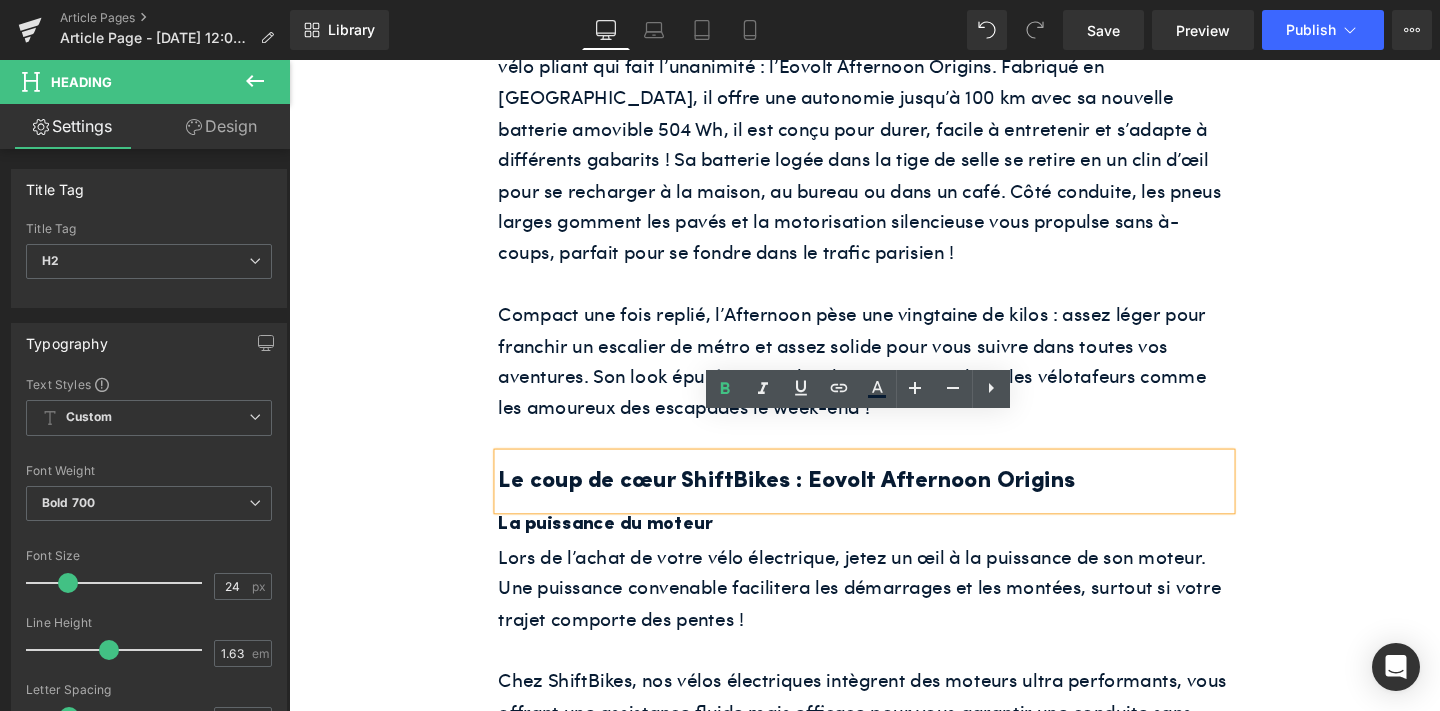 click on "Le coup de cœur ShiftBikes : Eovolt Afternoon Origins" at bounding box center (894, 503) 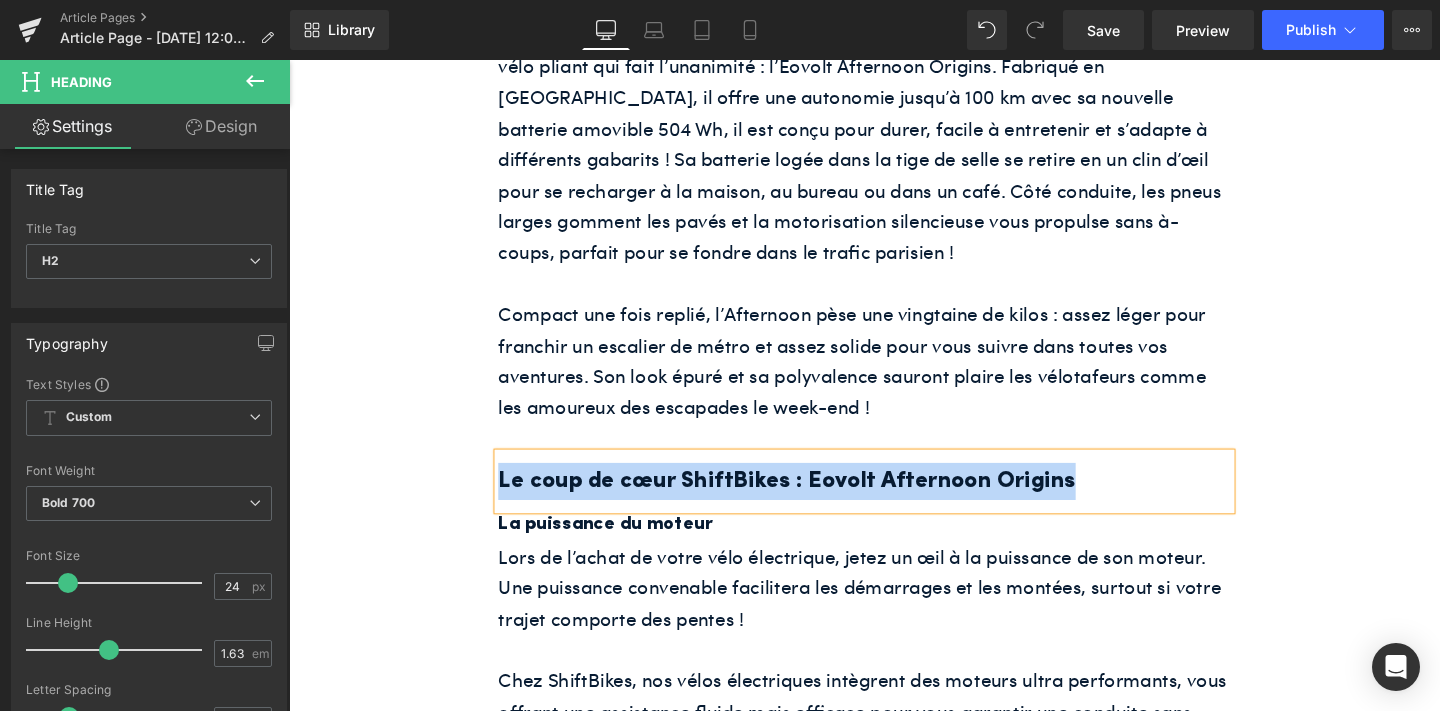 paste 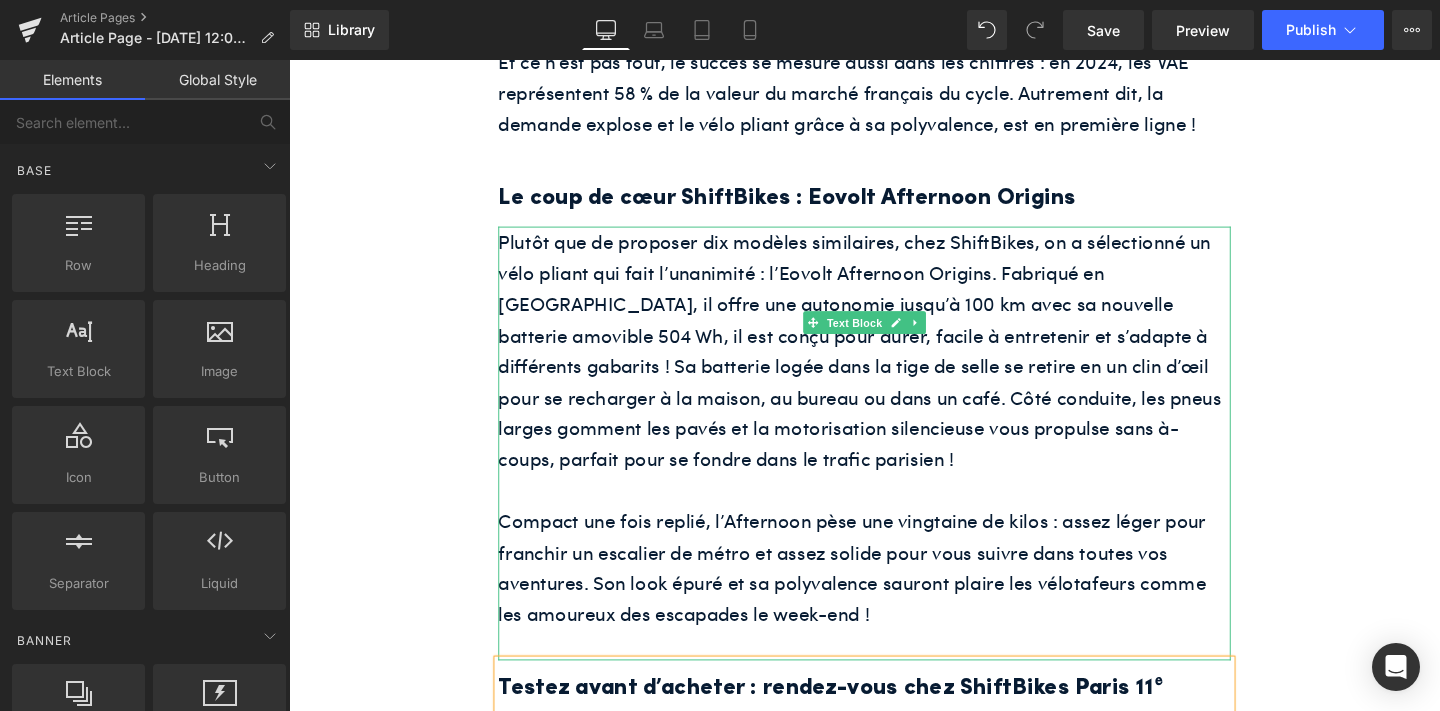 scroll, scrollTop: 1553, scrollLeft: 0, axis: vertical 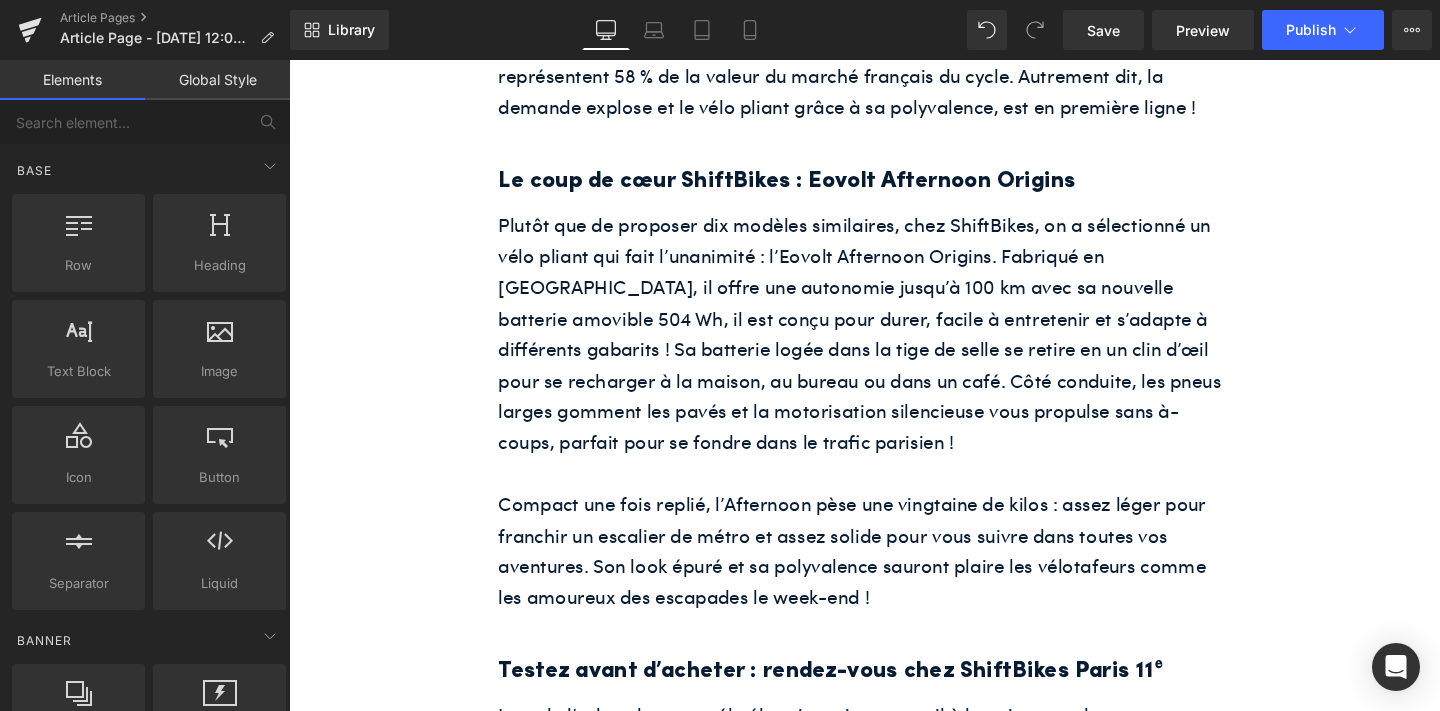 click on "Rendering Content" at bounding box center (720, 632) 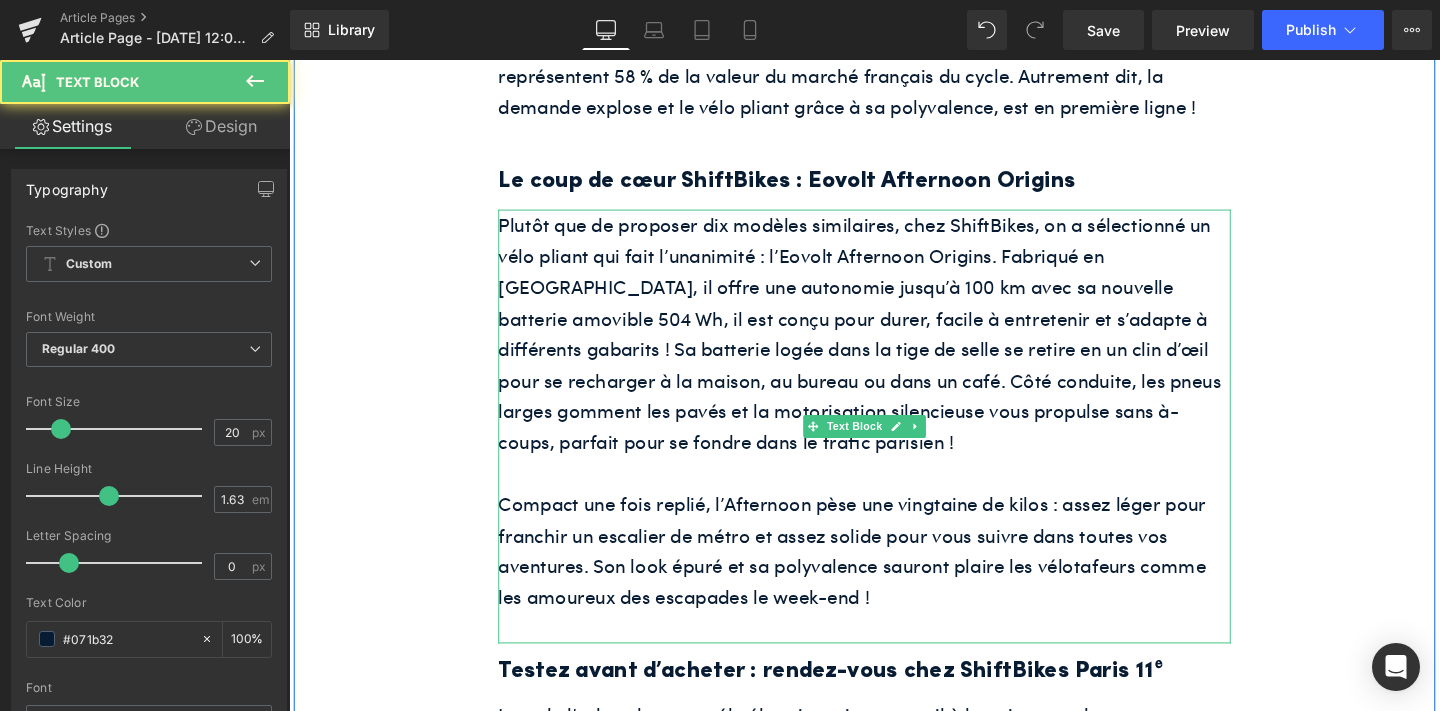 click on "Plutôt que de proposer dix modèles similaires, chez ShiftBikes, on a sélectionné un vélo pliant qui fait l’unanimité : l’Eovolt Afternoon Origins. Fabriqué en [GEOGRAPHIC_DATA], il offre une autonomie jusqu’à 100 km avec sa nouvelle batterie amovible 504 Wh, il est conçu pour durer, facile à entretenir et s’adapte à différents gabarits ! Sa batterie logée dans la tige de selle se retire en un clin d’œil pour se recharger à la maison, au bureau ou dans un café. Côté conduite, les pneus larges gomment les pavés et la motorisation silencieuse vous propulse sans à-coups, parfait pour se fondre dans le trafic parisien !" at bounding box center (894, 347) 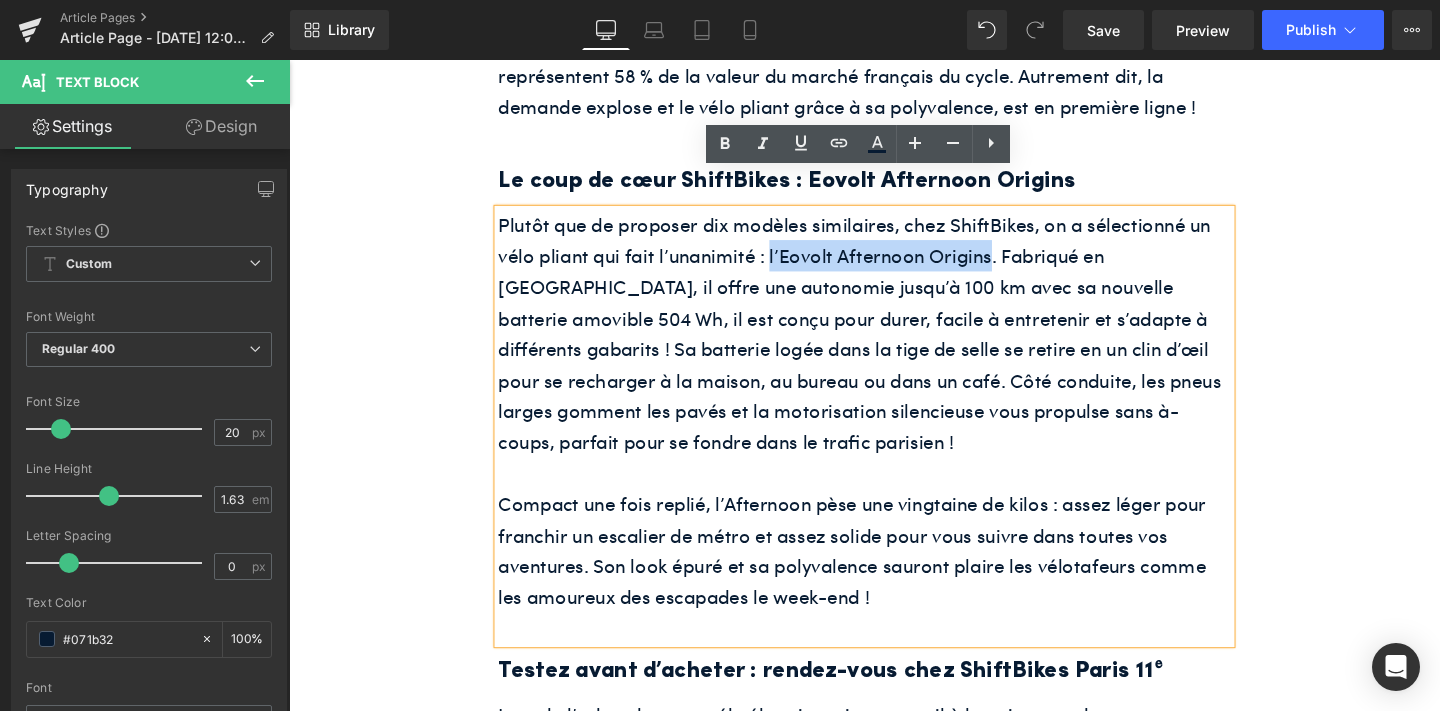 drag, startPoint x: 1024, startPoint y: 227, endPoint x: 793, endPoint y: 224, distance: 231.01949 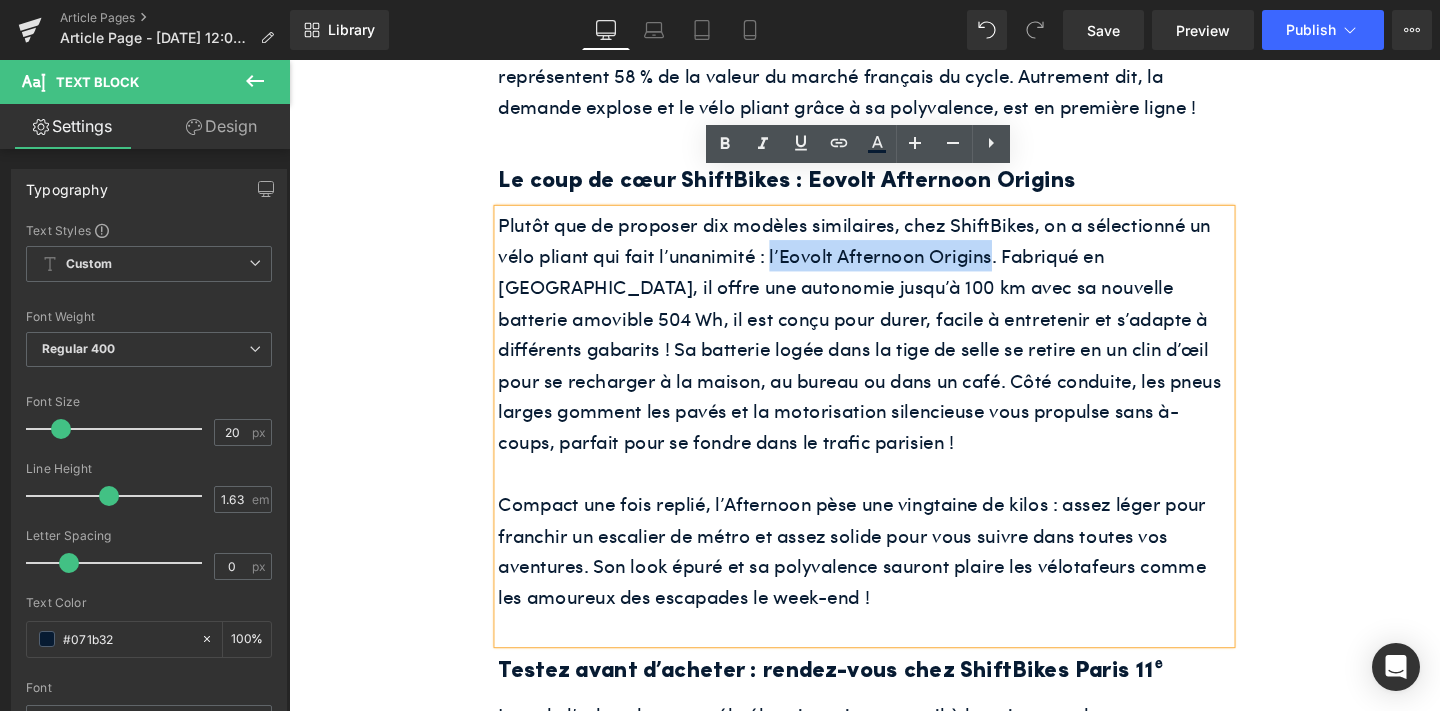 click on "Plutôt que de proposer dix modèles similaires, chez ShiftBikes, on a sélectionné un vélo pliant qui fait l’unanimité : l’Eovolt Afternoon Origins. Fabriqué en [GEOGRAPHIC_DATA], il offre une autonomie jusqu’à 100 km avec sa nouvelle batterie amovible 504 Wh, il est conçu pour durer, facile à entretenir et s’adapte à différents gabarits ! Sa batterie logée dans la tige de selle se retire en un clin d’œil pour se recharger à la maison, au bureau ou dans un café. Côté conduite, les pneus larges gomment les pavés et la motorisation silencieuse vous propulse sans à-coups, parfait pour se fondre dans le trafic parisien !" at bounding box center [894, 347] 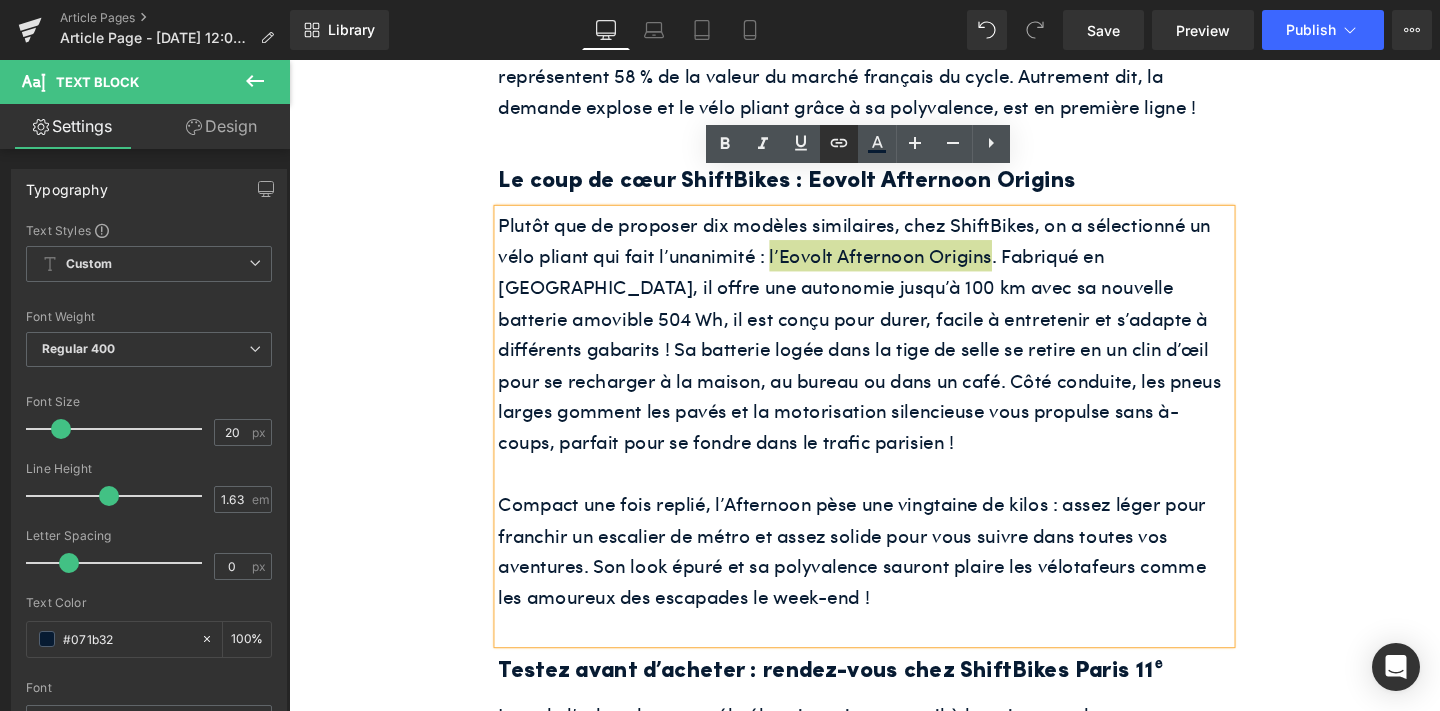 click 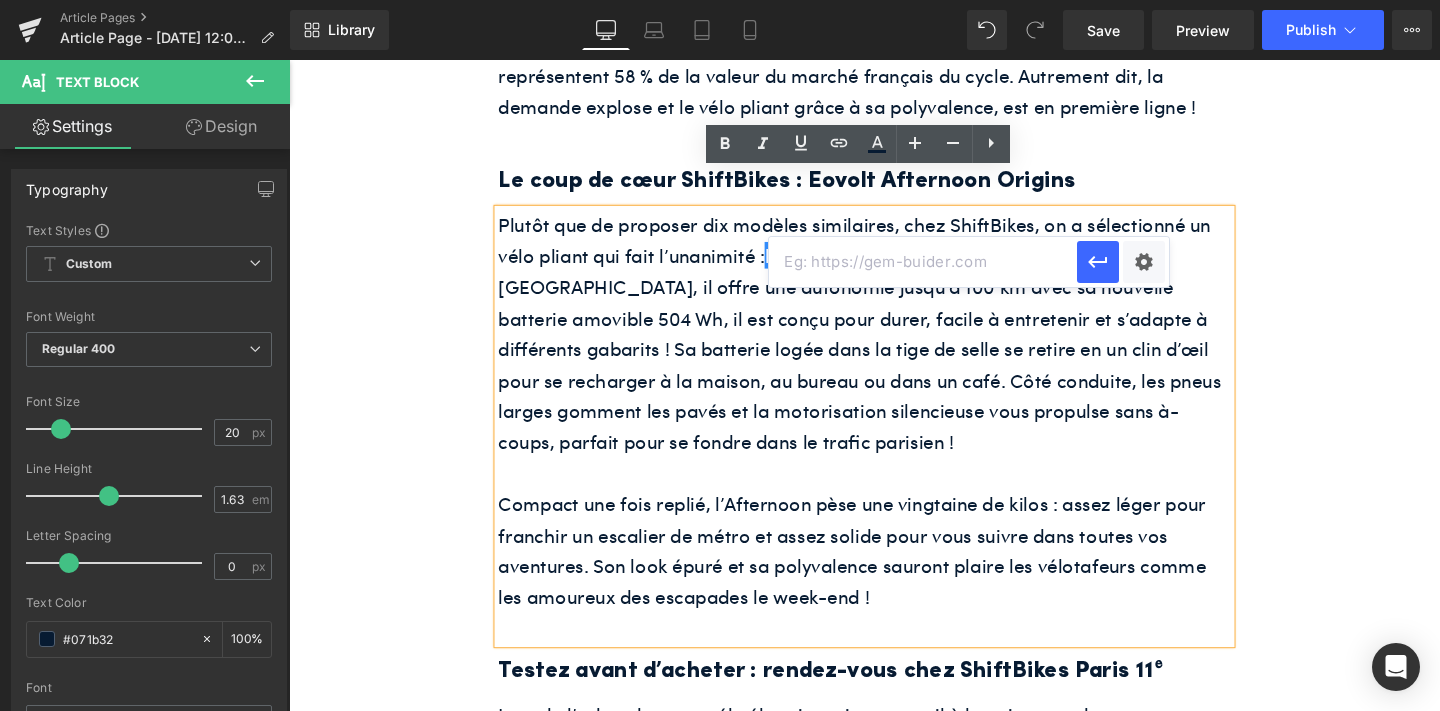 click at bounding box center (923, 262) 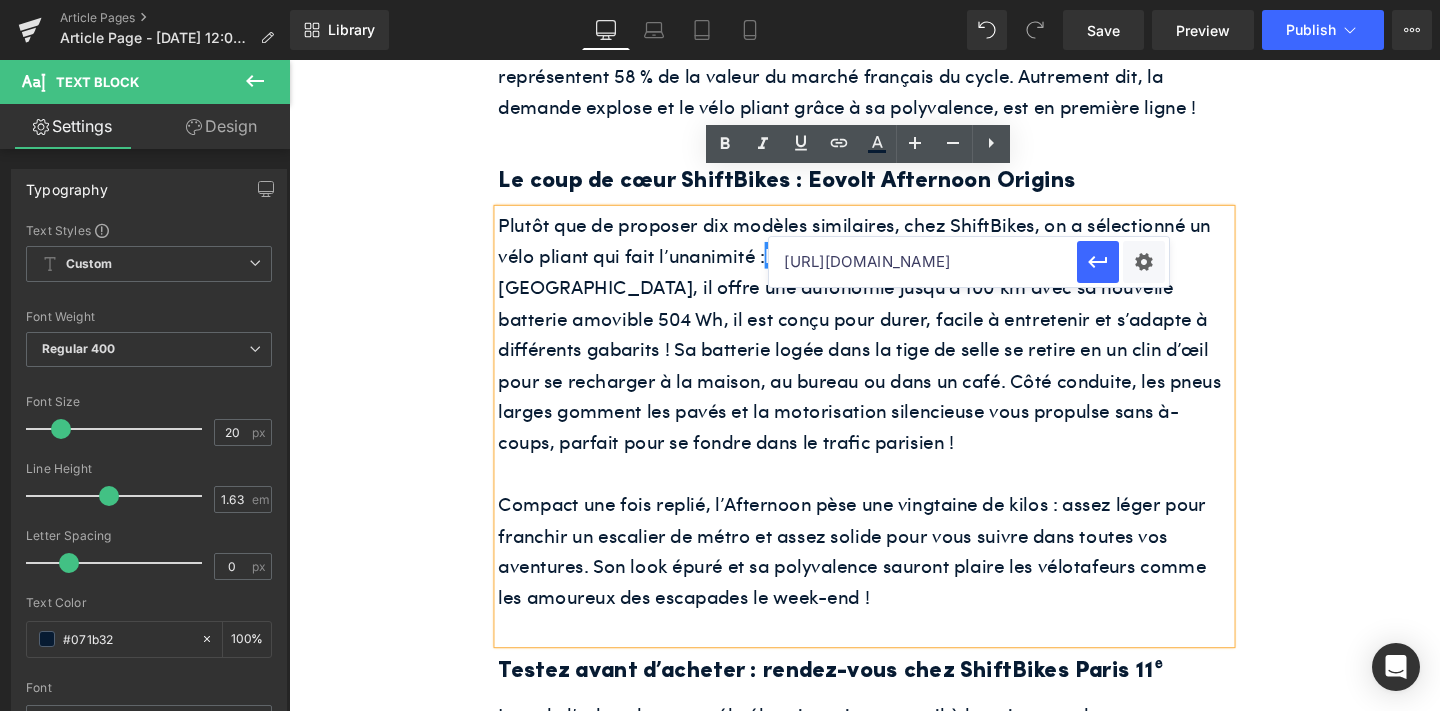 scroll, scrollTop: 0, scrollLeft: 189, axis: horizontal 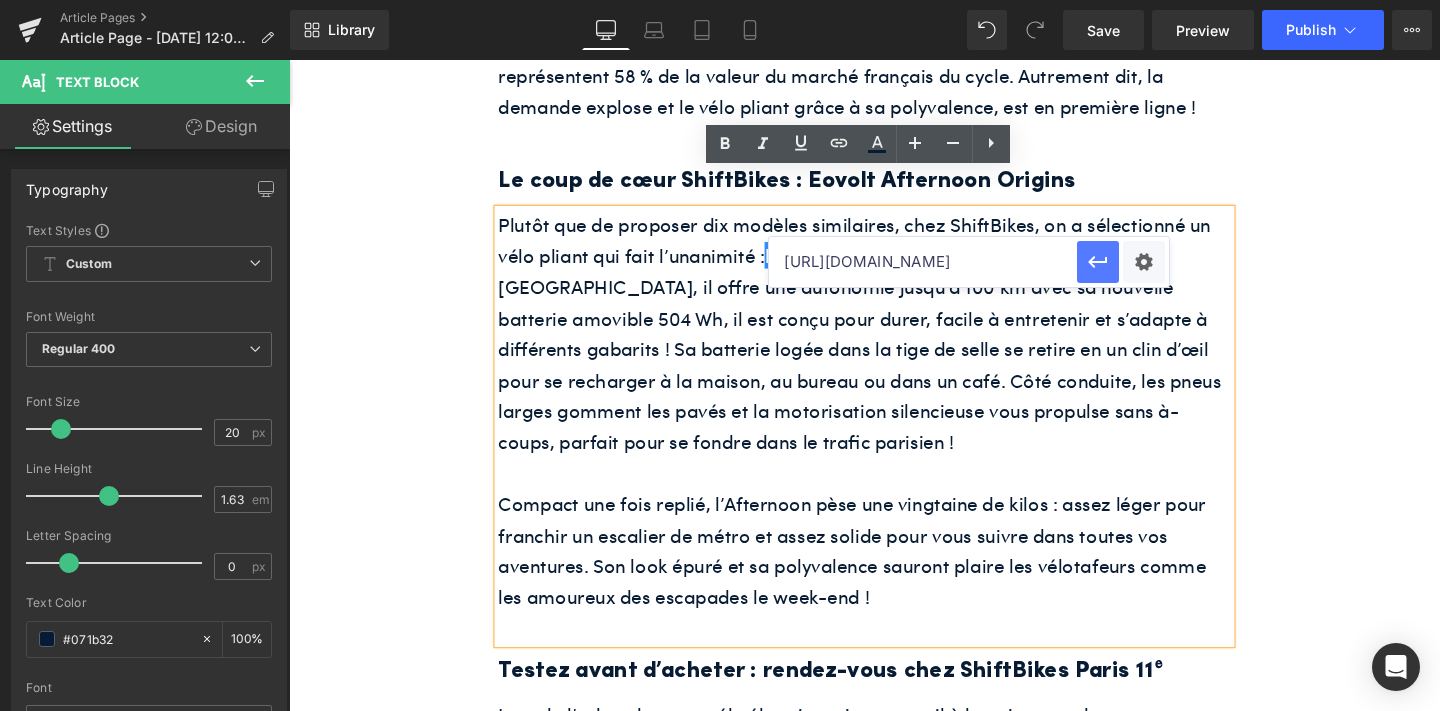 type on "[URL][DOMAIN_NAME]" 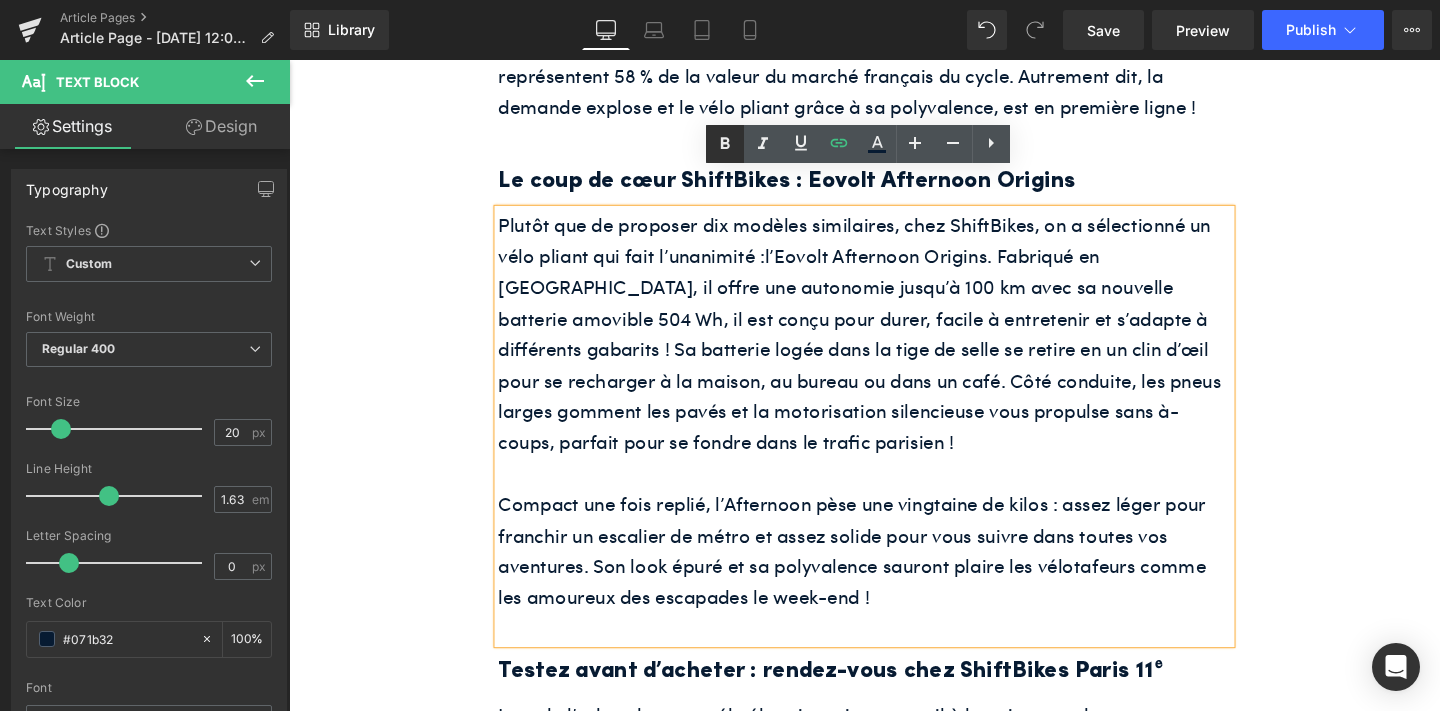 click 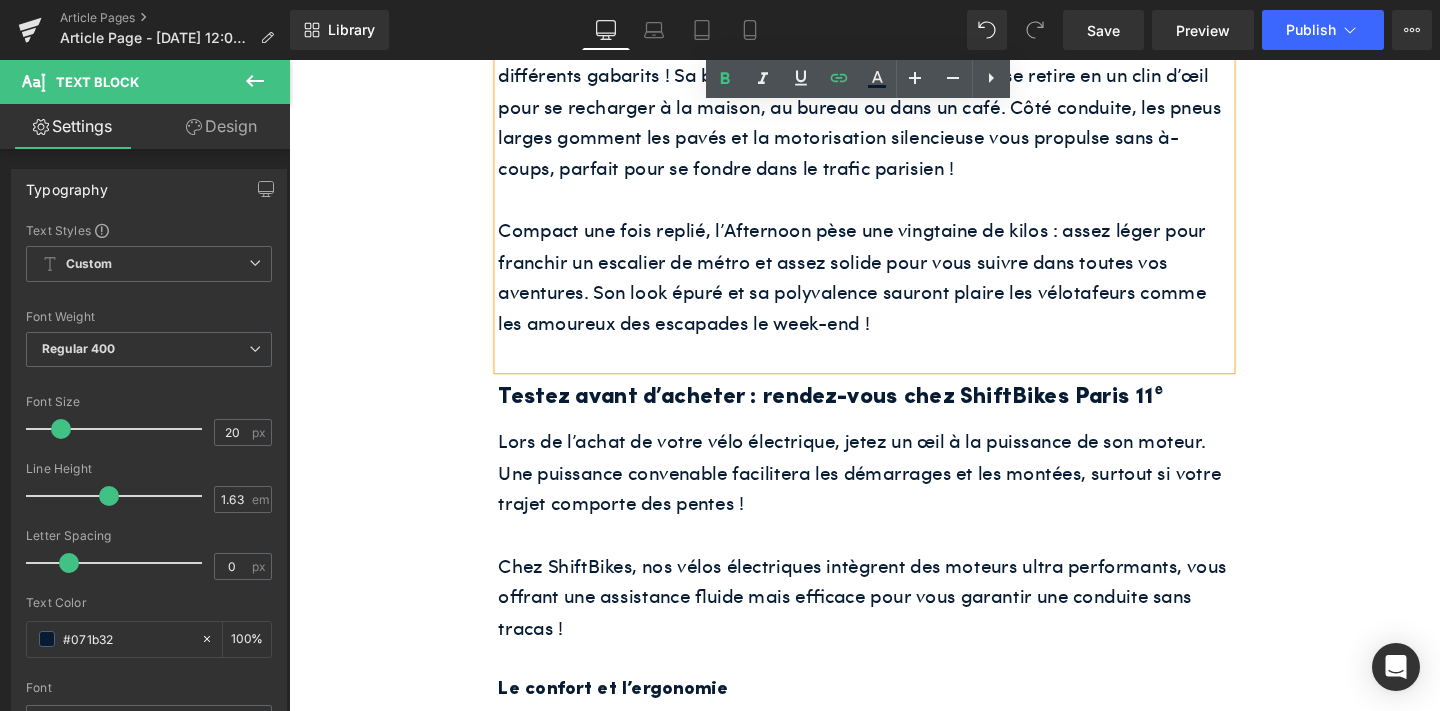 scroll, scrollTop: 1846, scrollLeft: 0, axis: vertical 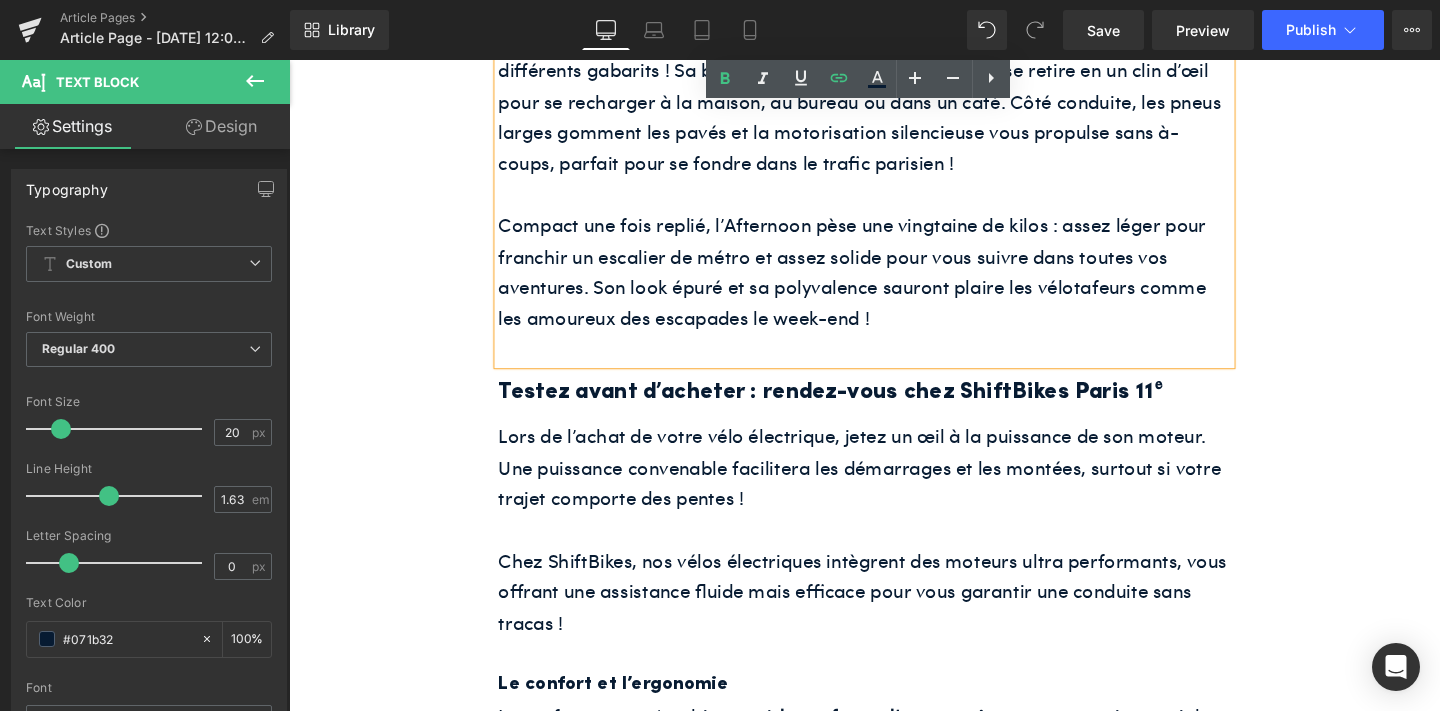 click on "Lors de l’achat de votre vélo électrique, jetez un œil à la puissance de son moteur. Une puissance convenable facilitera les démarrages et les montées, surtout si votre trajet comporte des pentes !" at bounding box center (894, 488) 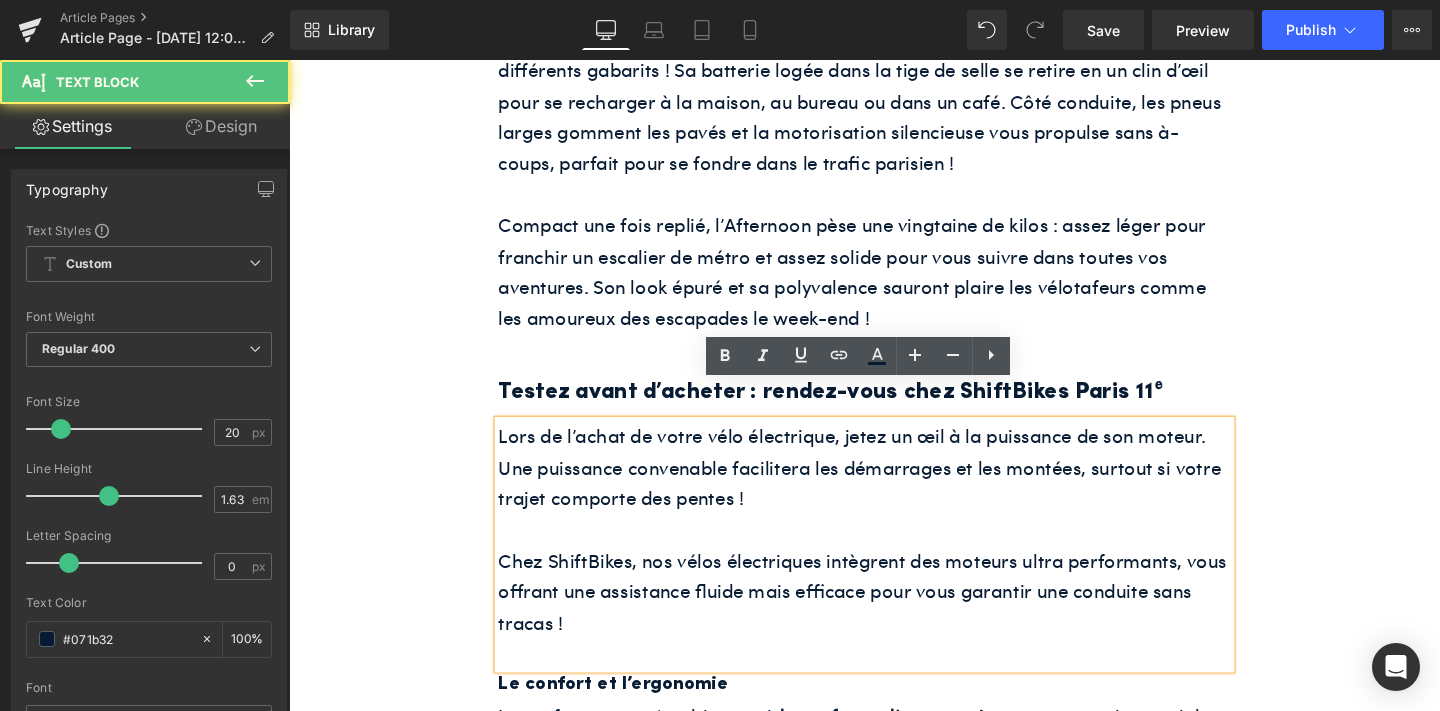 click on "Lors de l’achat de votre vélo électrique, jetez un œil à la puissance de son moteur. Une puissance convenable facilitera les démarrages et les montées, surtout si votre trajet comporte des pentes !" at bounding box center [894, 488] 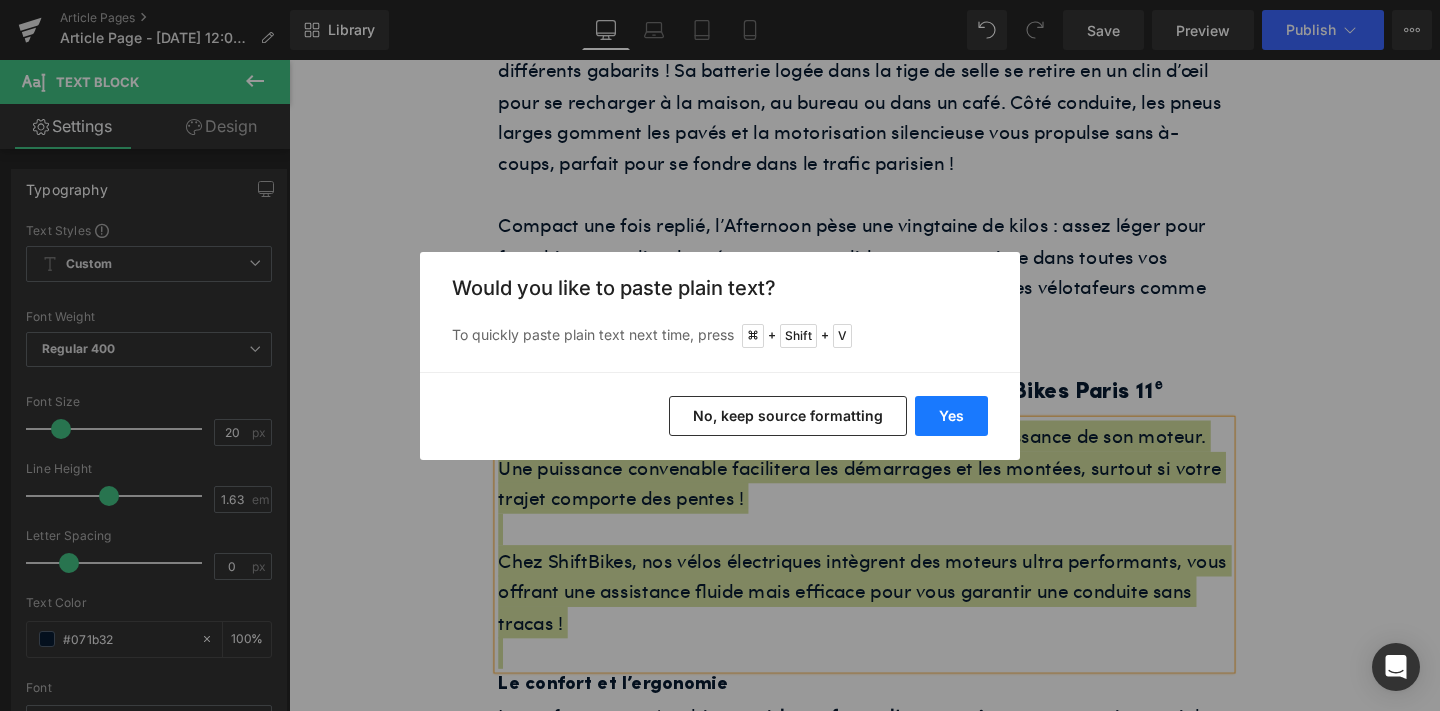 click on "Yes" at bounding box center [951, 416] 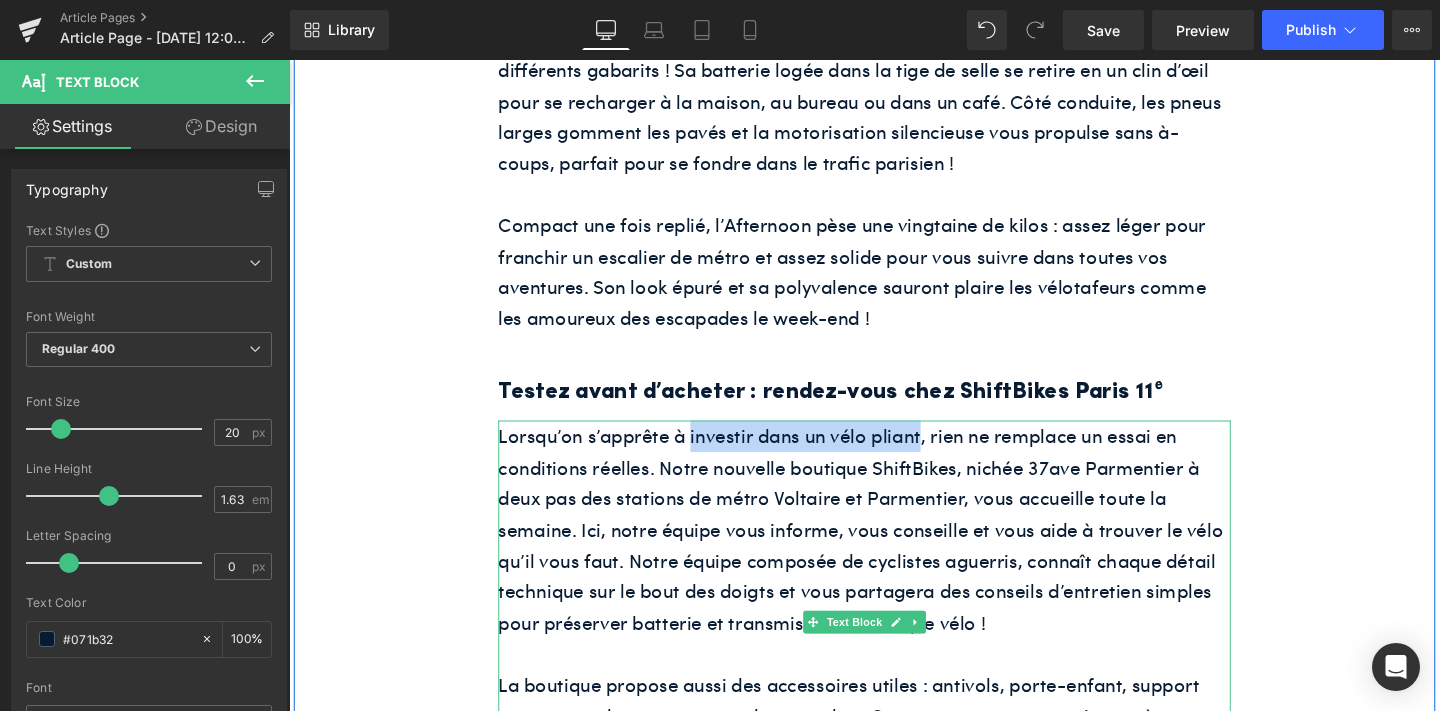 drag, startPoint x: 954, startPoint y: 421, endPoint x: 711, endPoint y: 424, distance: 243.01852 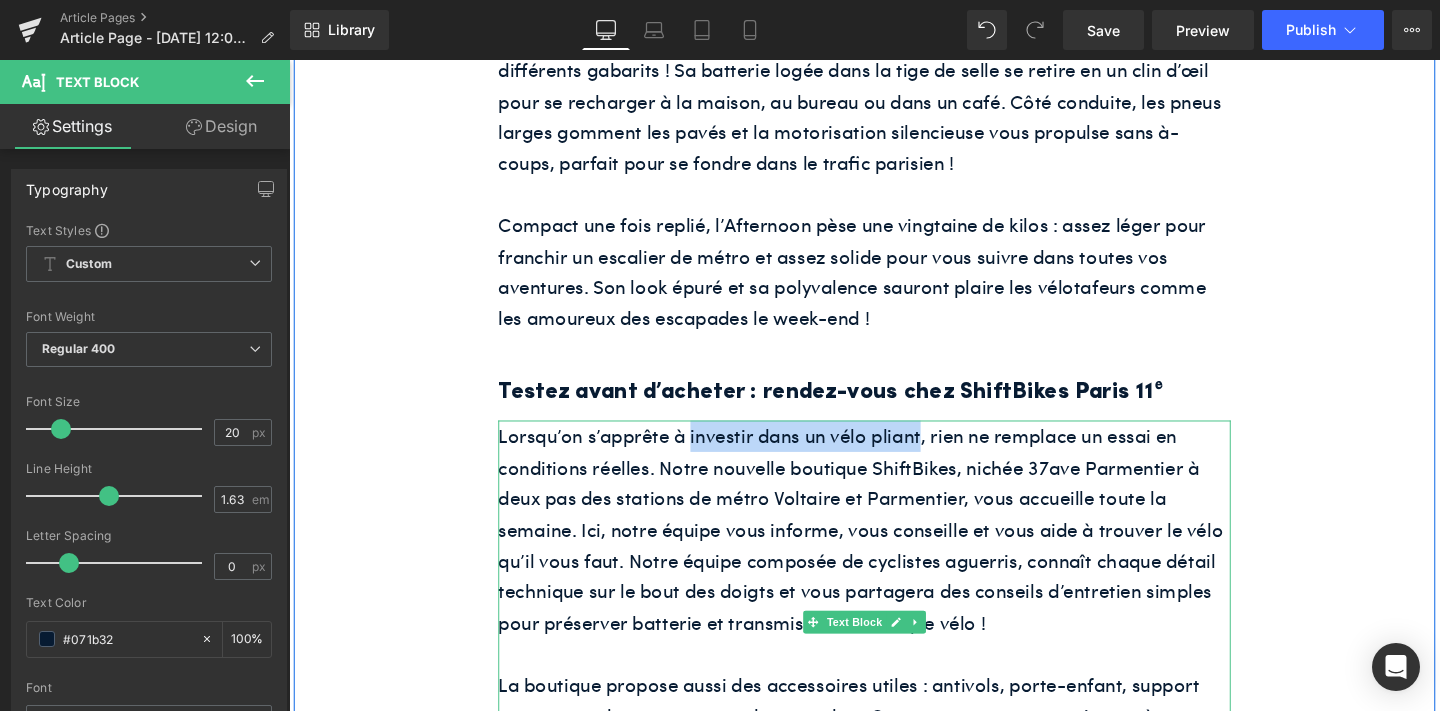click on "Lorsqu’on s’apprête à investir dans un vélo pliant, rien ne remplace un essai en conditions réelles. Notre nouvelle boutique ShiftBikes, nichée 37ave Parmentier à deux pas des stations de métro Voltaire et Parmentier, vous accueille toute la semaine. Ici, notre équipe vous informe, vous conseille et vous aide à trouver le vélo qu’il vous faut. Notre équipe composée de cyclistes aguerris, connaît chaque détail technique sur le bout des doigts et vous partagera des conseils d’entretien simples pour préserver batterie et transmission de chaque vélo !" at bounding box center [894, 553] 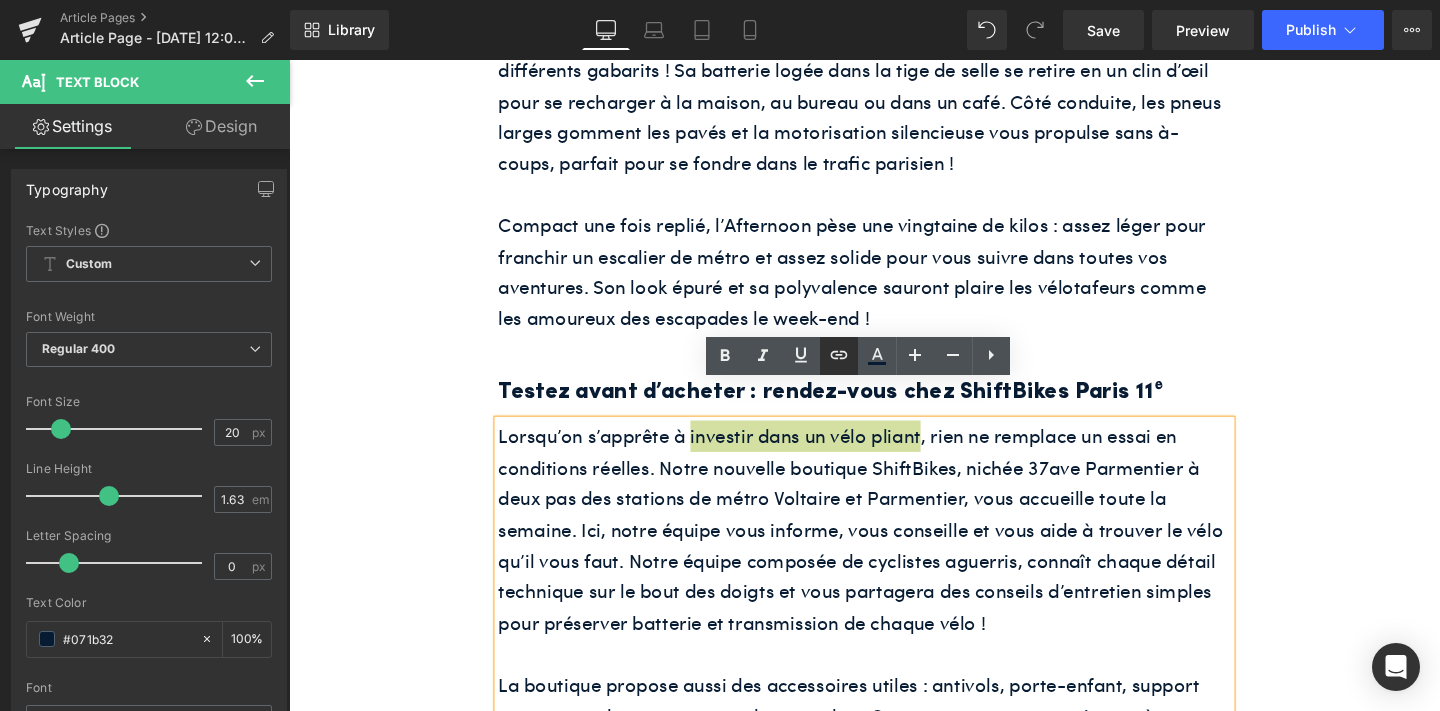 click at bounding box center [839, 356] 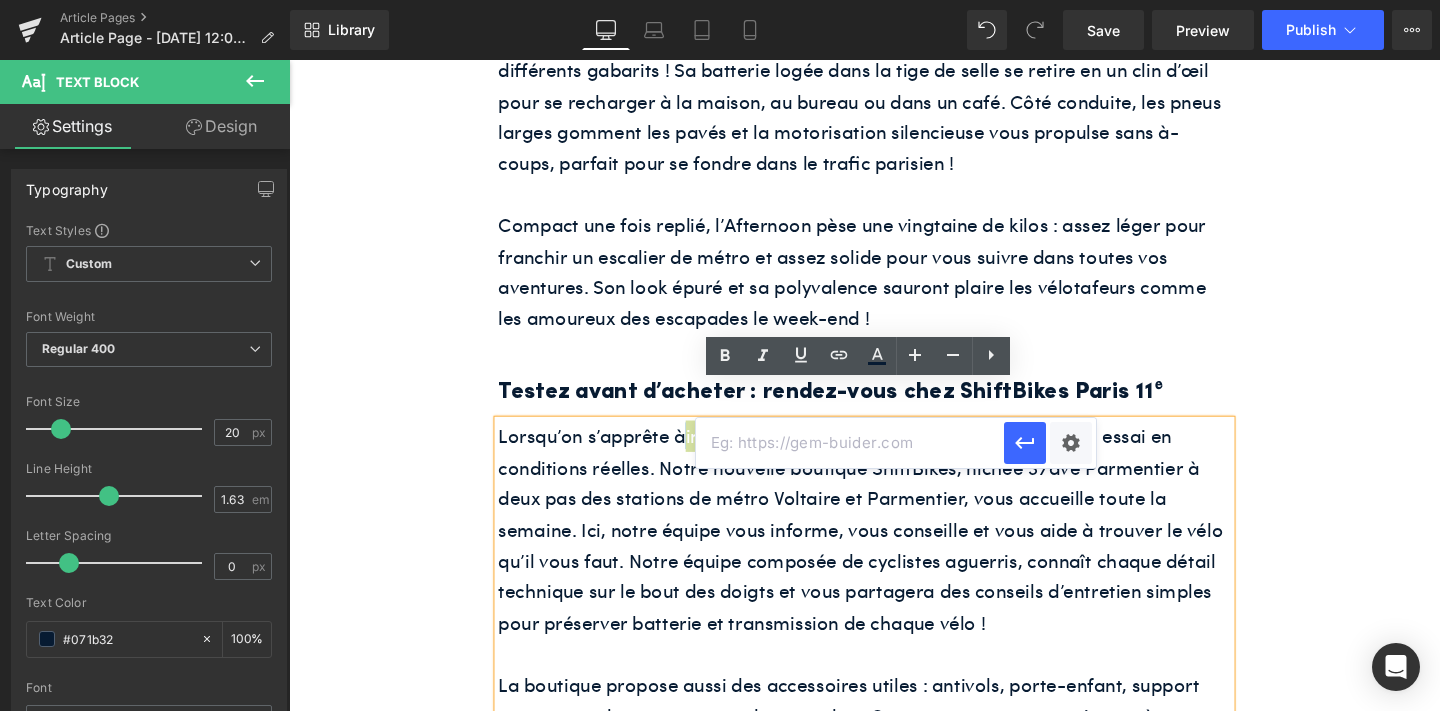 click at bounding box center (850, 443) 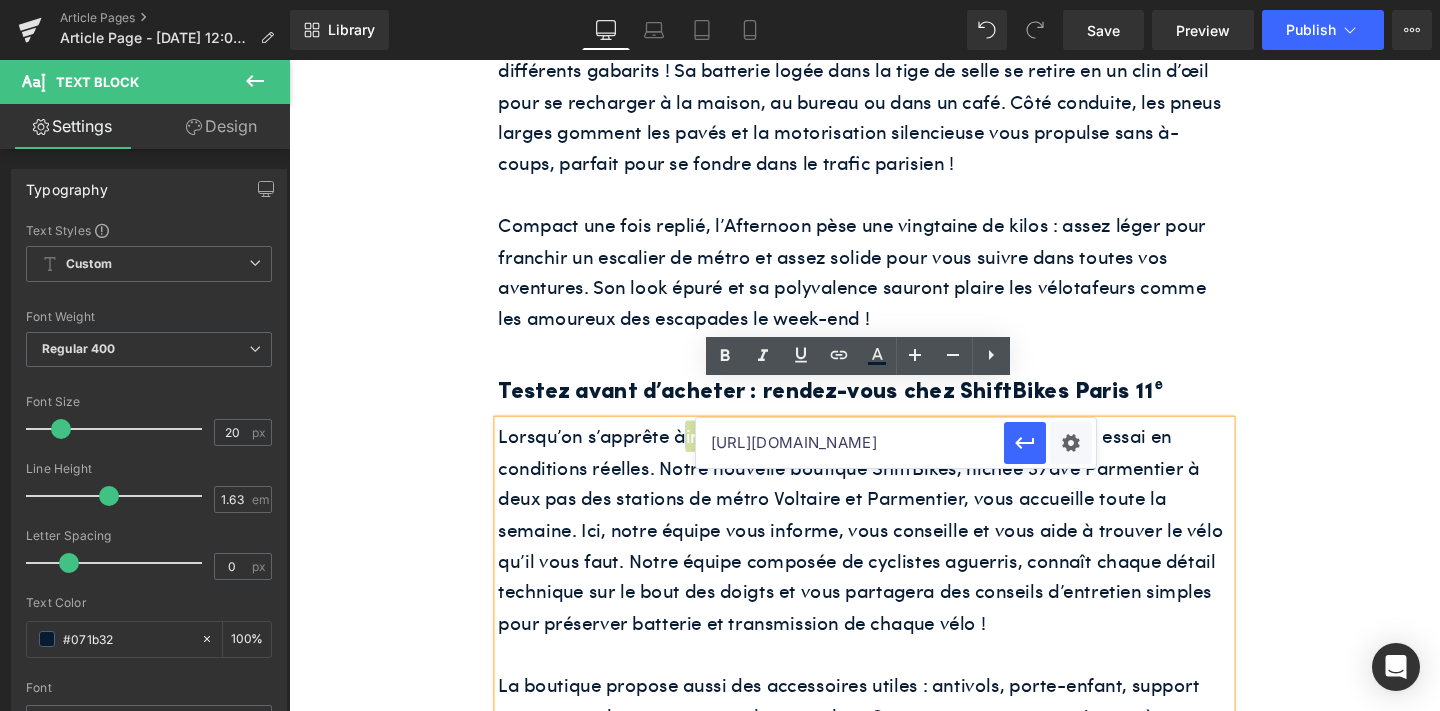scroll, scrollTop: 0, scrollLeft: 314, axis: horizontal 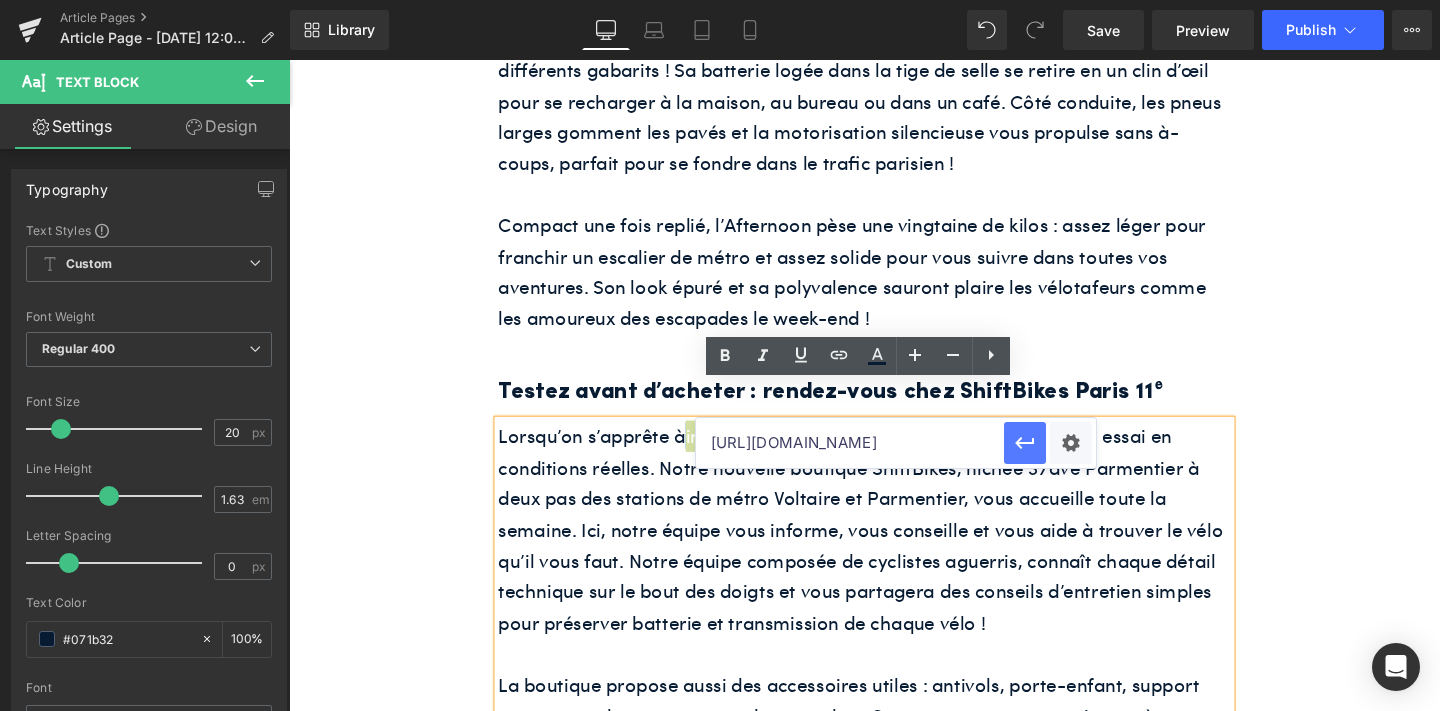 type on "[URL][DOMAIN_NAME]" 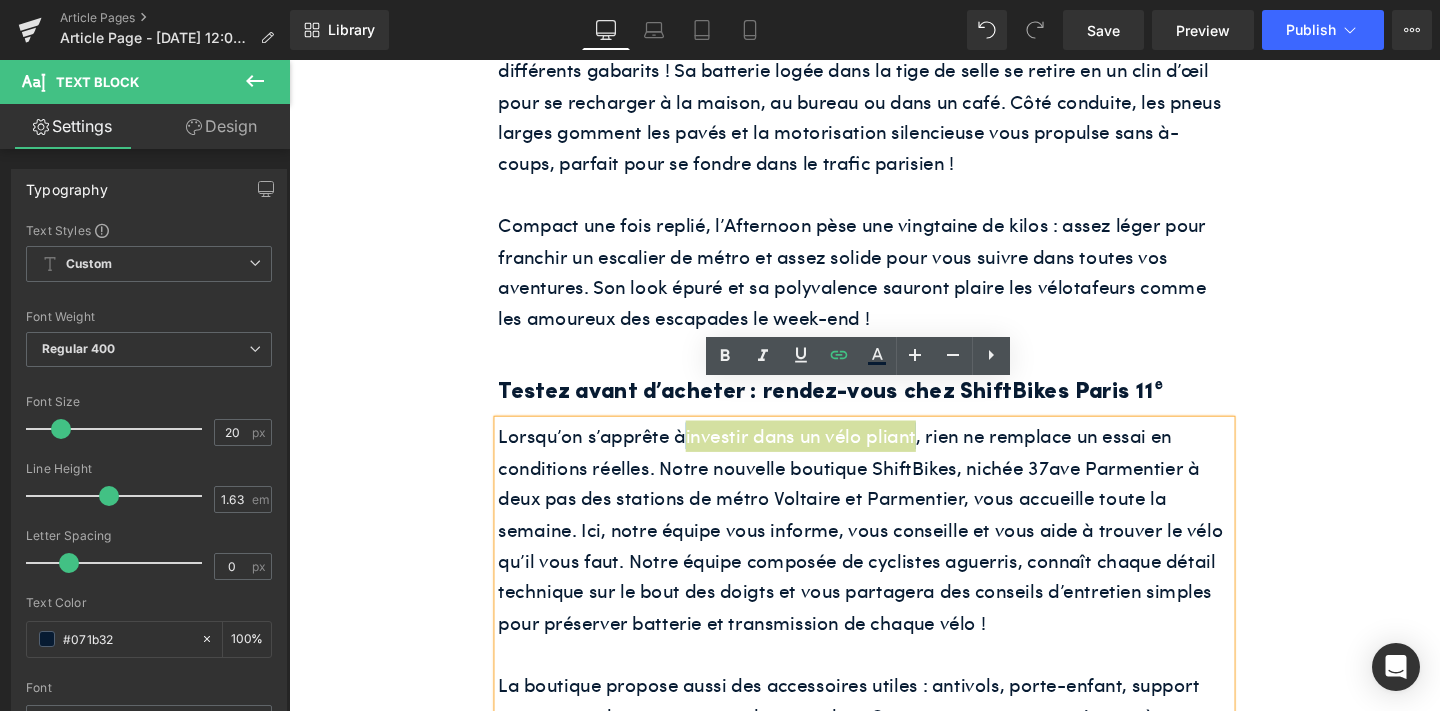 scroll, scrollTop: 0, scrollLeft: 0, axis: both 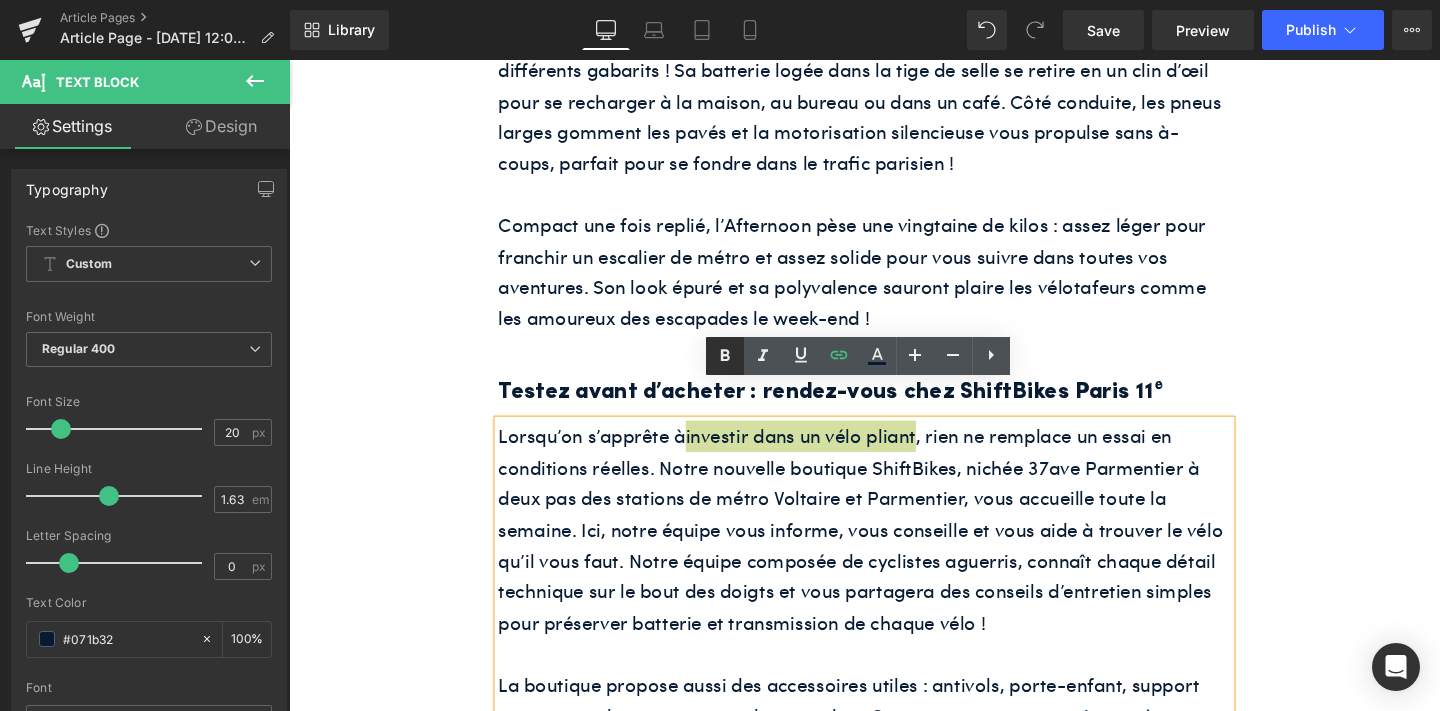 click 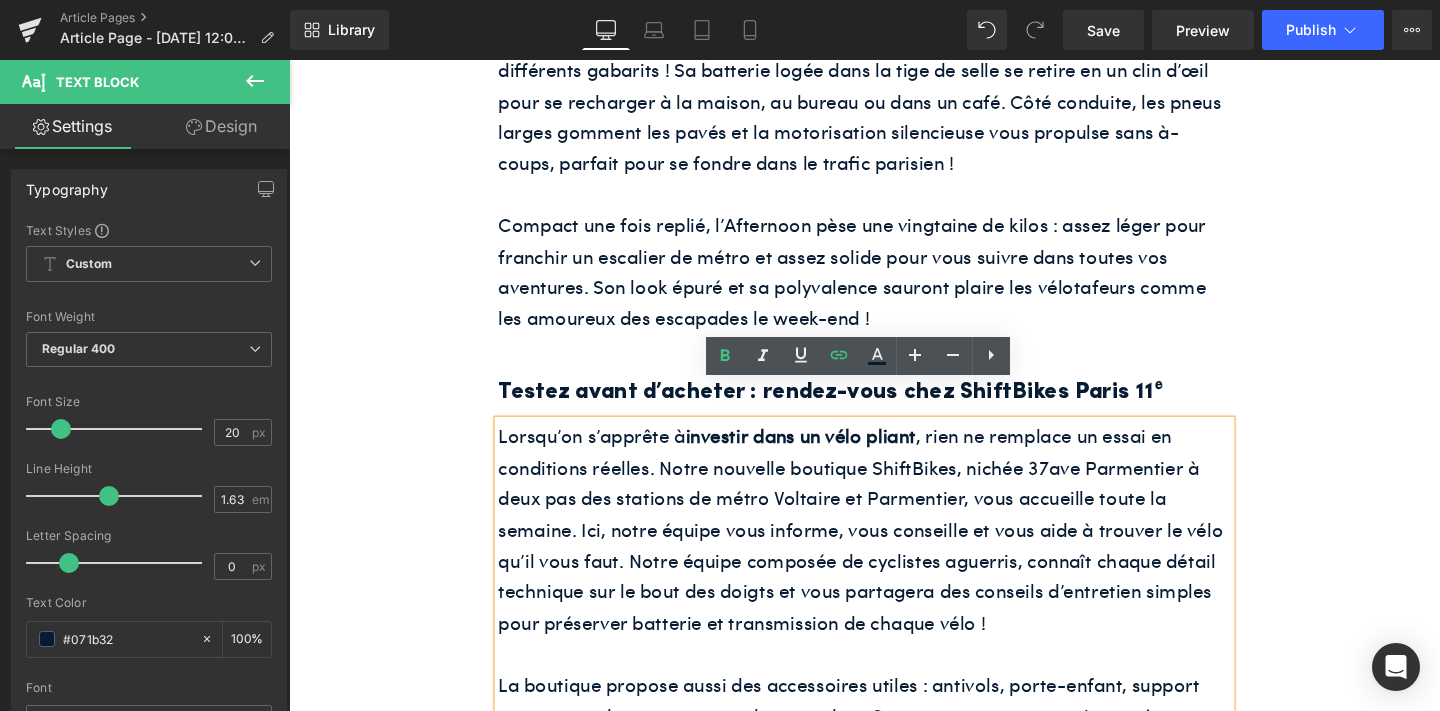 scroll, scrollTop: 1930, scrollLeft: 0, axis: vertical 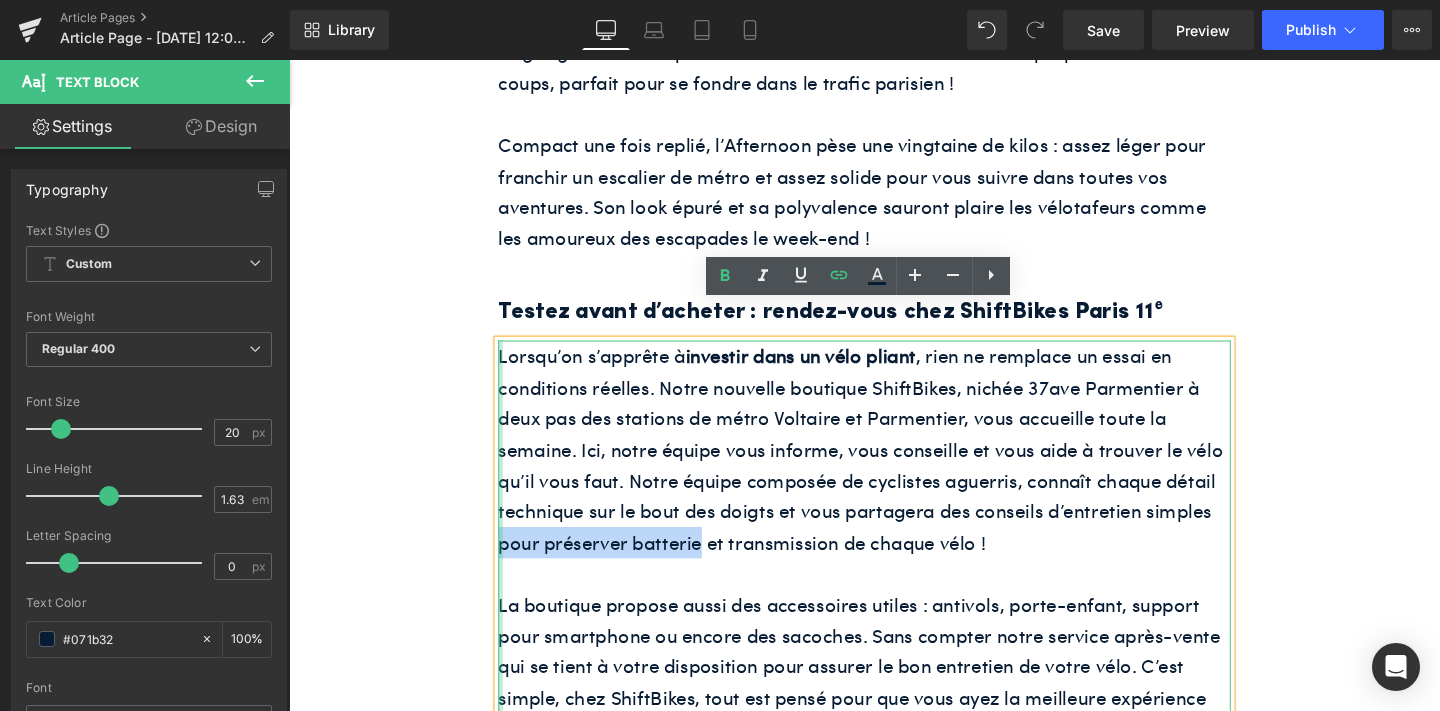 drag, startPoint x: 721, startPoint y: 531, endPoint x: 511, endPoint y: 536, distance: 210.05951 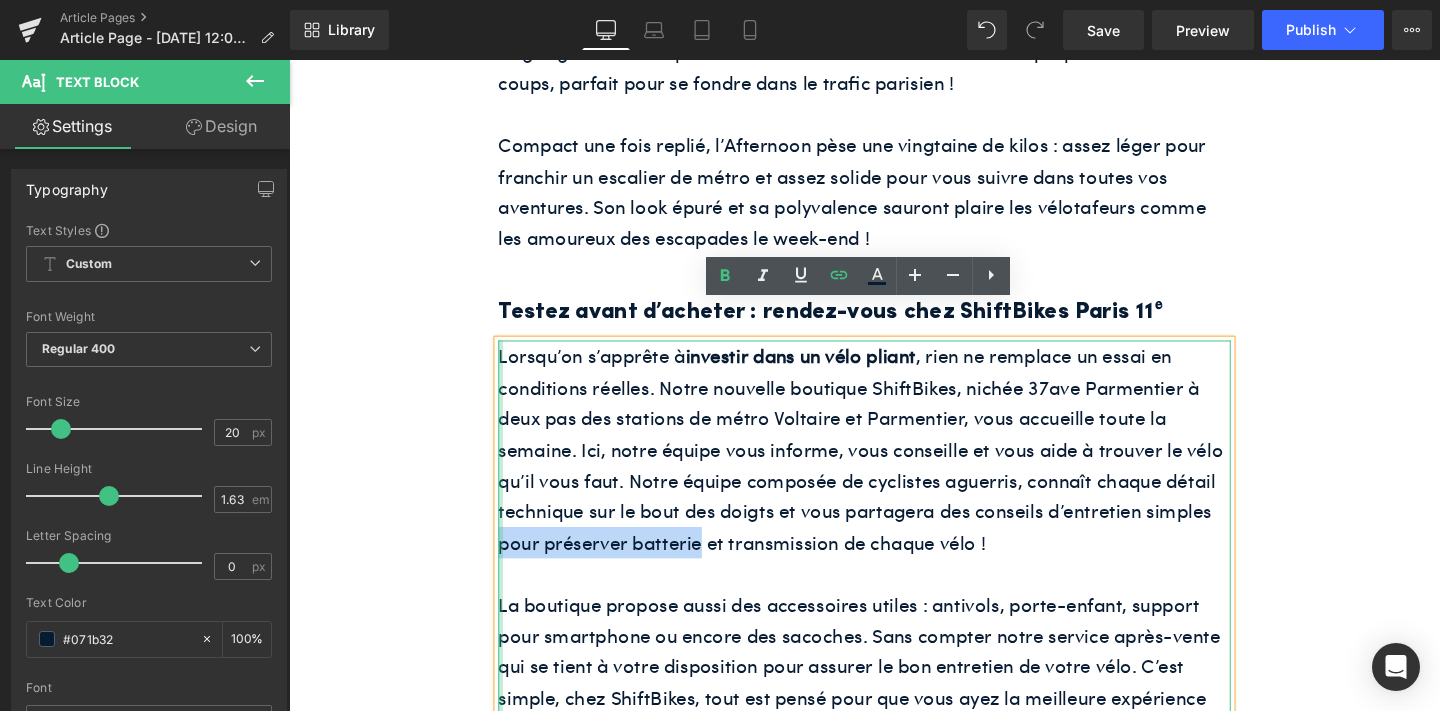 click on "Lorsqu’on s’apprête à  investir dans un vélo pliant , rien ne remplace un essai en conditions réelles. Notre nouvelle boutique ShiftBikes, nichée 37ave Parmentier à deux pas des stations de métro Voltaire et Parmentier, vous accueille toute la semaine. Ici, notre équipe vous informe, vous conseille et vous aide à trouver le vélo qu’il vous faut. Notre équipe composée de cyclistes aguerris, connaît chaque détail technique sur le bout des doigts et vous partagera des conseils d’entretien simples pour préserver batterie et transmission de chaque vélo ! La boutique propose aussi des accessoires utiles : antivols, porte-enfant, support pour smartphone ou encore des sacoches. Sans compter notre service après-vente qui se tient à votre disposition pour assurer le bon entretien de votre vélo. C’est simple, chez ShiftBikes, tout est pensé pour que vous ayez la meilleure expérience possible et que vous repartiez avec le vélo de vos rêves. Text Block" at bounding box center (894, 567) 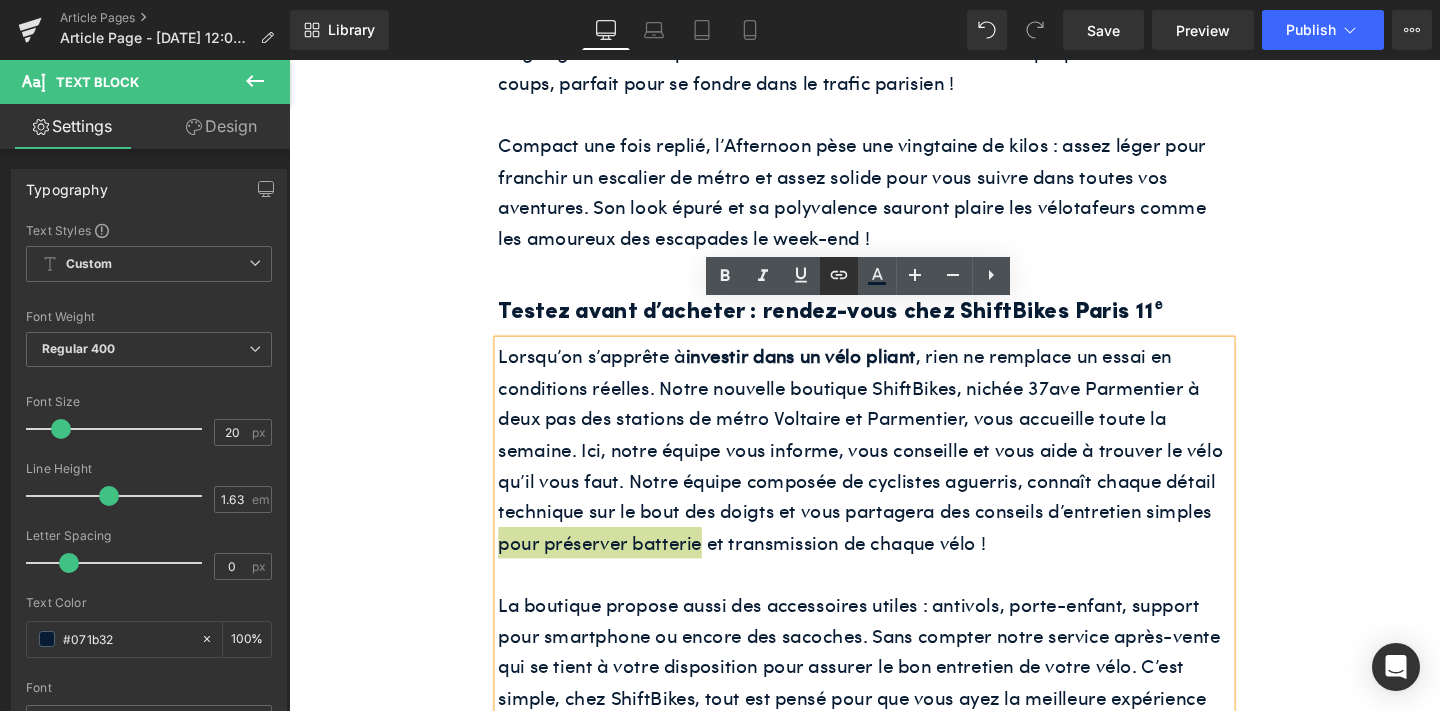 click 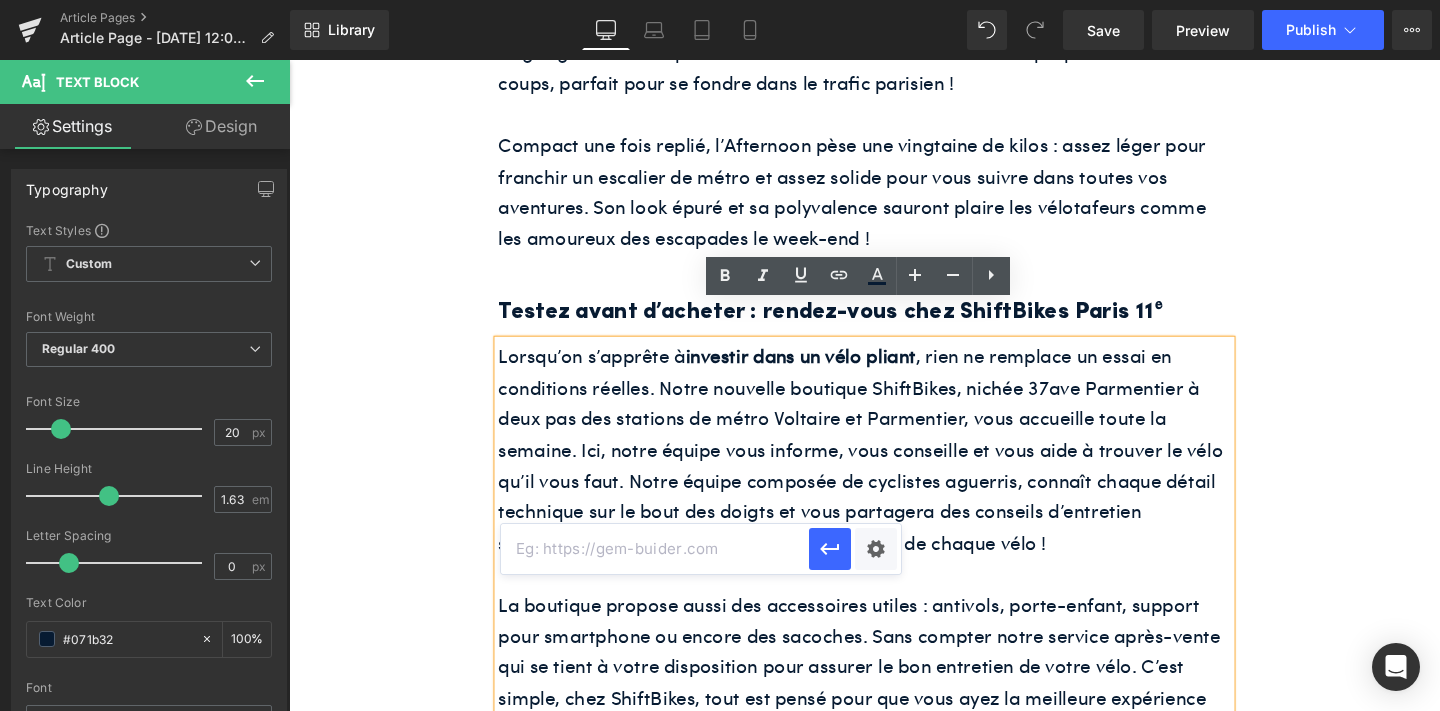 click at bounding box center (655, 549) 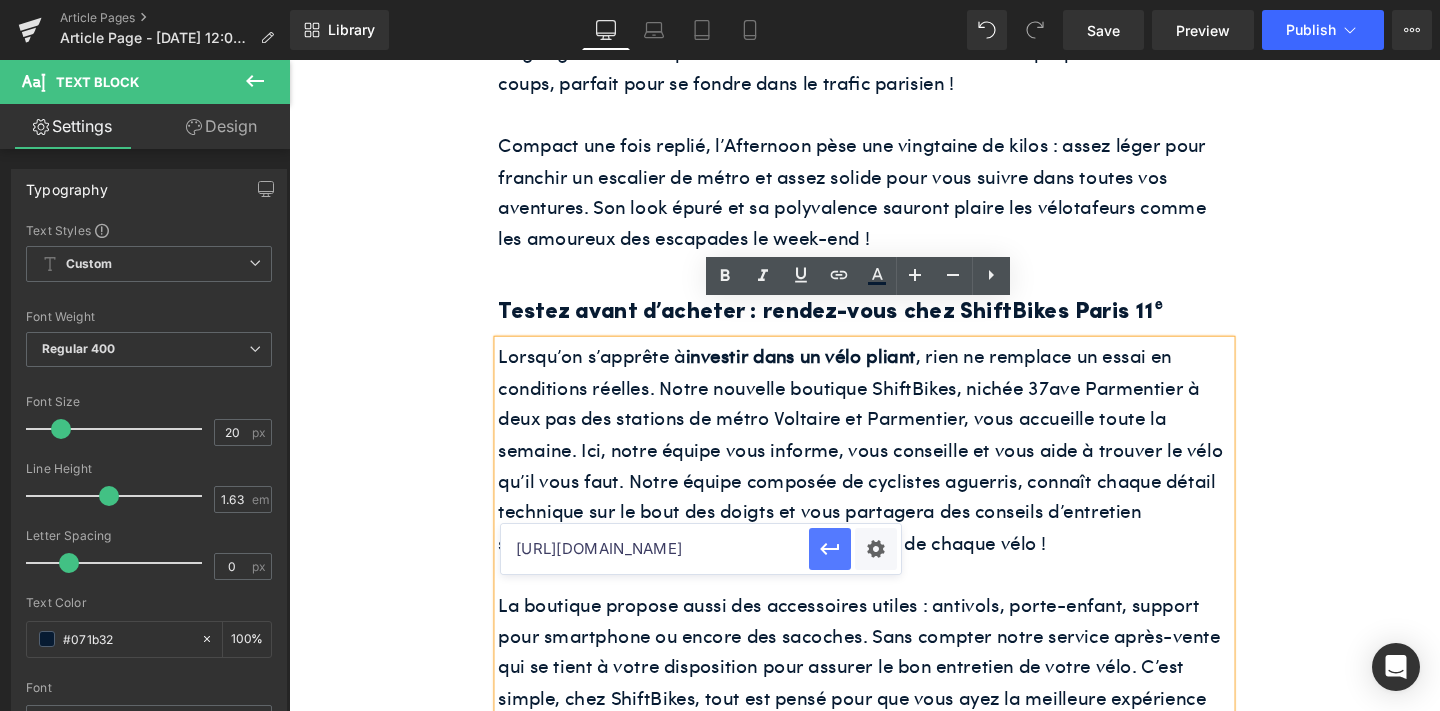 scroll, scrollTop: 0, scrollLeft: 471, axis: horizontal 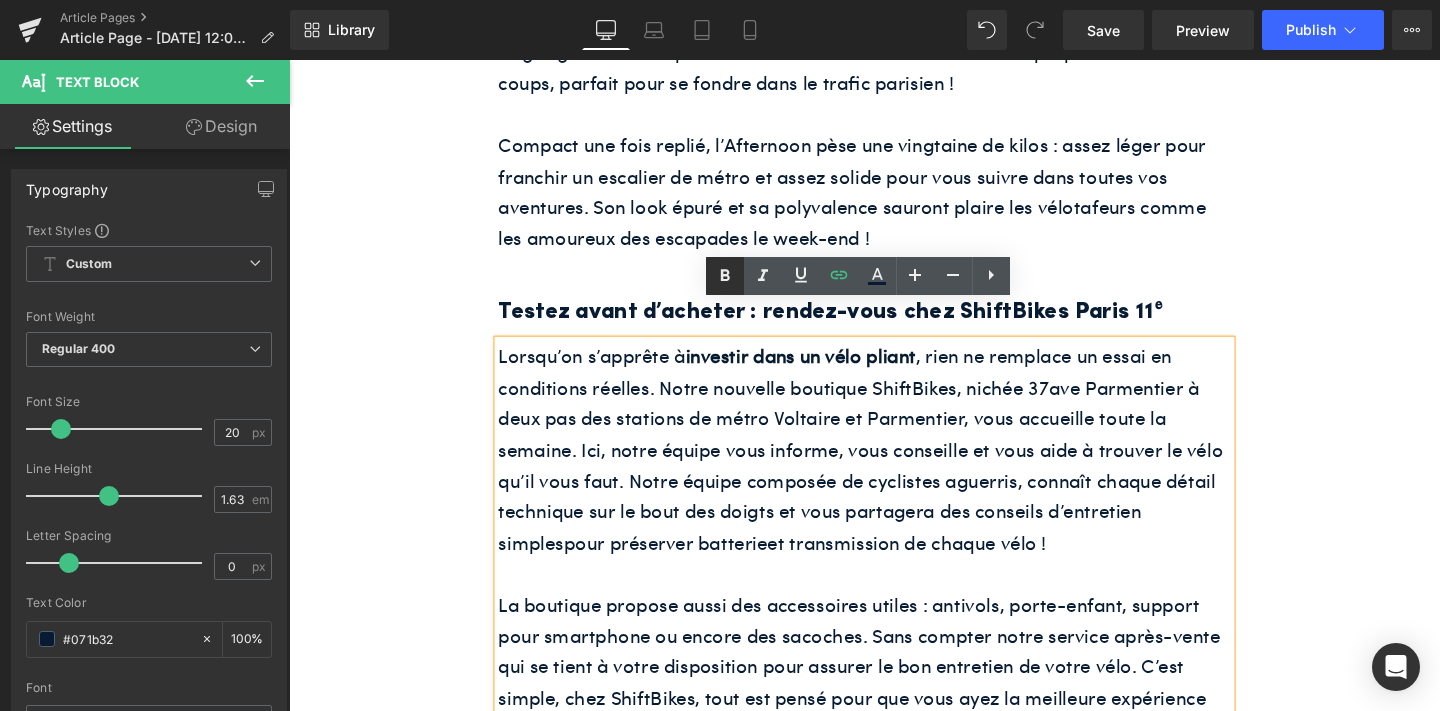 click 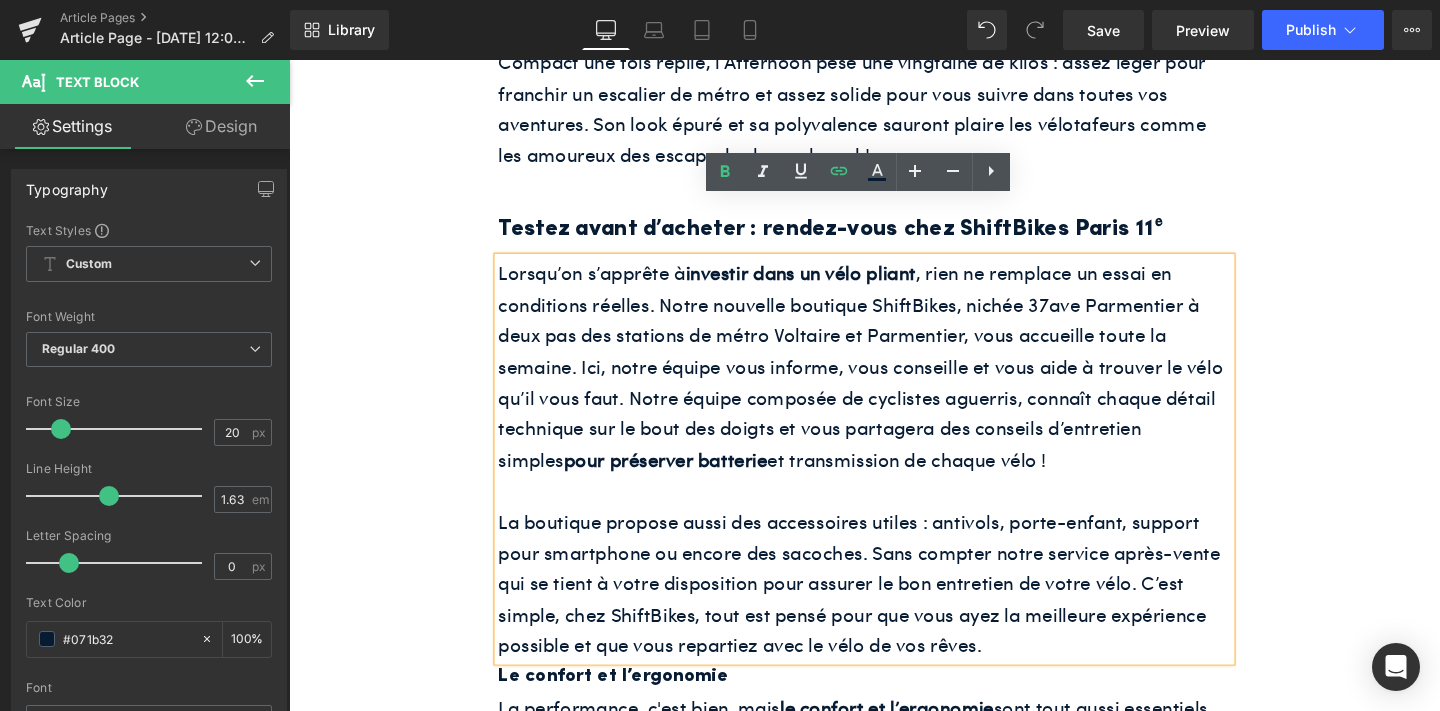 scroll, scrollTop: 2040, scrollLeft: 0, axis: vertical 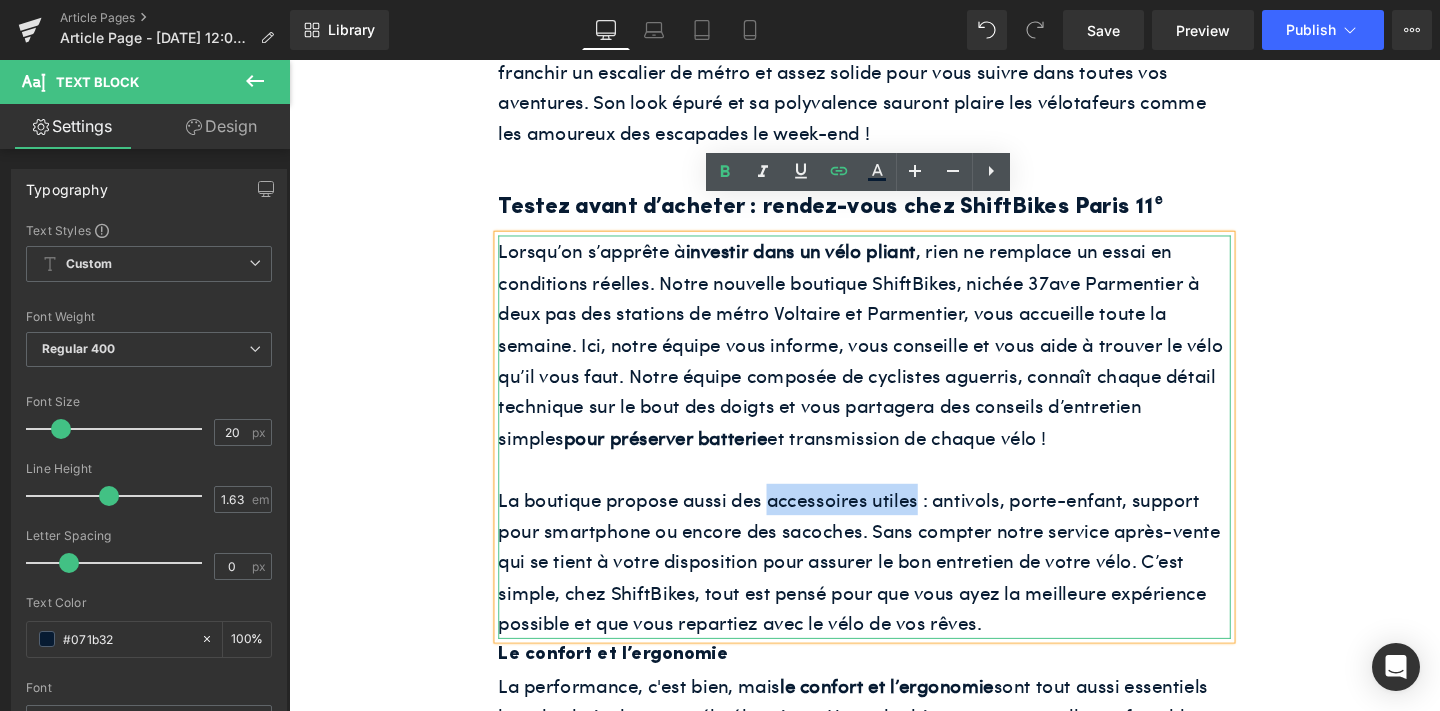 drag, startPoint x: 948, startPoint y: 486, endPoint x: 791, endPoint y: 485, distance: 157.00319 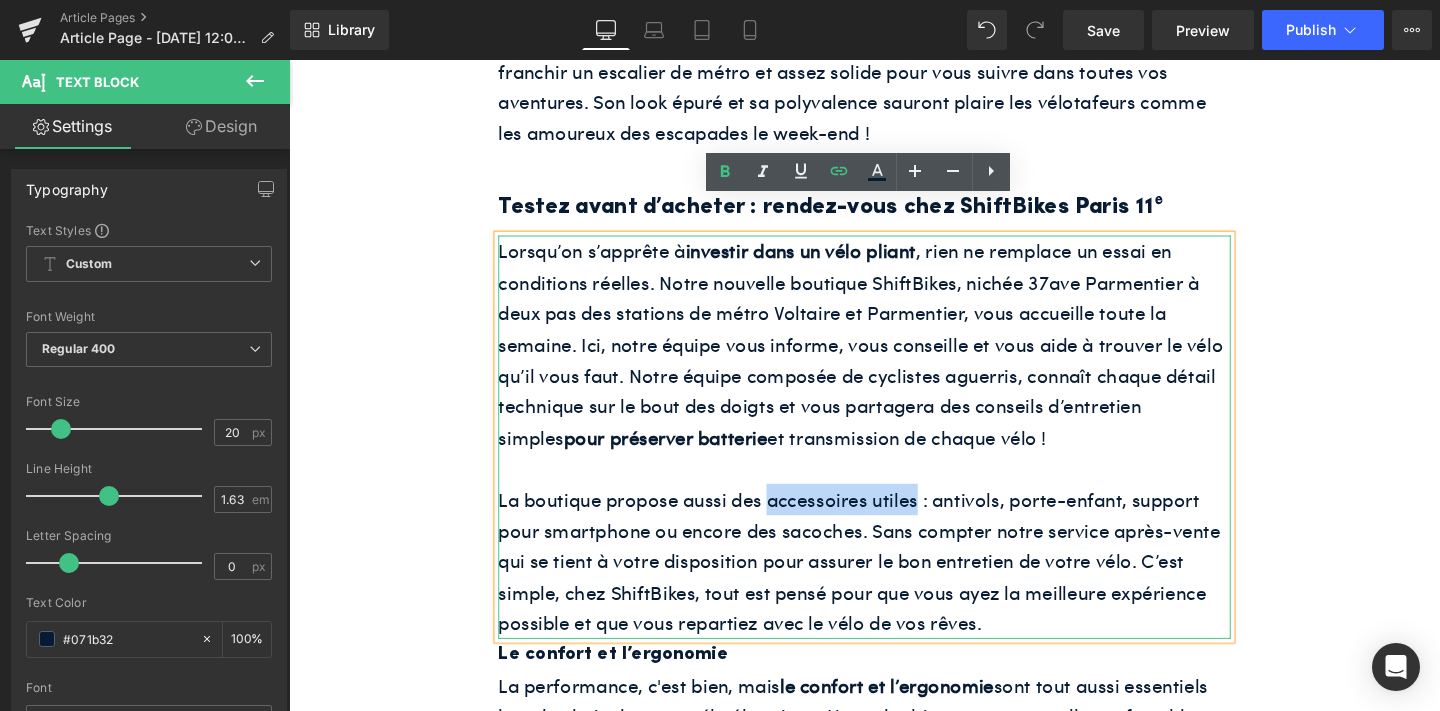 click on "La boutique propose aussi des accessoires utiles : antivols, porte-enfant, support pour smartphone ou encore des sacoches. Sans compter notre service après-vente qui se tient à votre disposition pour assurer le bon entretien de votre vélo. C’est simple, chez ShiftBikes, tout est pensé pour que vous ayez la meilleure expérience possible et que vous repartiez avec le vélo de vos rêves." at bounding box center [894, 587] 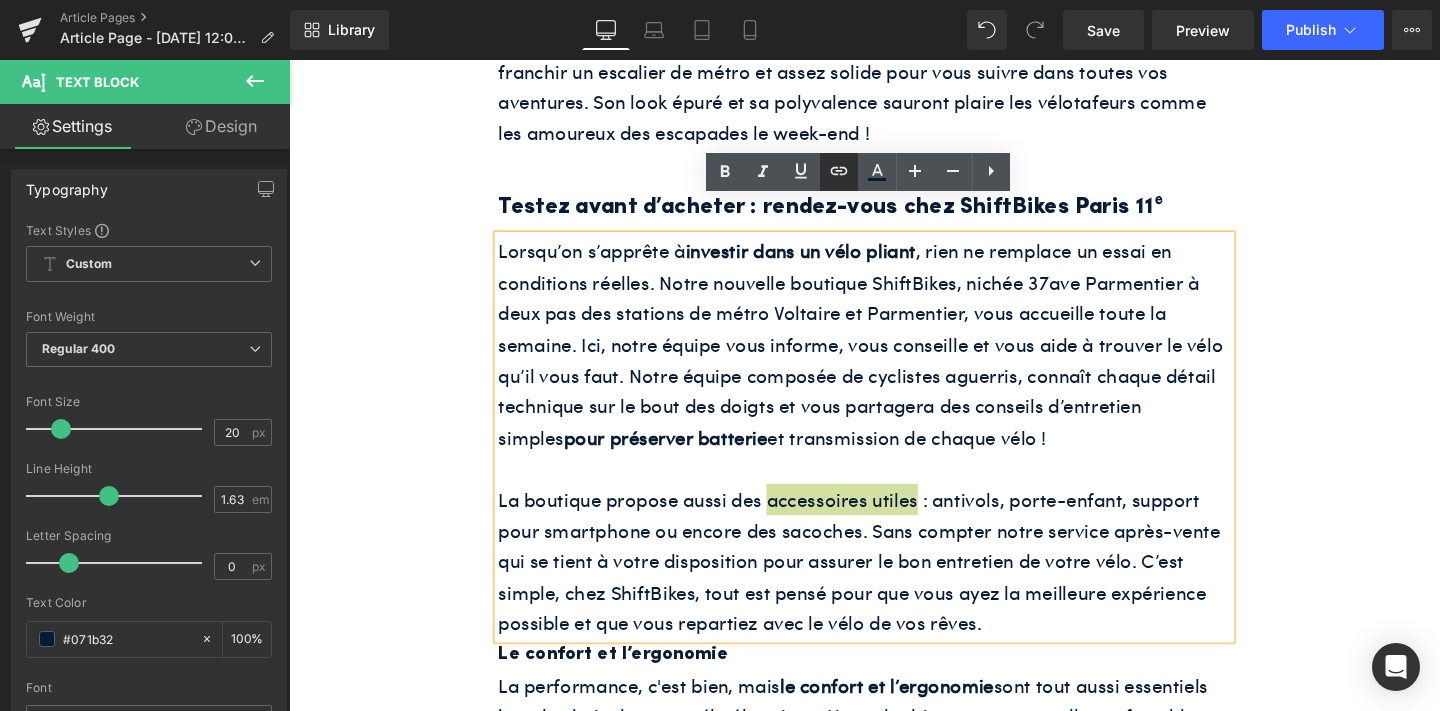 click 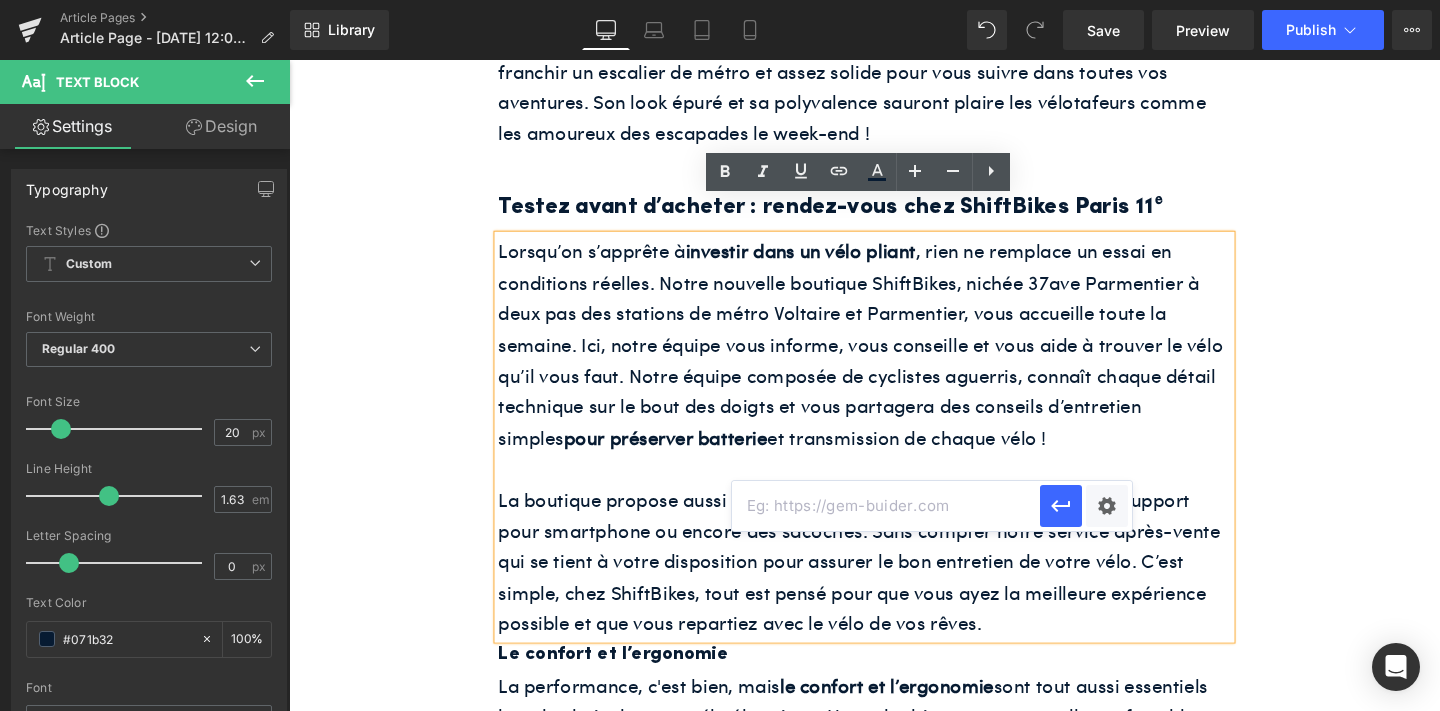 click at bounding box center (886, 506) 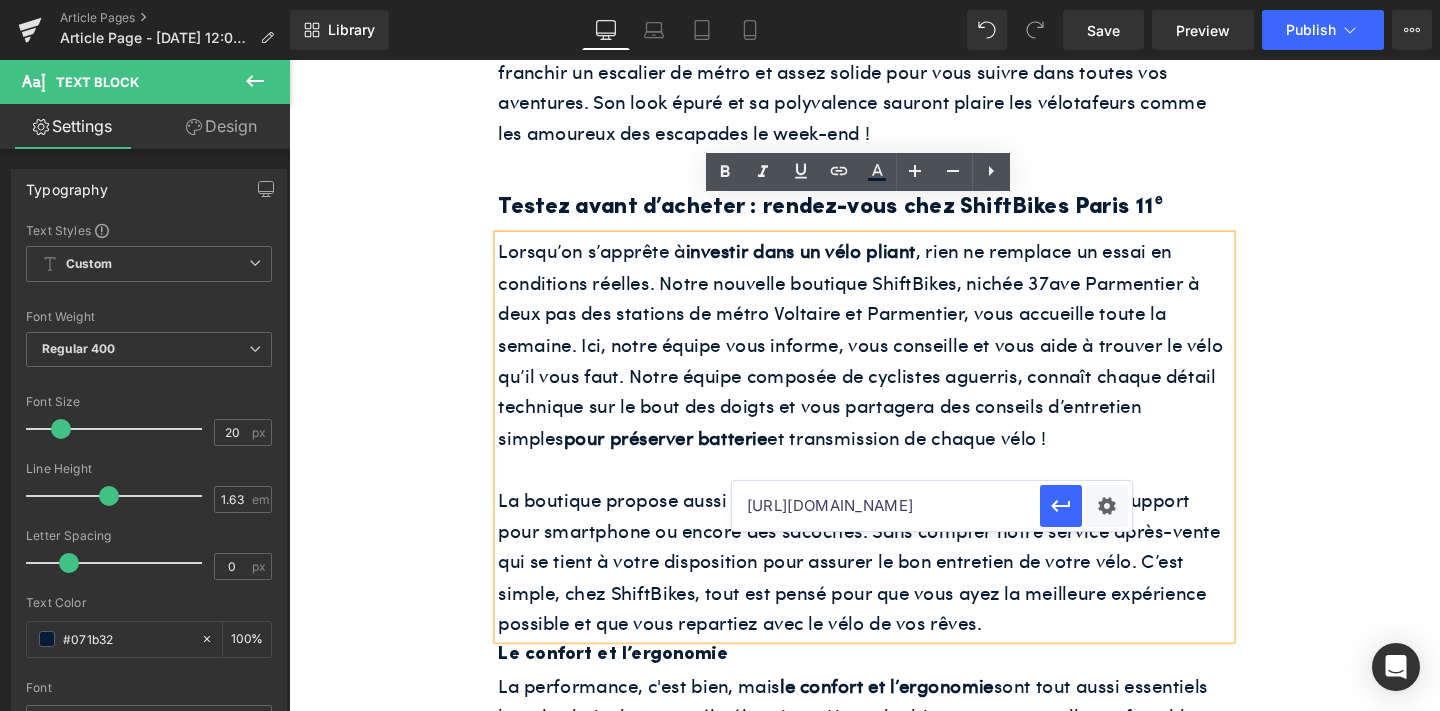 scroll, scrollTop: 0, scrollLeft: 102, axis: horizontal 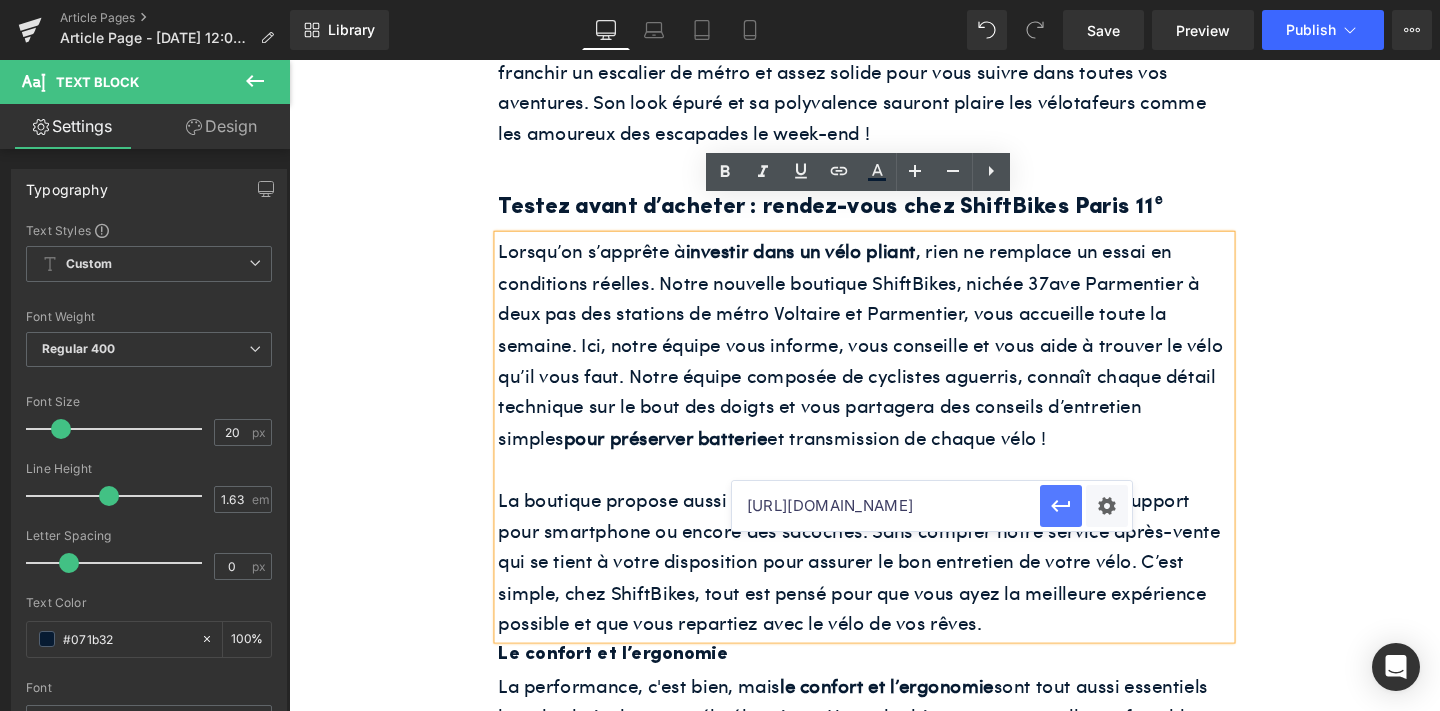 type on "[URL][DOMAIN_NAME]" 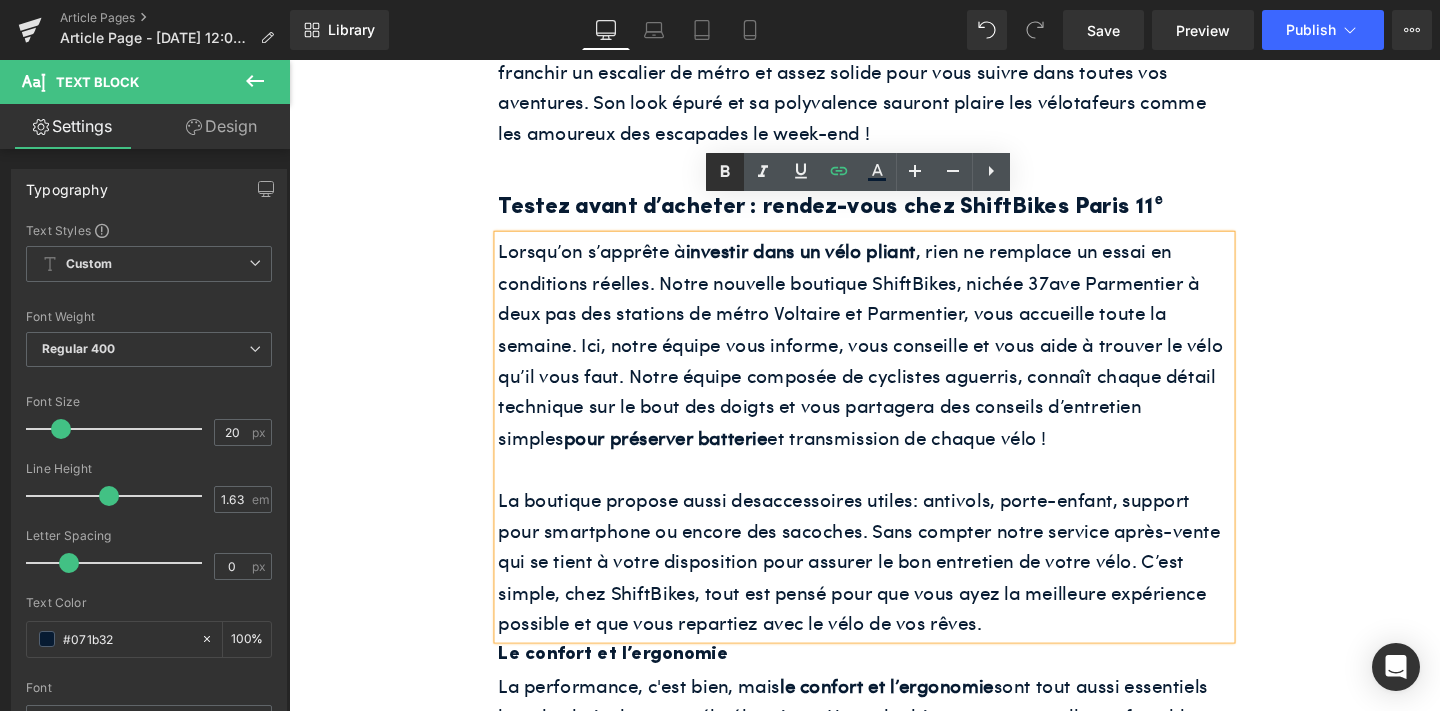 click 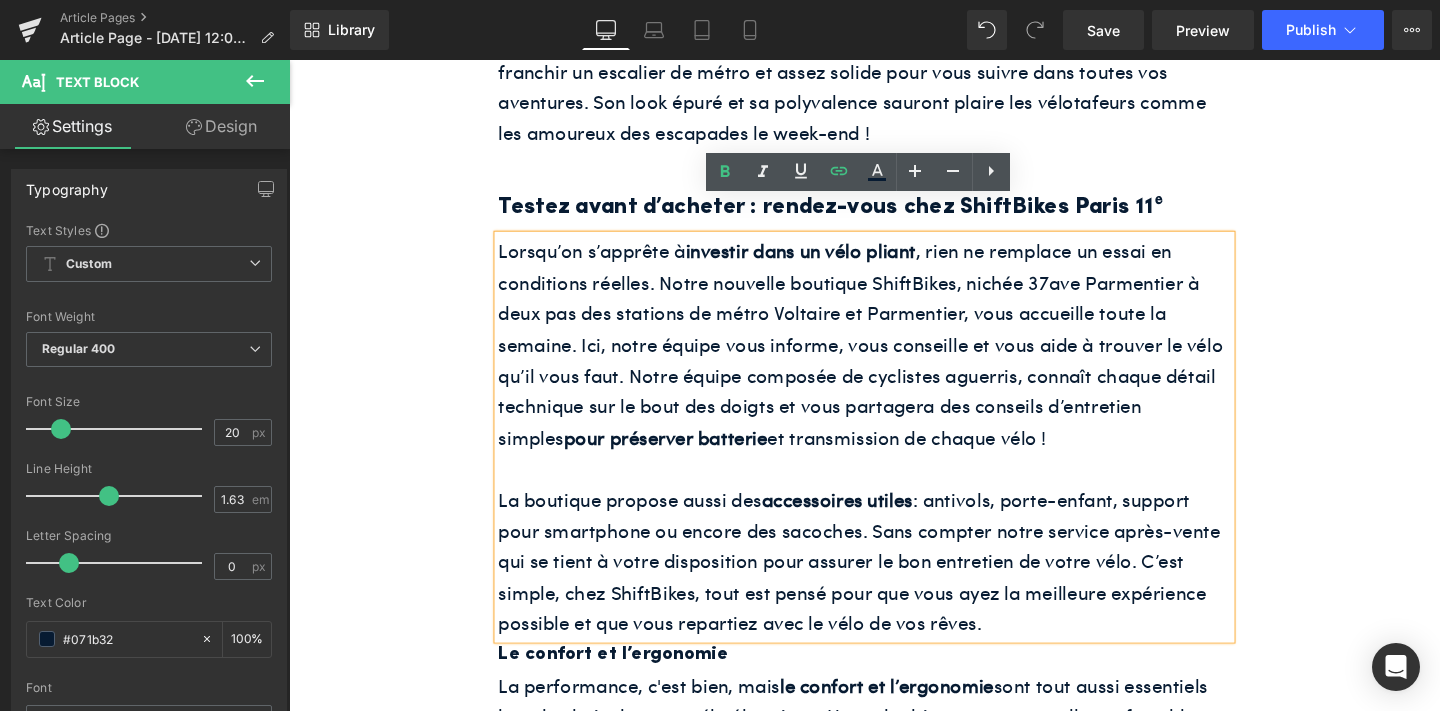 click on "Compact une fois replié, l’Afternoon pèse une vingtaine de kilos : assez léger pour franchir un escalier de métro et assez solide pour vous suivre dans toutes vos aventures. Son look épuré et sa polyvalence sauront plaire les vélotafeurs comme les amoureux des escapades le week-end !" at bounding box center [894, 88] 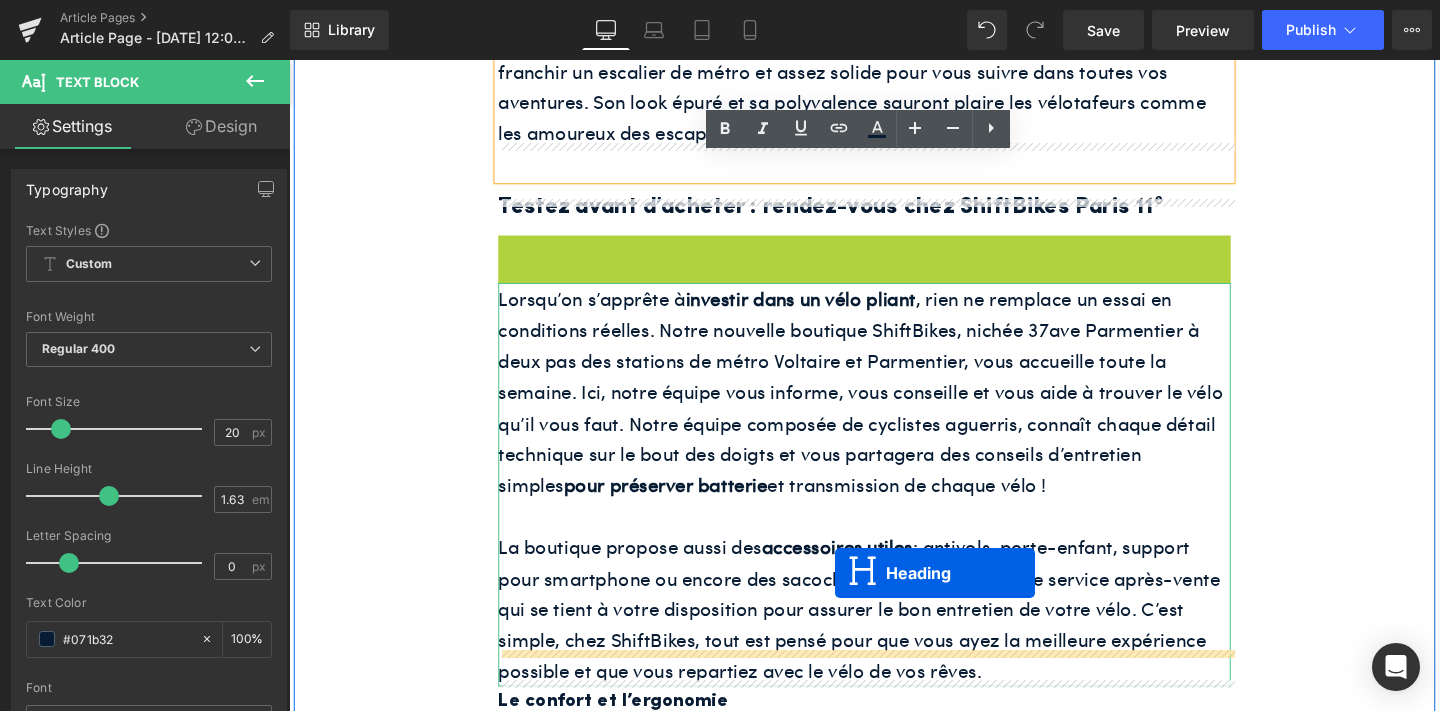drag, startPoint x: 838, startPoint y: 232, endPoint x: 863, endPoint y: 599, distance: 367.85052 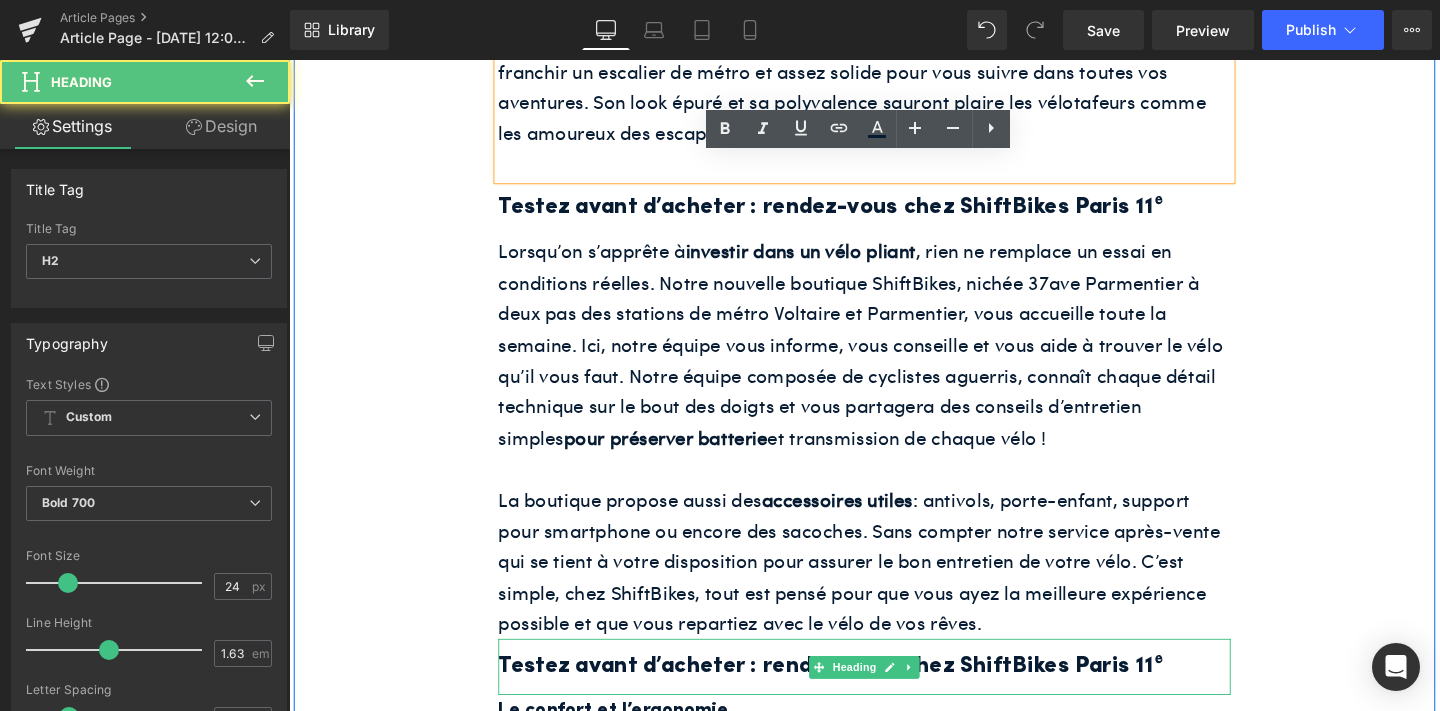 click on "Testez avant d’acheter : rendez-vous chez ShiftBikes Paris 11ᵉ" at bounding box center [894, 698] 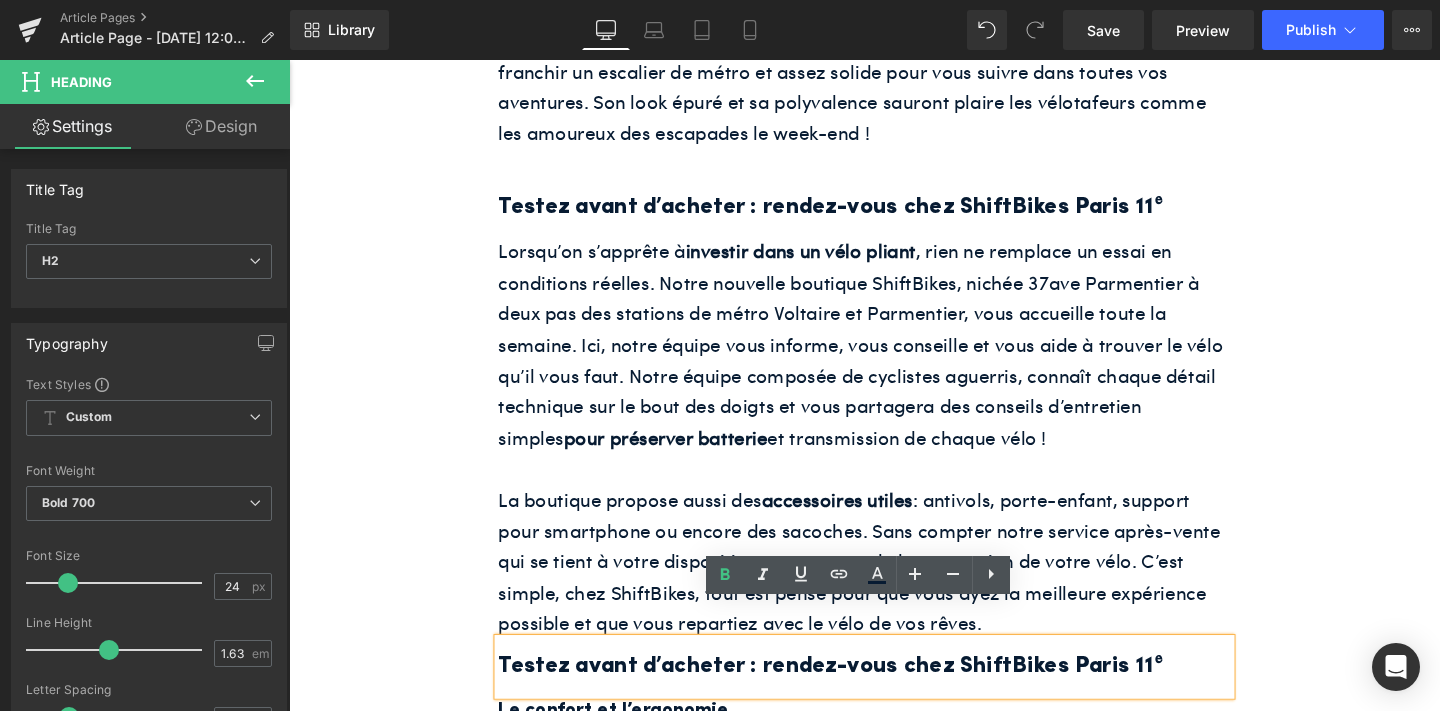 click on "Rendering Content" at bounding box center (720, 632) 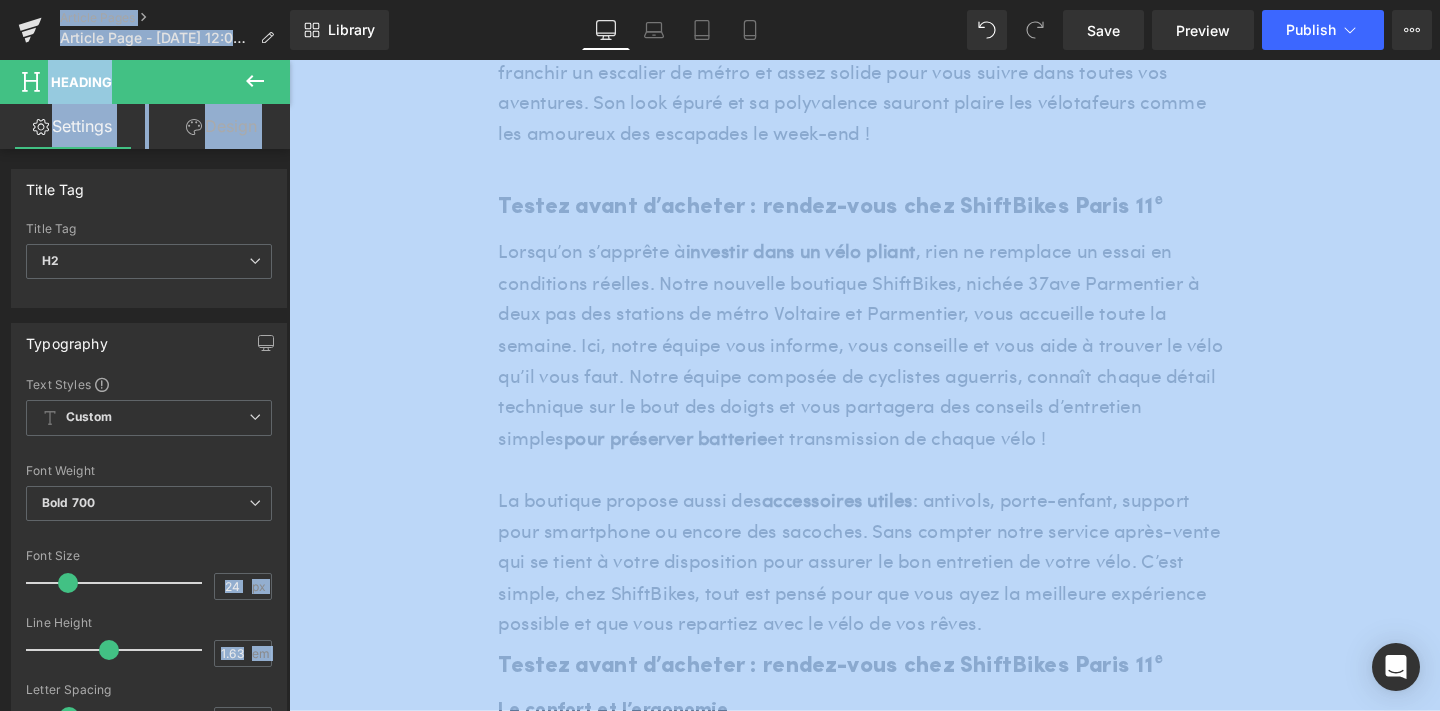 click on "Rendering Content" at bounding box center (720, 632) 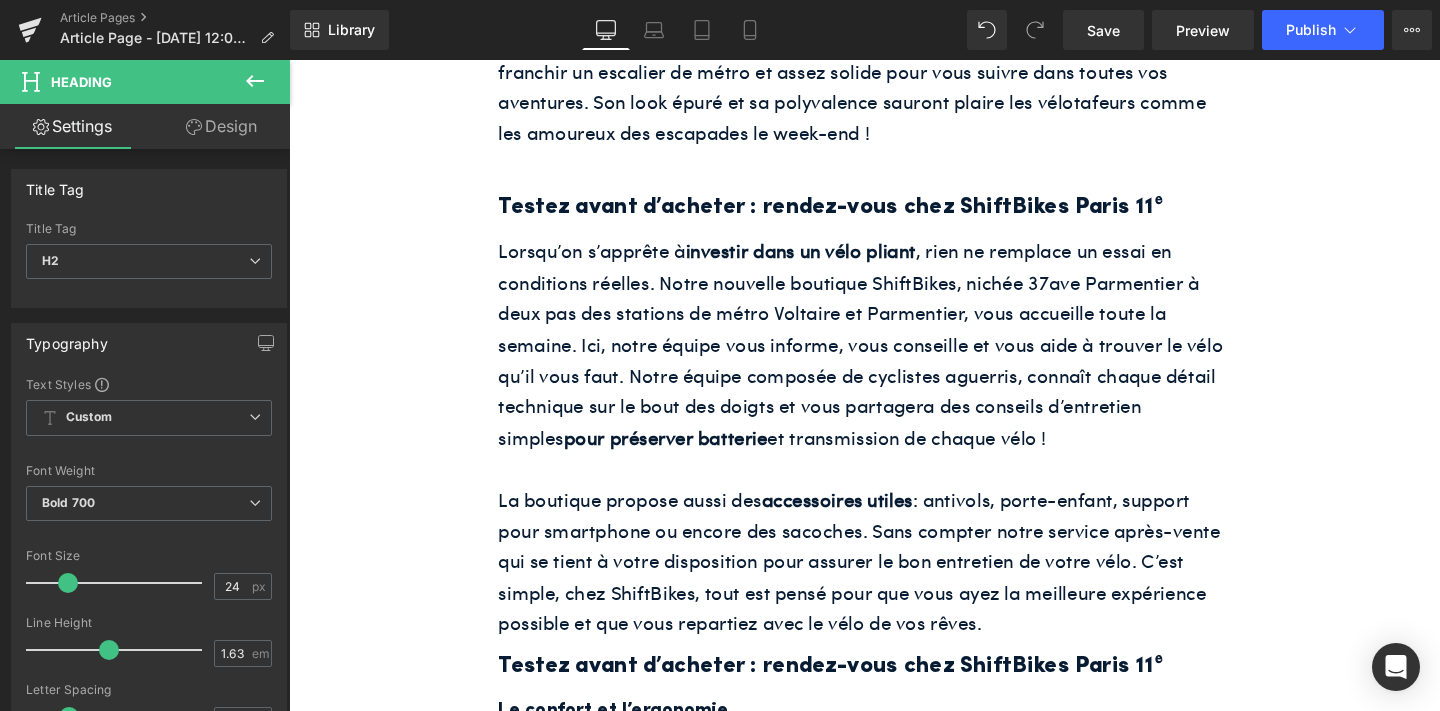 click on "Rendering Content" at bounding box center [720, 632] 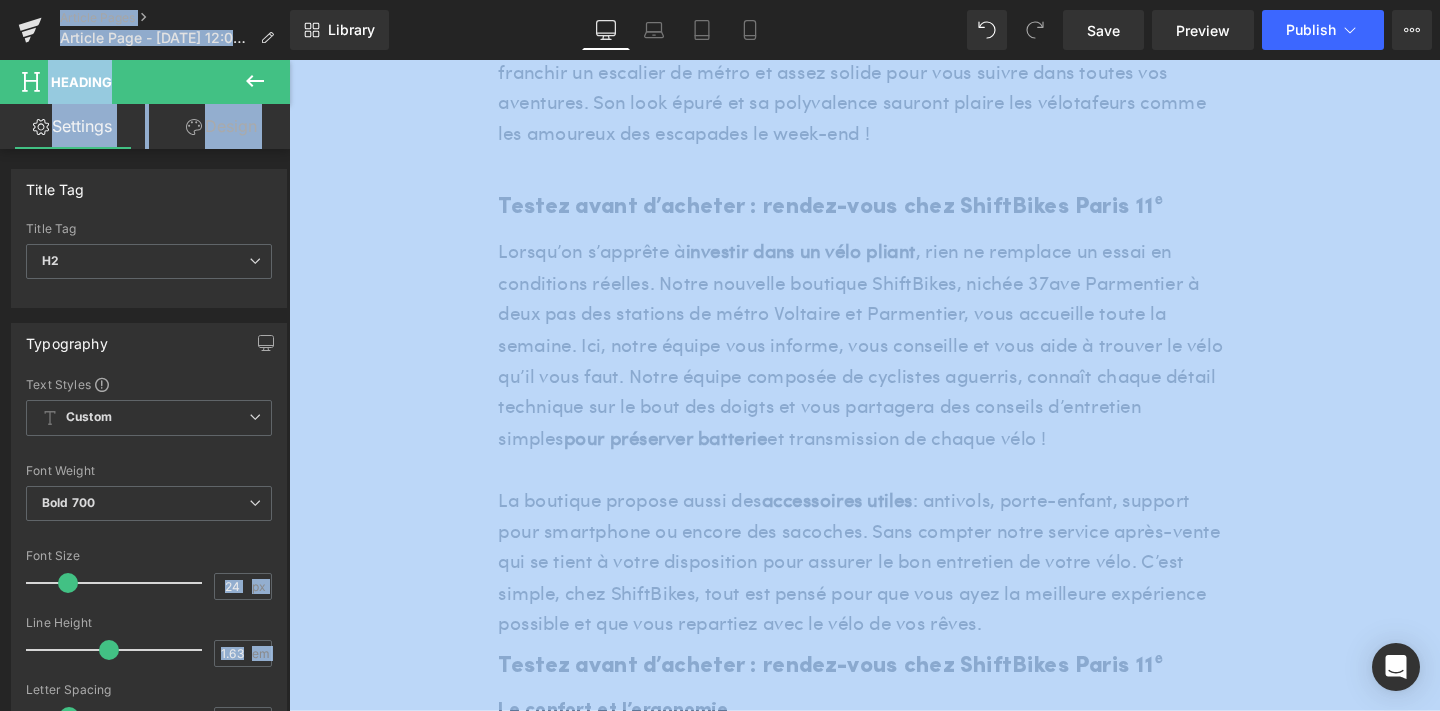 click on "Rendering Content" at bounding box center (720, 632) 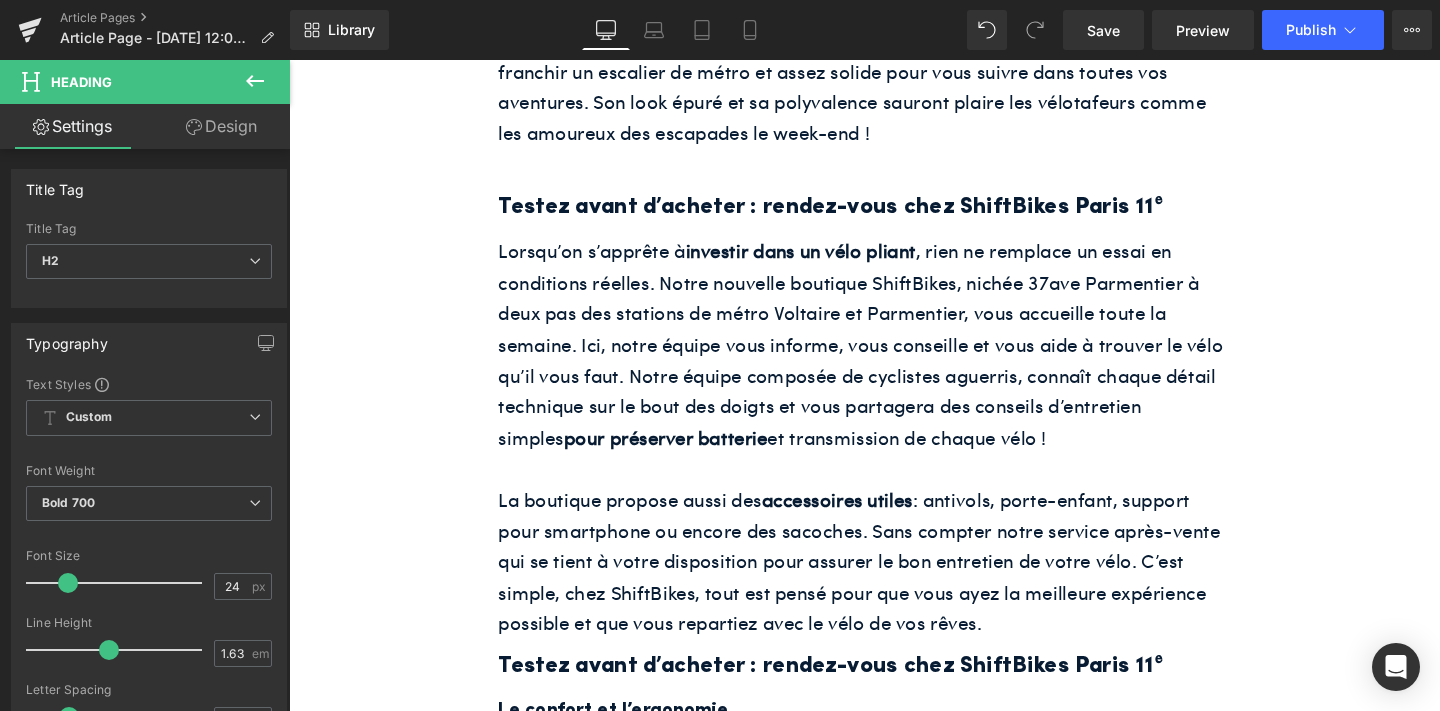 click on "Rendering Content" at bounding box center [720, 632] 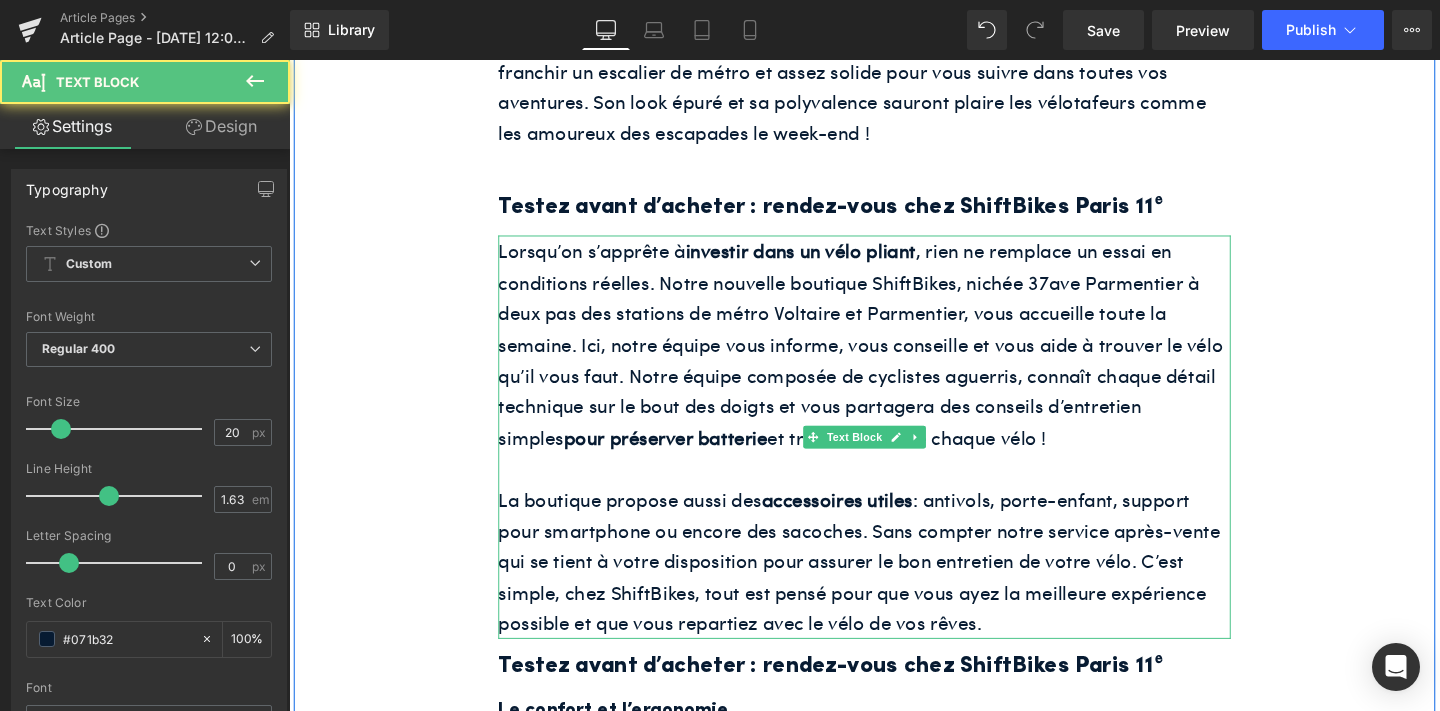 click on "La boutique propose aussi des  accessoires utiles  : antivols, porte-enfant, support pour smartphone ou encore des sacoches. Sans compter notre service après-vente qui se tient à votre disposition pour assurer le bon entretien de votre vélo. C’est simple, chez ShiftBikes, tout est pensé pour que vous ayez la meilleure expérience possible et que vous repartiez avec le vélo de vos rêves." at bounding box center (894, 587) 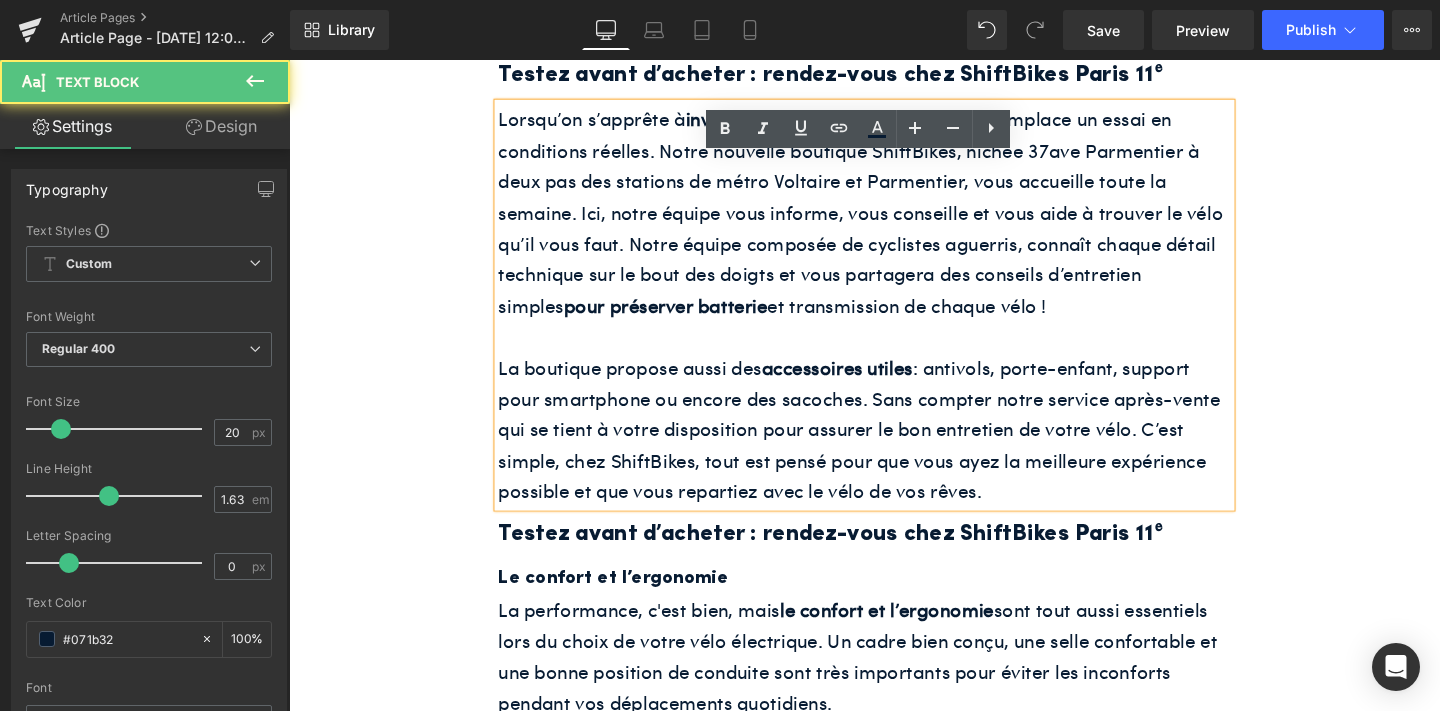scroll, scrollTop: 2228, scrollLeft: 0, axis: vertical 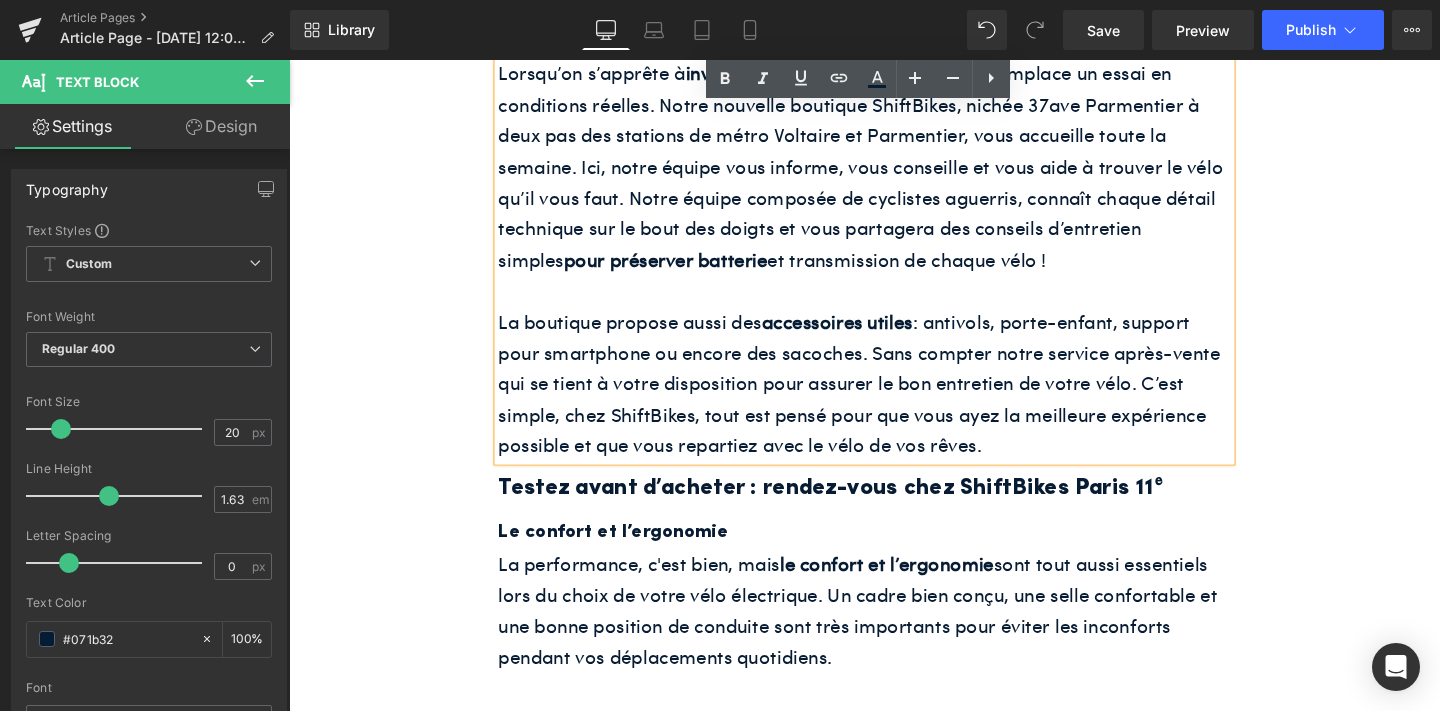click on "Testez avant d’acheter : rendez-vous chez ShiftBikes Paris 11ᵉ" at bounding box center (894, 510) 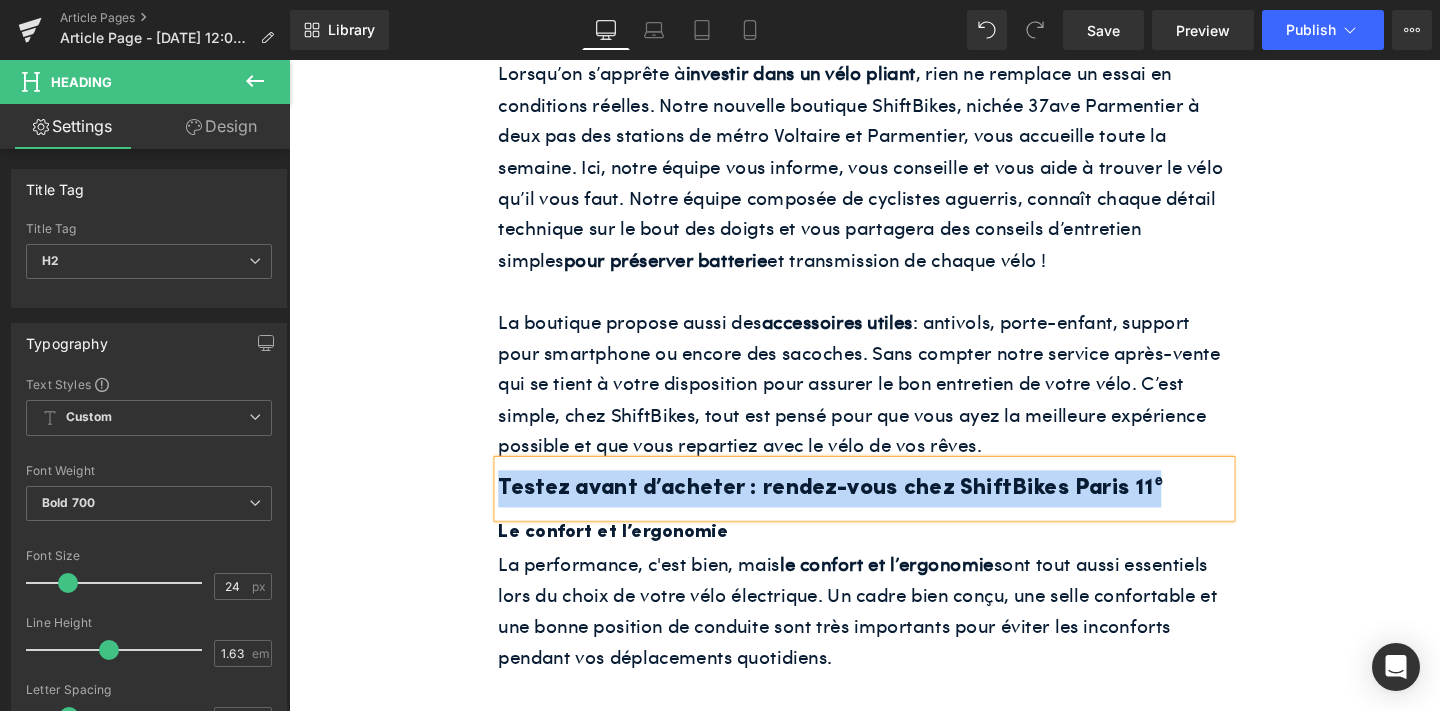 paste 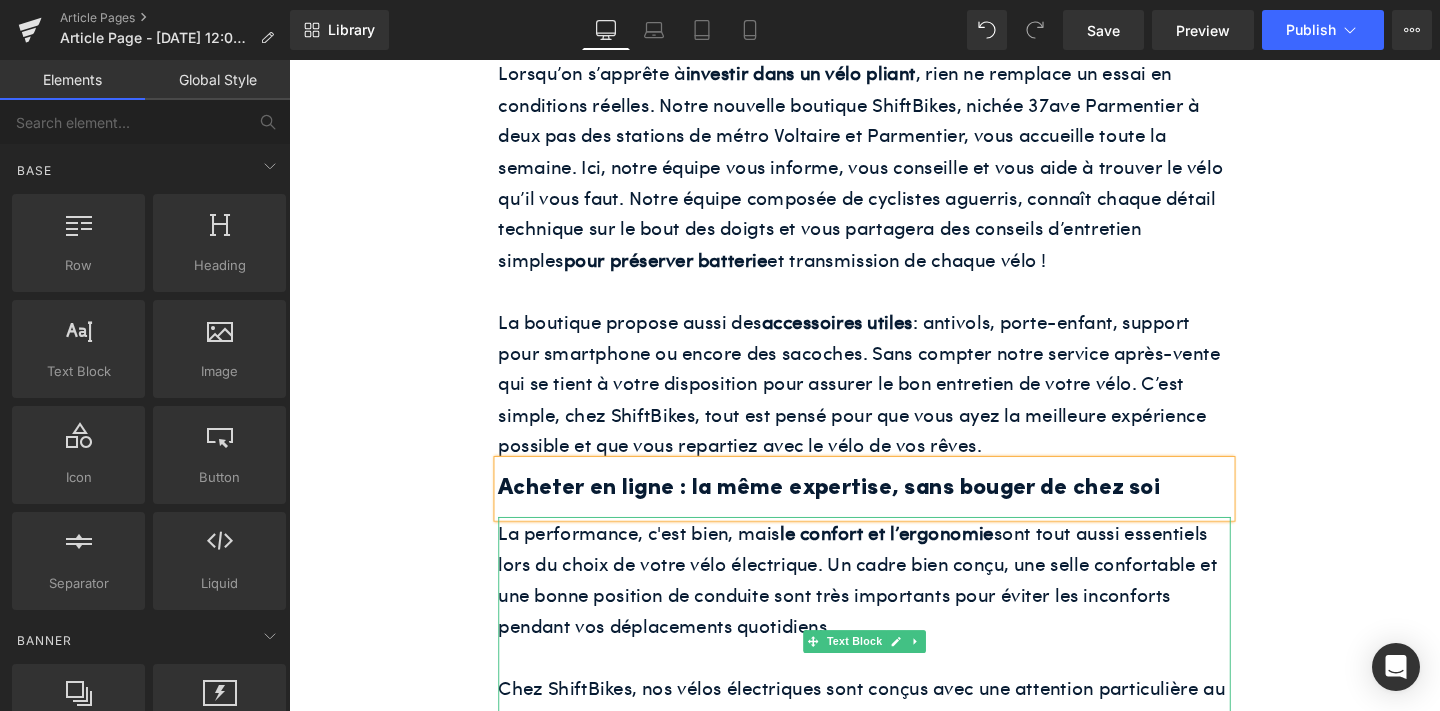 click on "La performance, c'est bien, mais  le confort et l’ergonomie  sont tout aussi essentiels lors du choix de votre vélo électrique. Un cadre bien conçu, une selle confortable et une bonne position de conduite sont très importants pour éviter les inconforts pendant vos déplacements quotidiens." at bounding box center [894, 605] 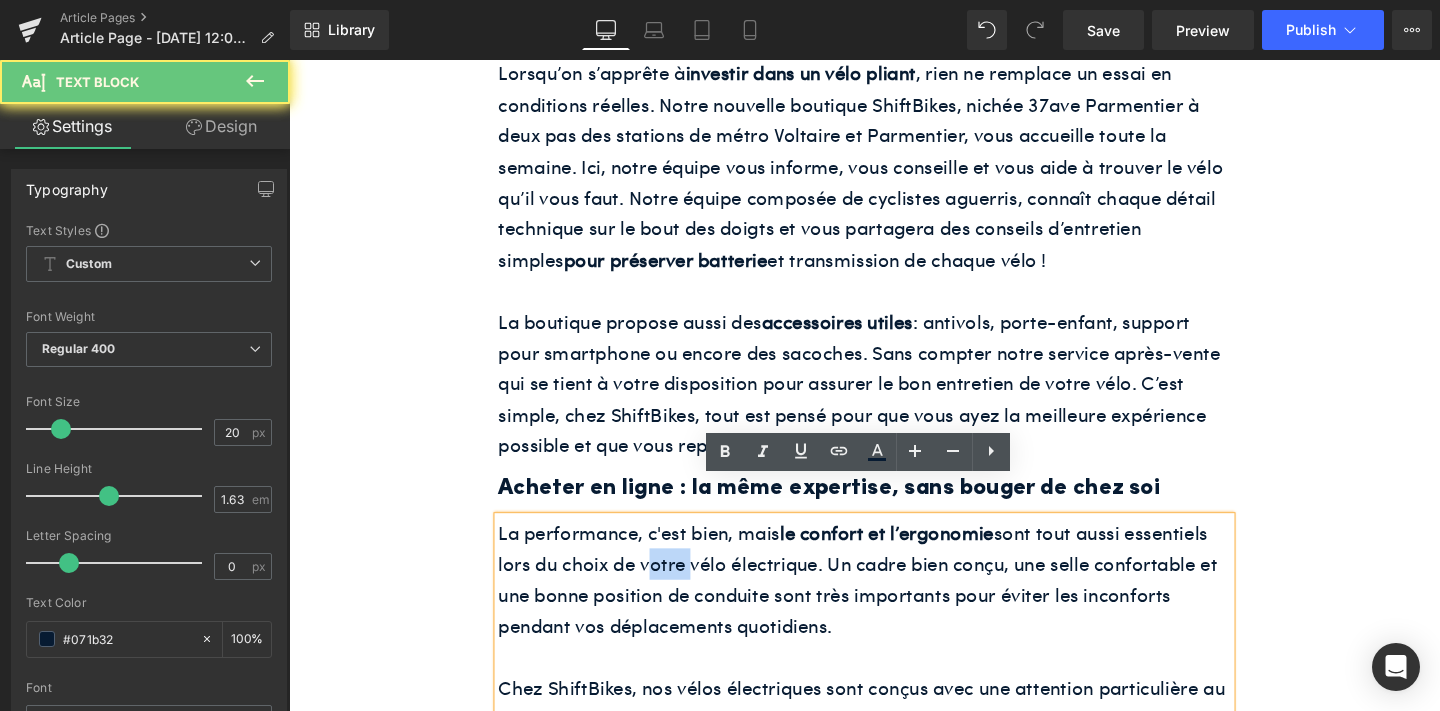click on "La performance, c'est bien, mais  le confort et l’ergonomie  sont tout aussi essentiels lors du choix de votre vélo électrique. Un cadre bien conçu, une selle confortable et une bonne position de conduite sont très importants pour éviter les inconforts pendant vos déplacements quotidiens." at bounding box center [894, 605] 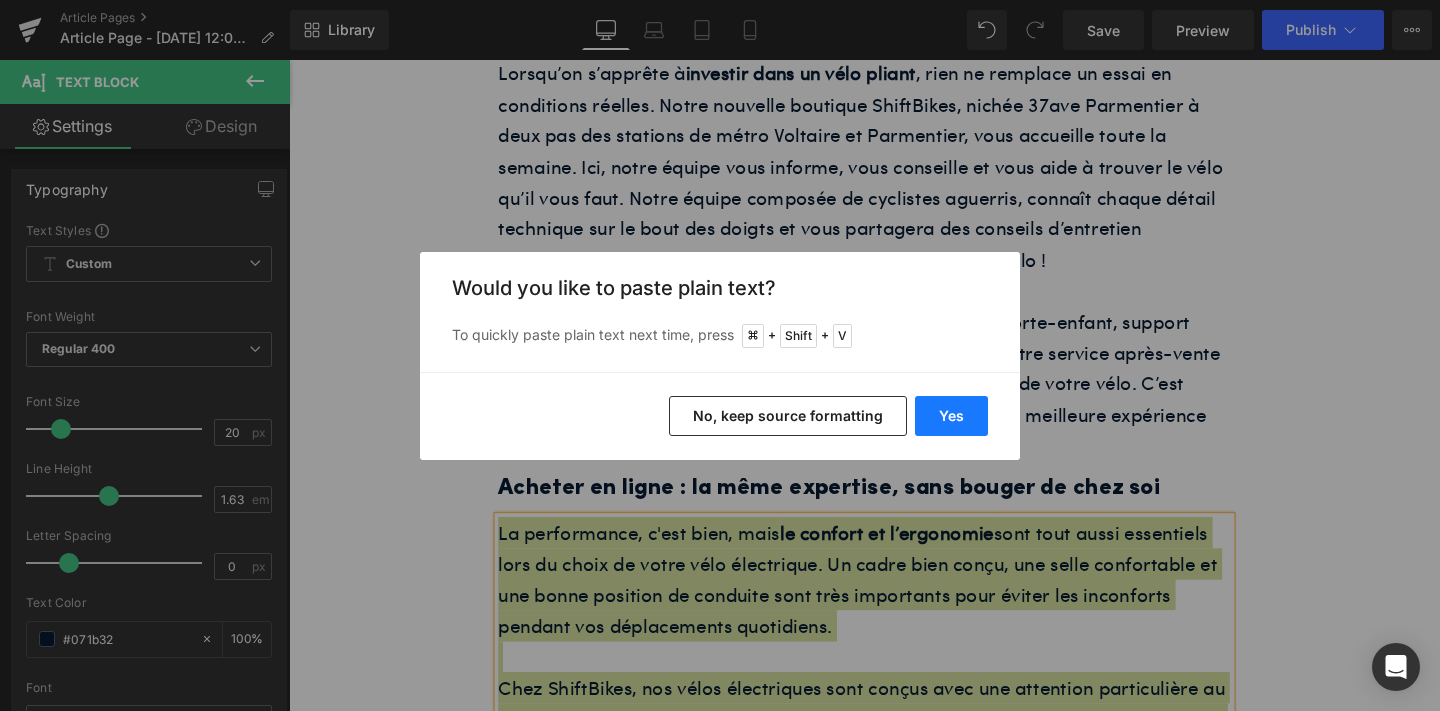 click on "Yes" at bounding box center (951, 416) 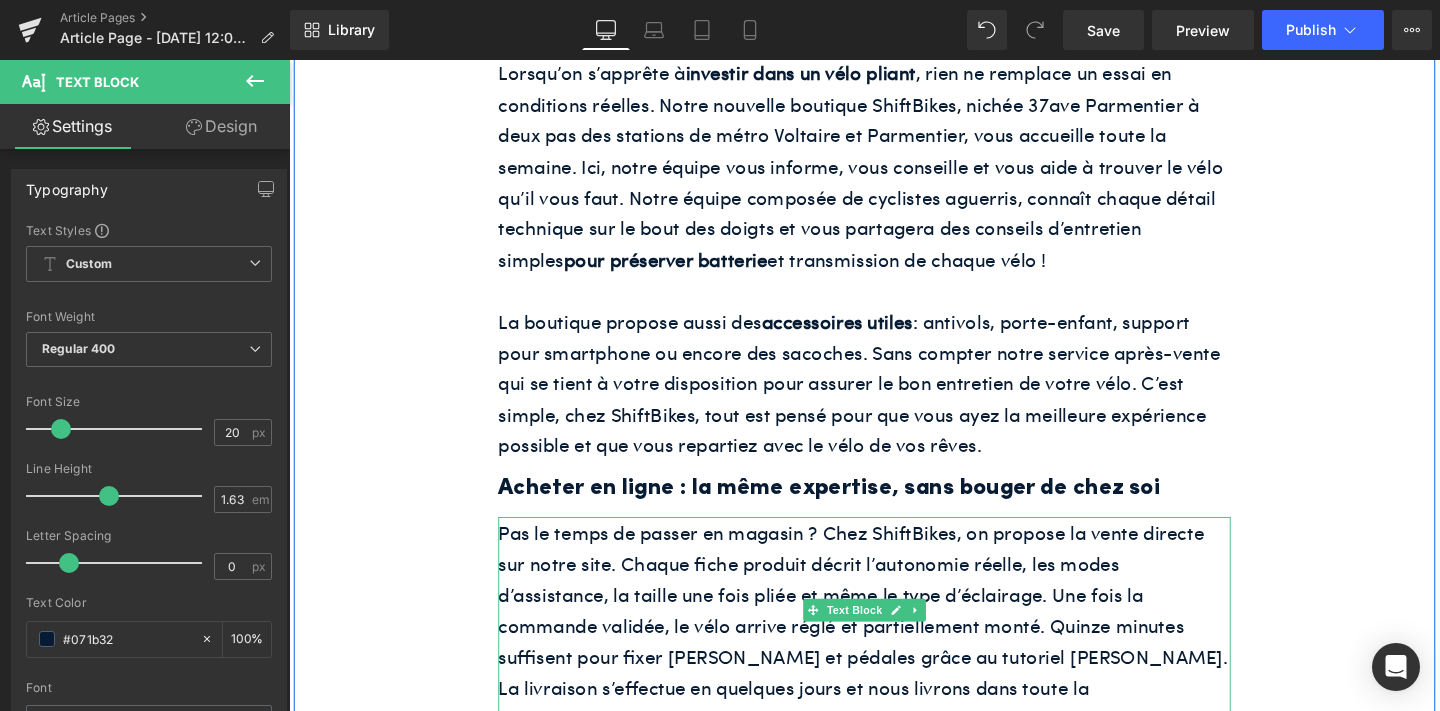 scroll, scrollTop: 2423, scrollLeft: 0, axis: vertical 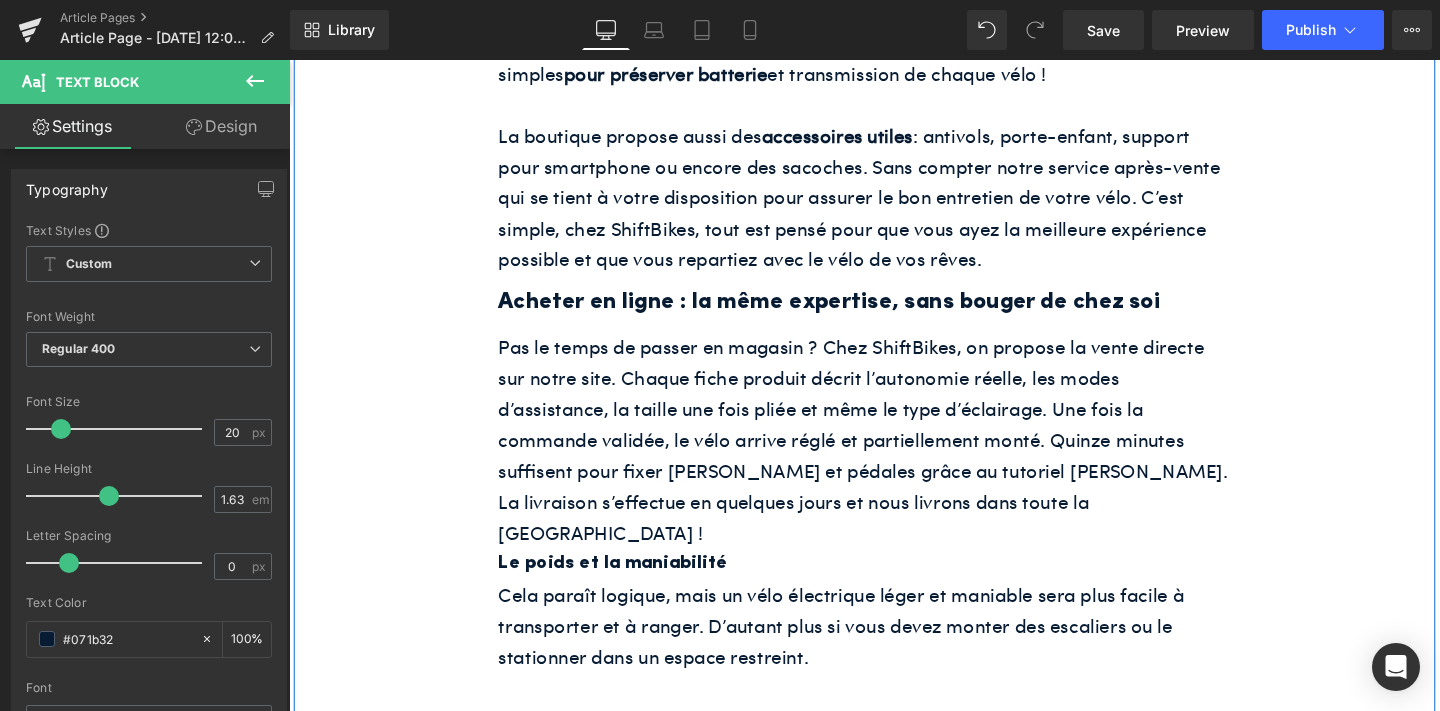 click on "Le poids et la maniabilité" at bounding box center (894, 589) 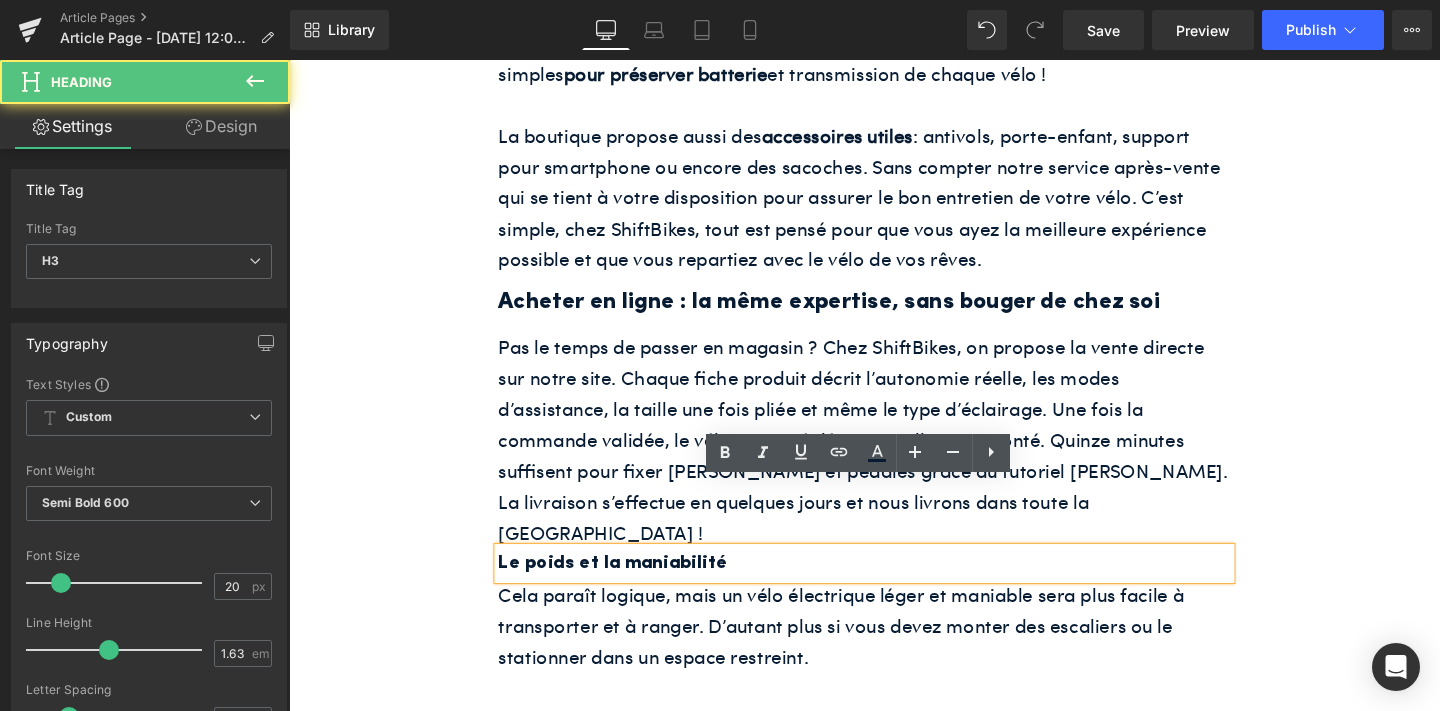 click 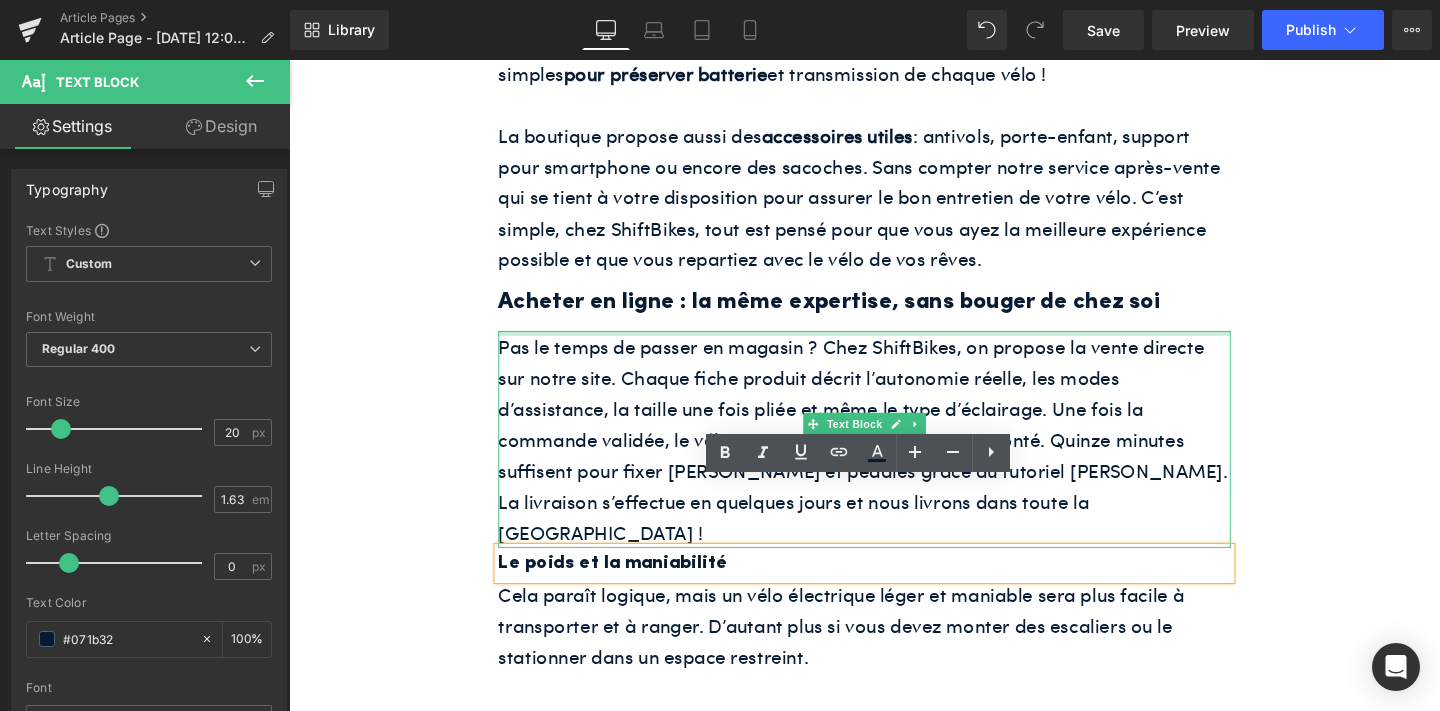 click at bounding box center (894, 347) 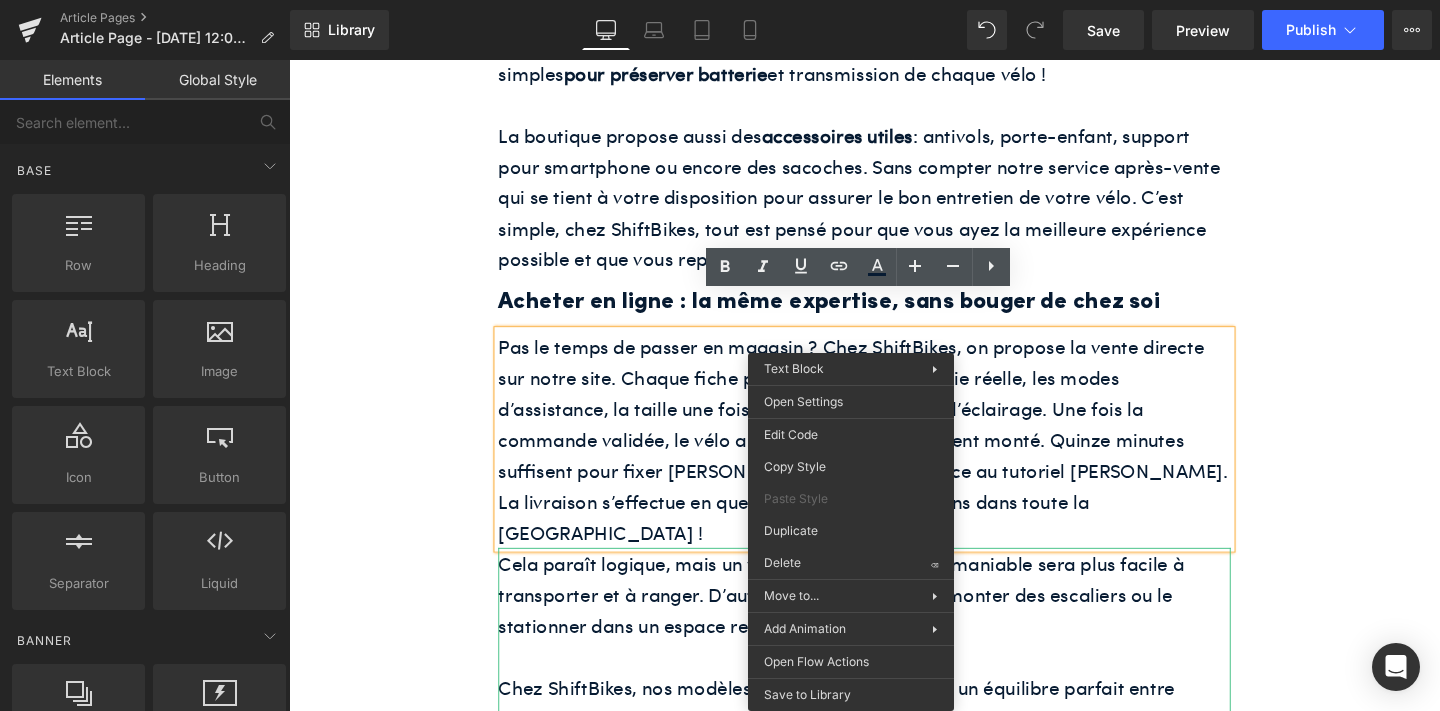 drag, startPoint x: 1117, startPoint y: 620, endPoint x: 856, endPoint y: 585, distance: 263.33627 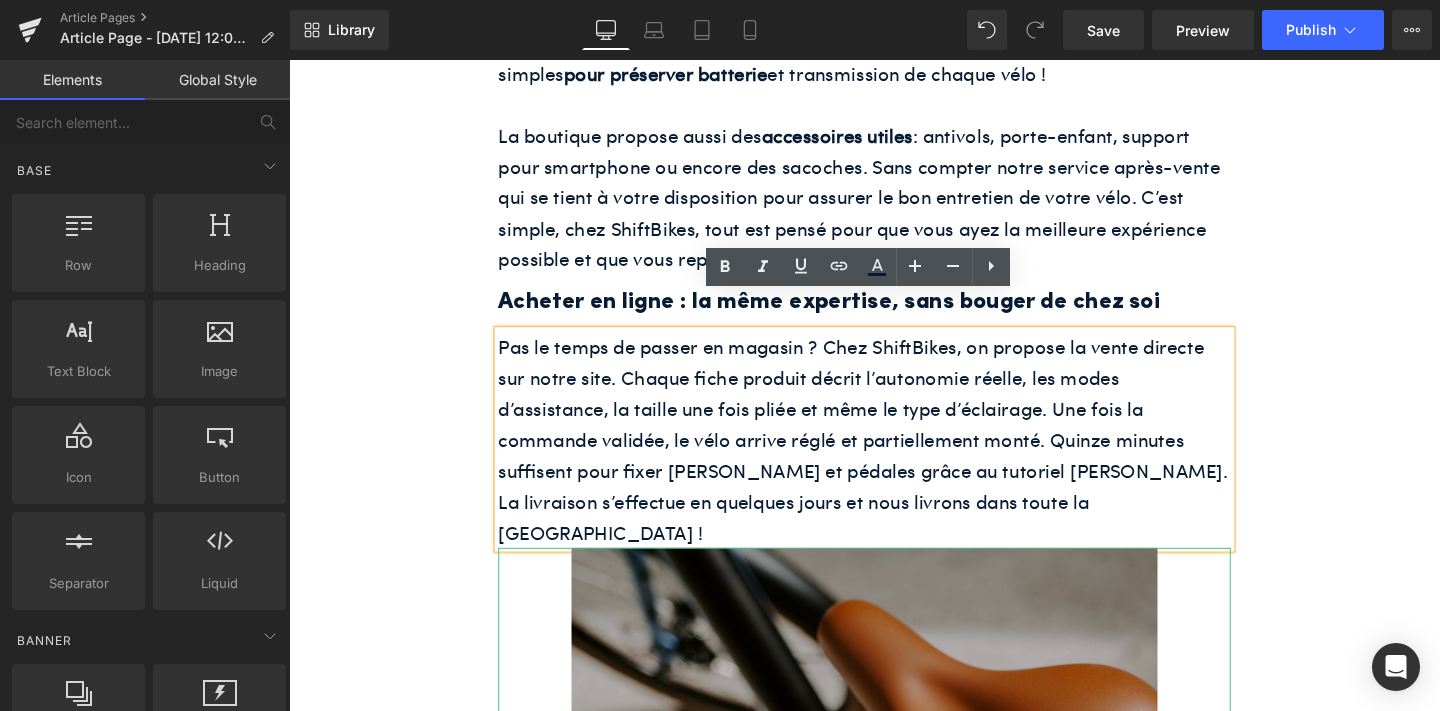 click at bounding box center [894, 804] 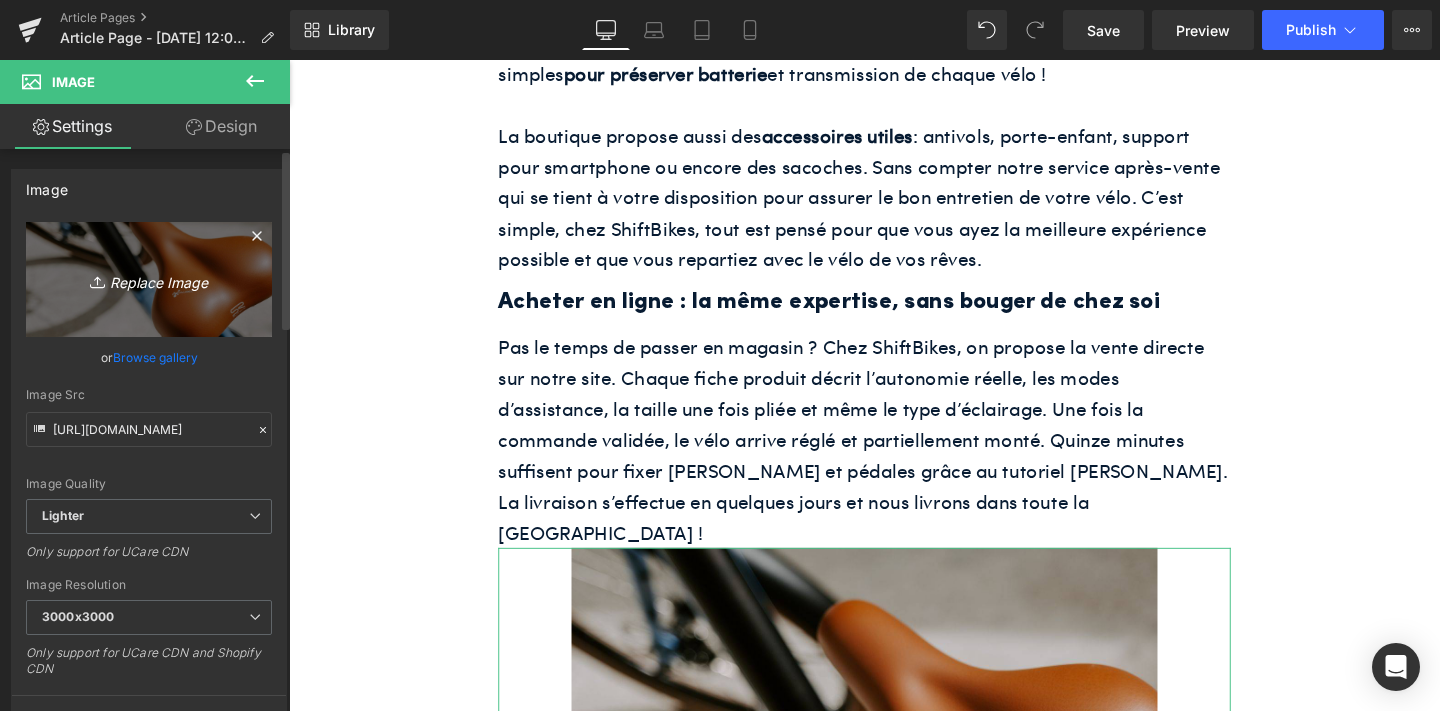 click on "Replace Image" at bounding box center [149, 279] 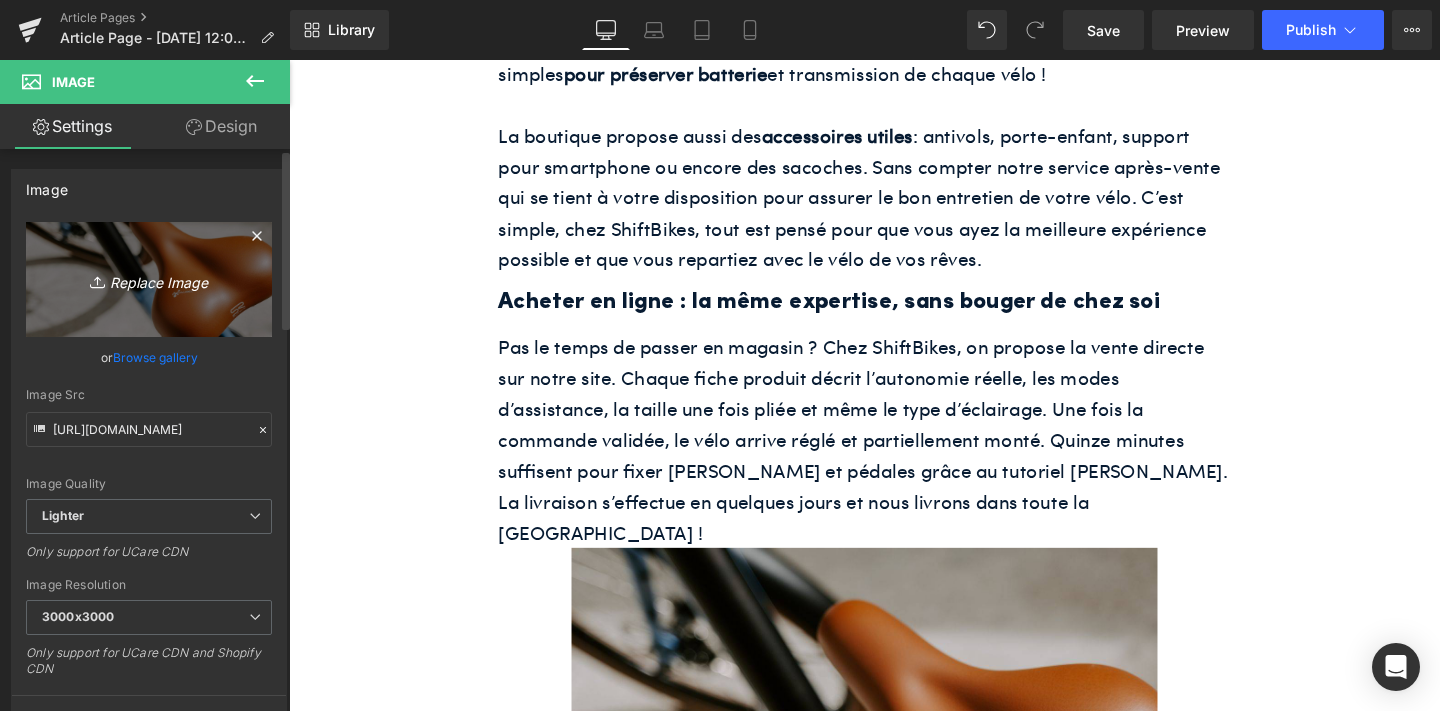 type on "C:\fakepath\unnamed-48.png" 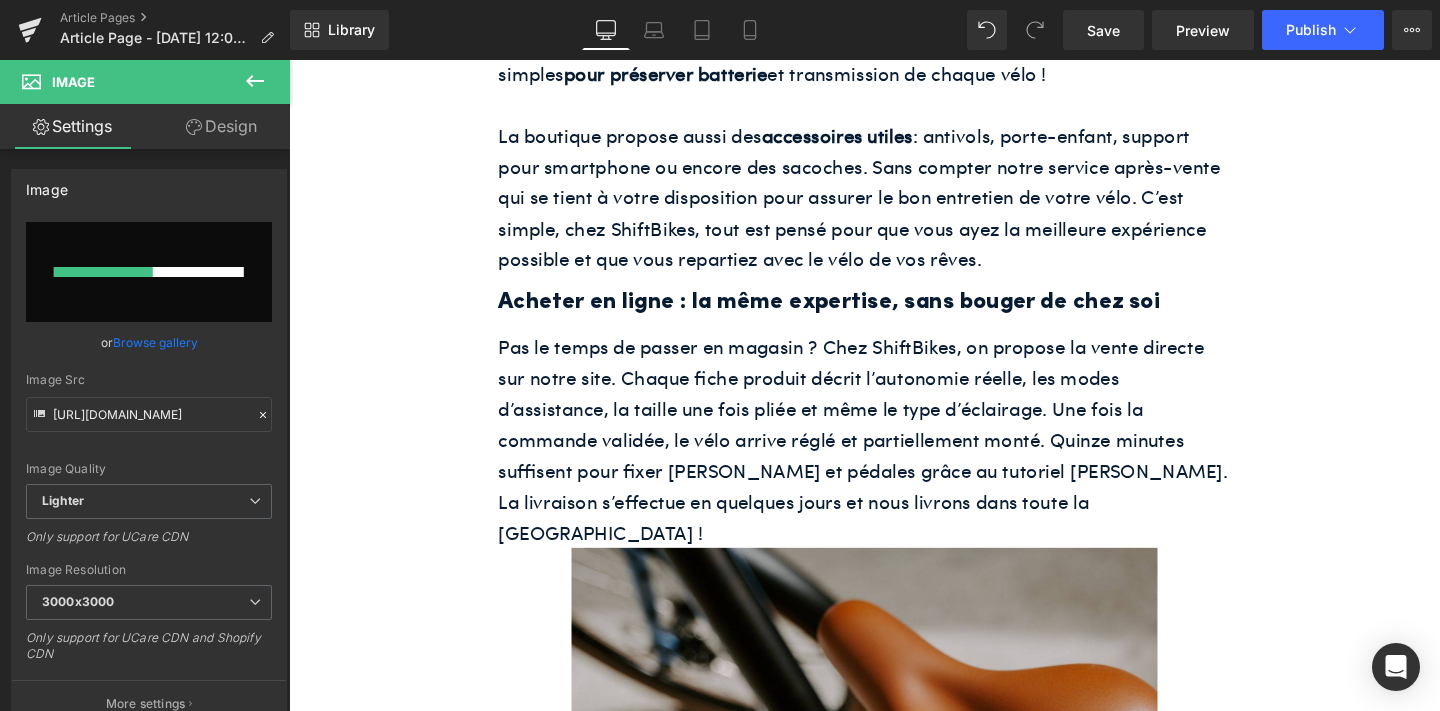 type on "[URL][DOMAIN_NAME]" 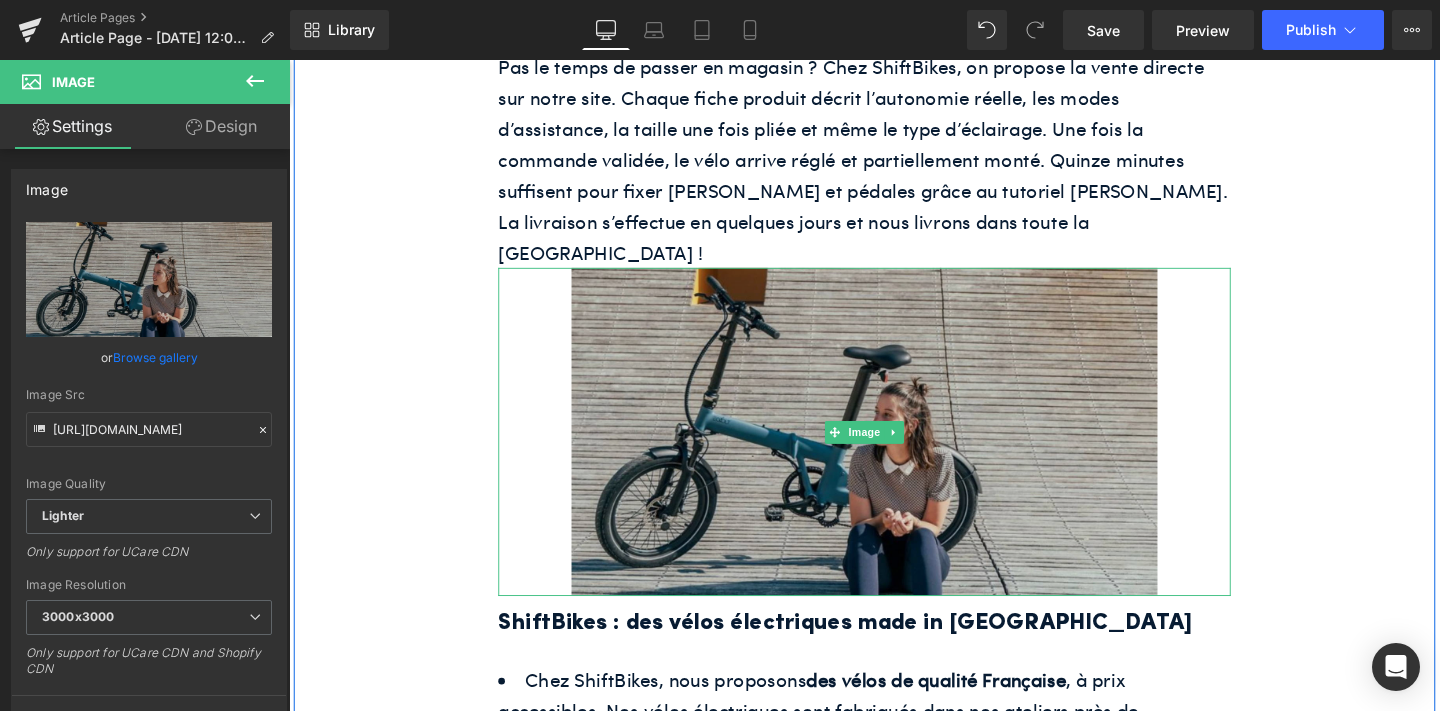 scroll, scrollTop: 2728, scrollLeft: 0, axis: vertical 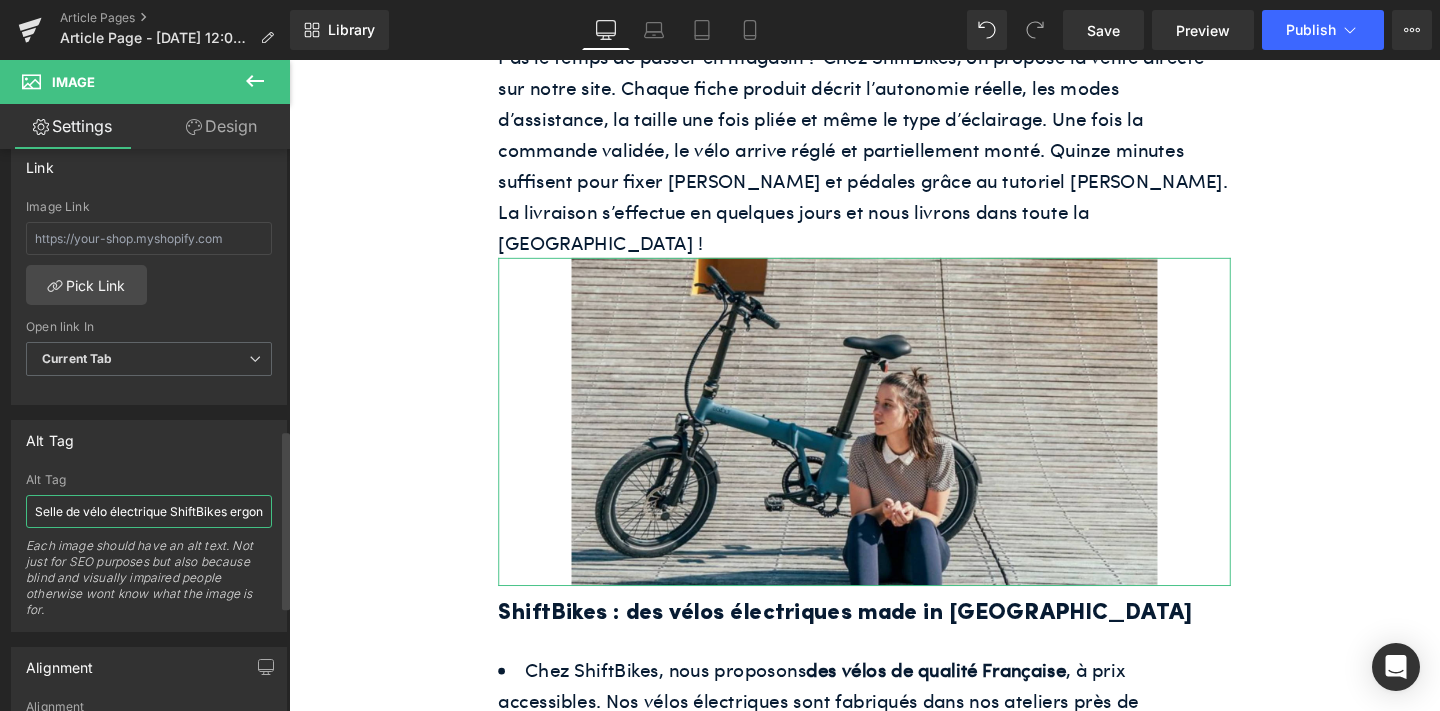 click on "Selle de vélo électrique ShiftBikes ergonomique" at bounding box center (149, 511) 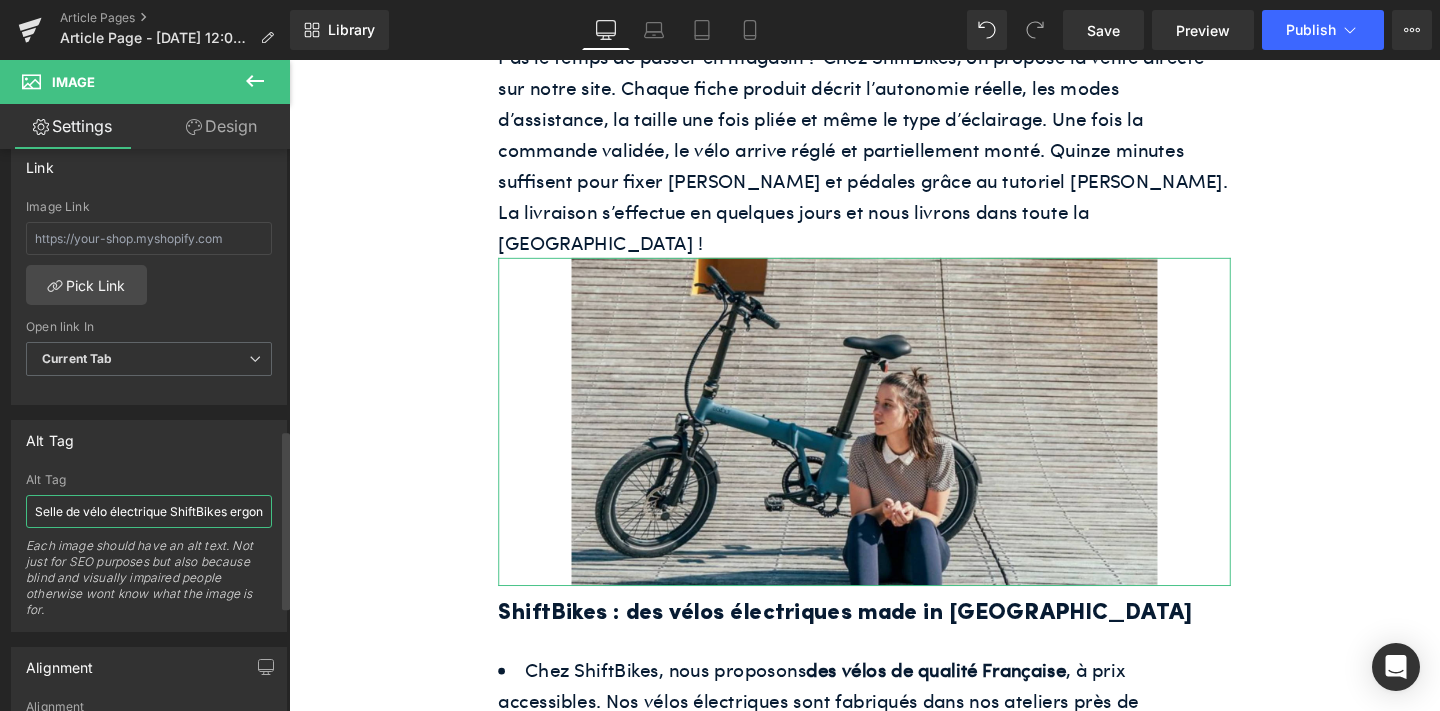 paste on "Une femme se promène à [GEOGRAPHIC_DATA] avec son vélo pliant acheté chez [PERSON_NAME]" 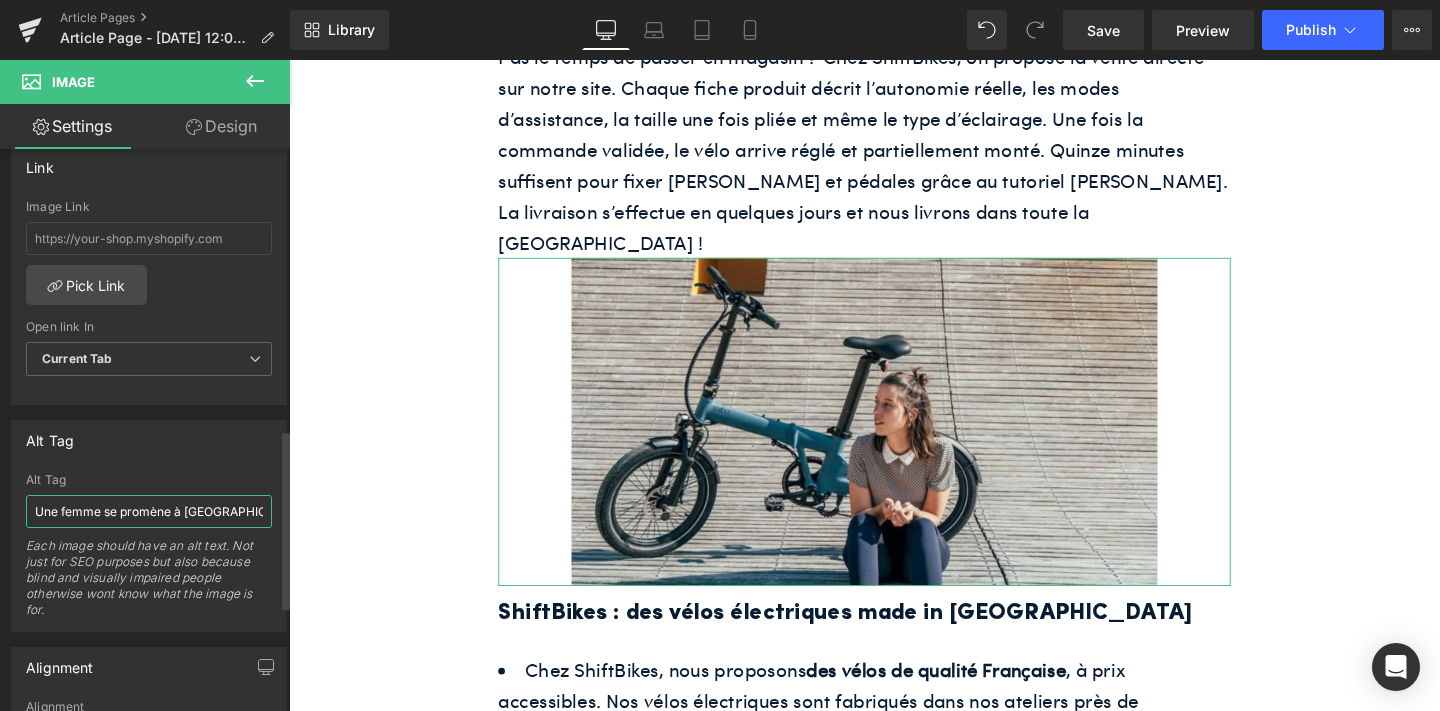 scroll, scrollTop: 0, scrollLeft: 205, axis: horizontal 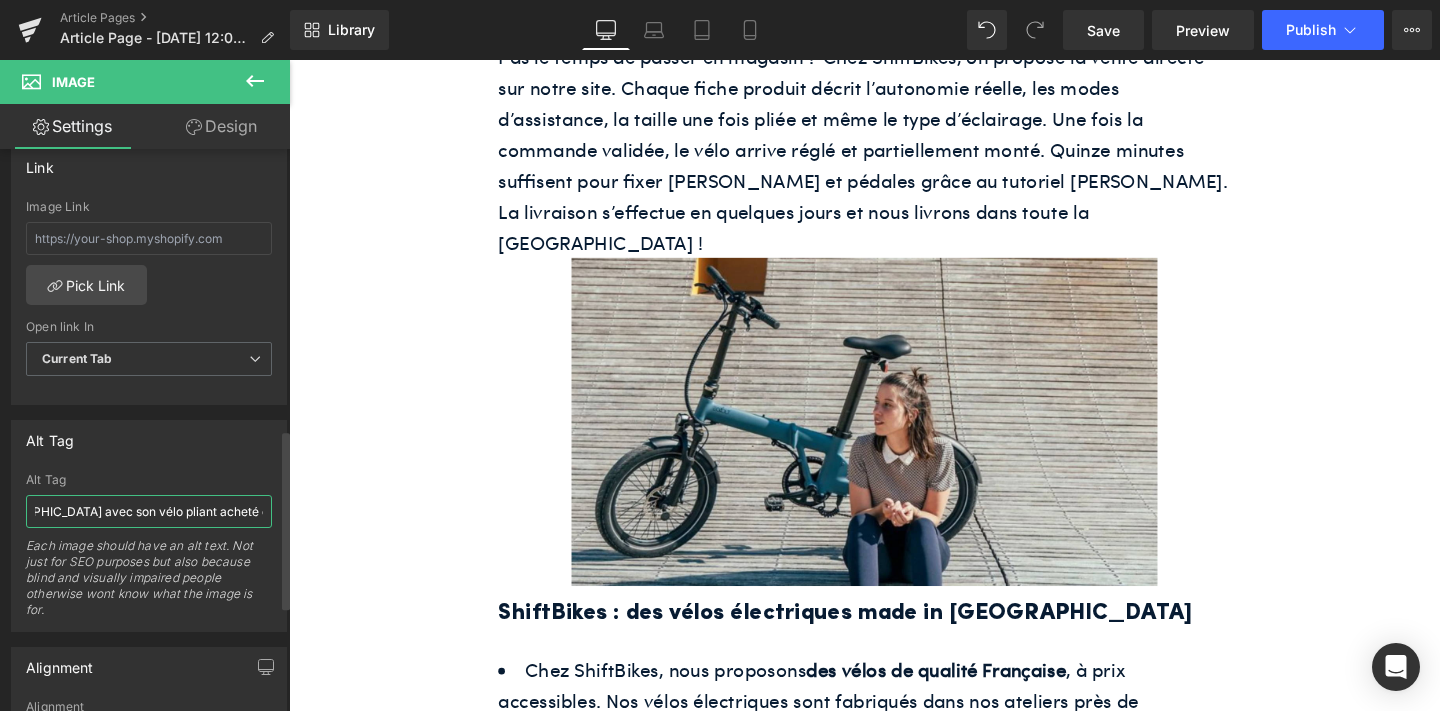 type on "Une femme se promène à [GEOGRAPHIC_DATA] avec son vélo pliant acheté chez [PERSON_NAME]" 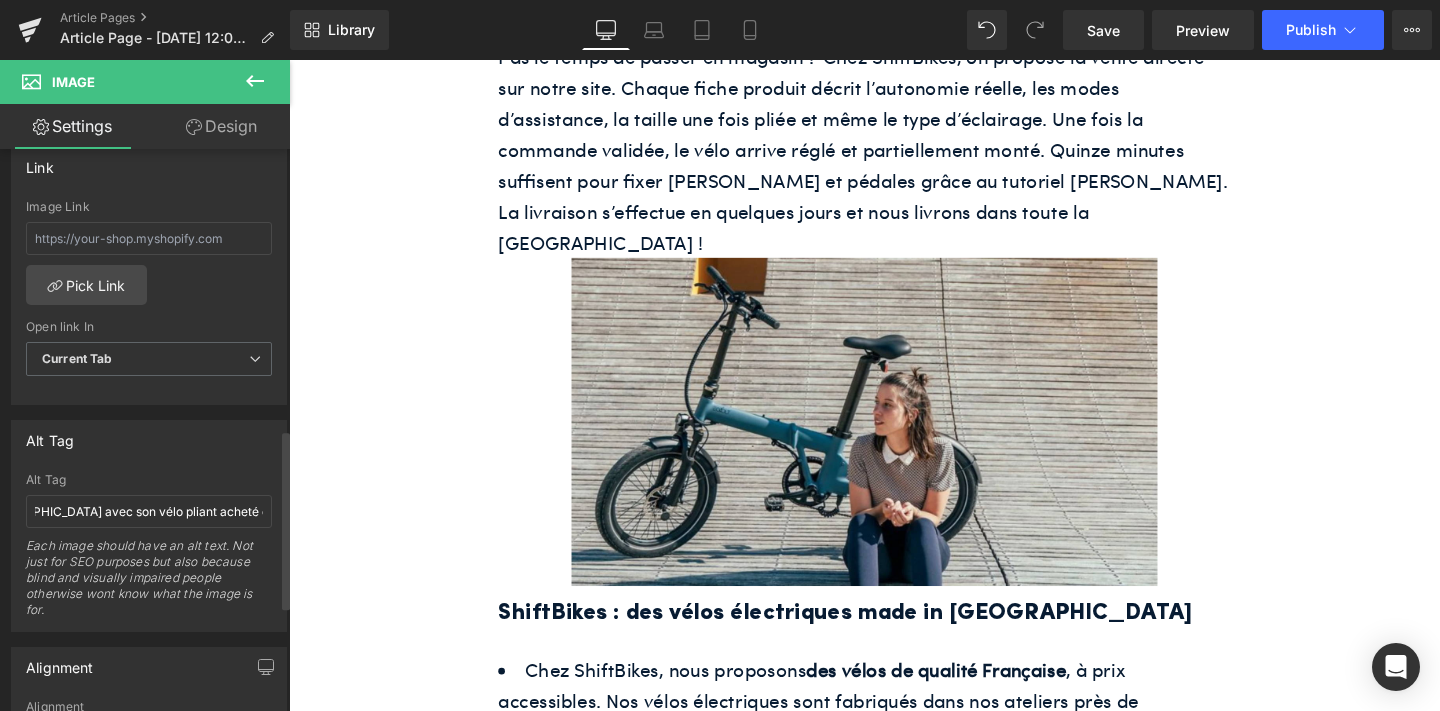scroll, scrollTop: 0, scrollLeft: 0, axis: both 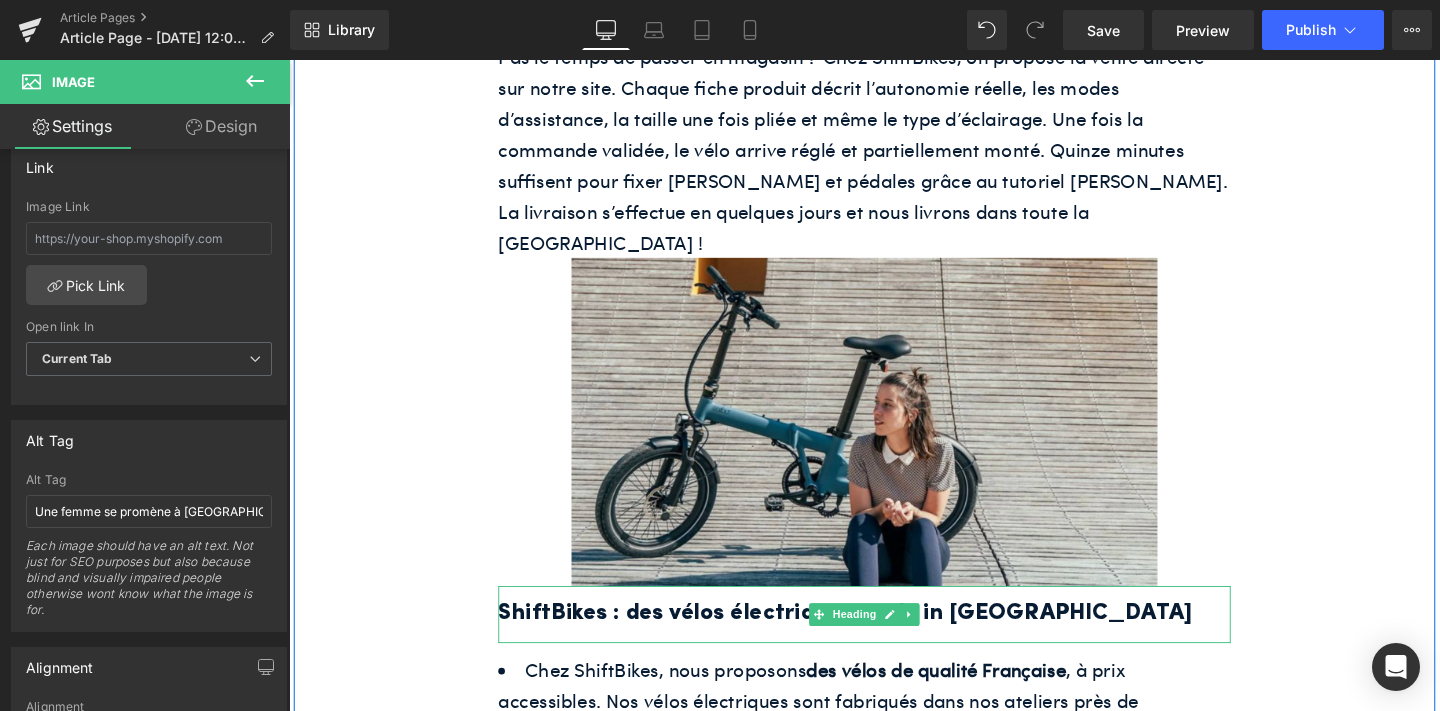 click on "ShiftBikes : des vélos électriques made in [GEOGRAPHIC_DATA]" at bounding box center [894, 642] 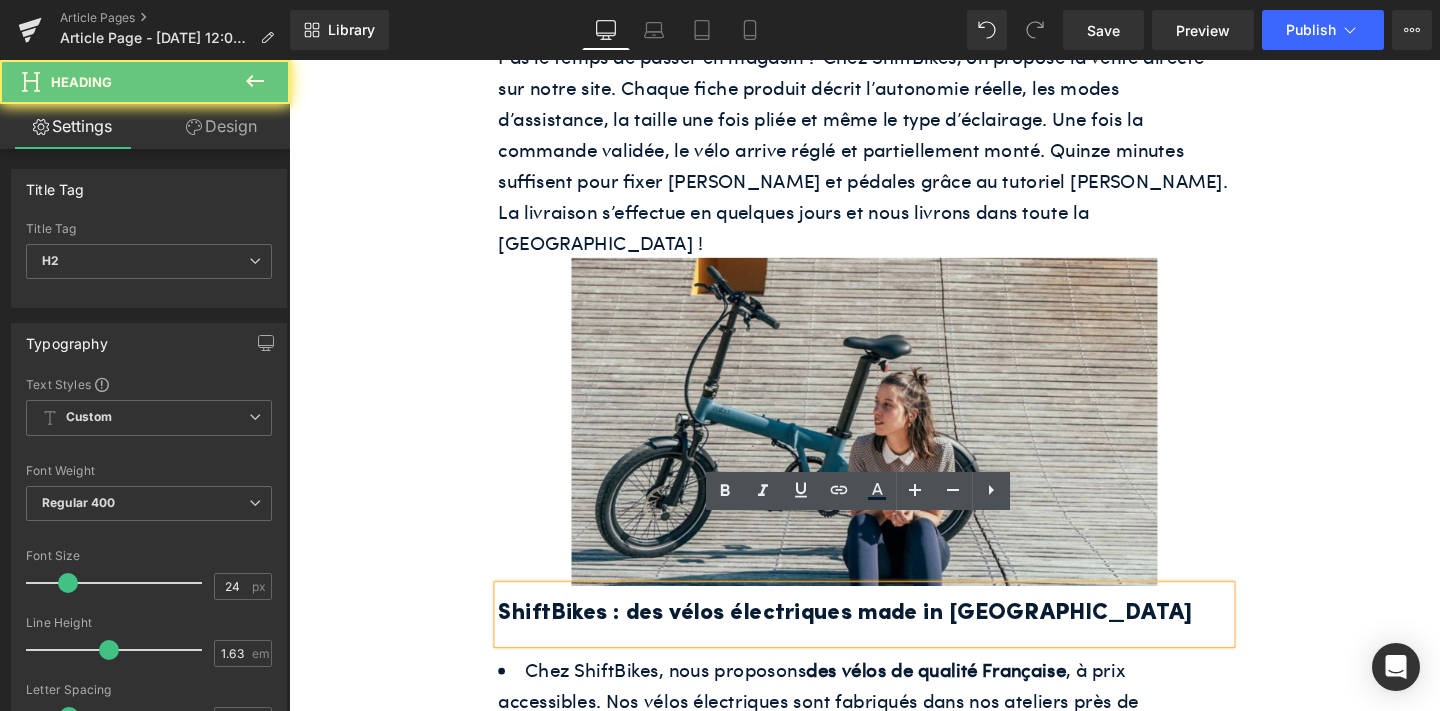 click on "ShiftBikes : des vélos électriques made in [GEOGRAPHIC_DATA]" at bounding box center [894, 642] 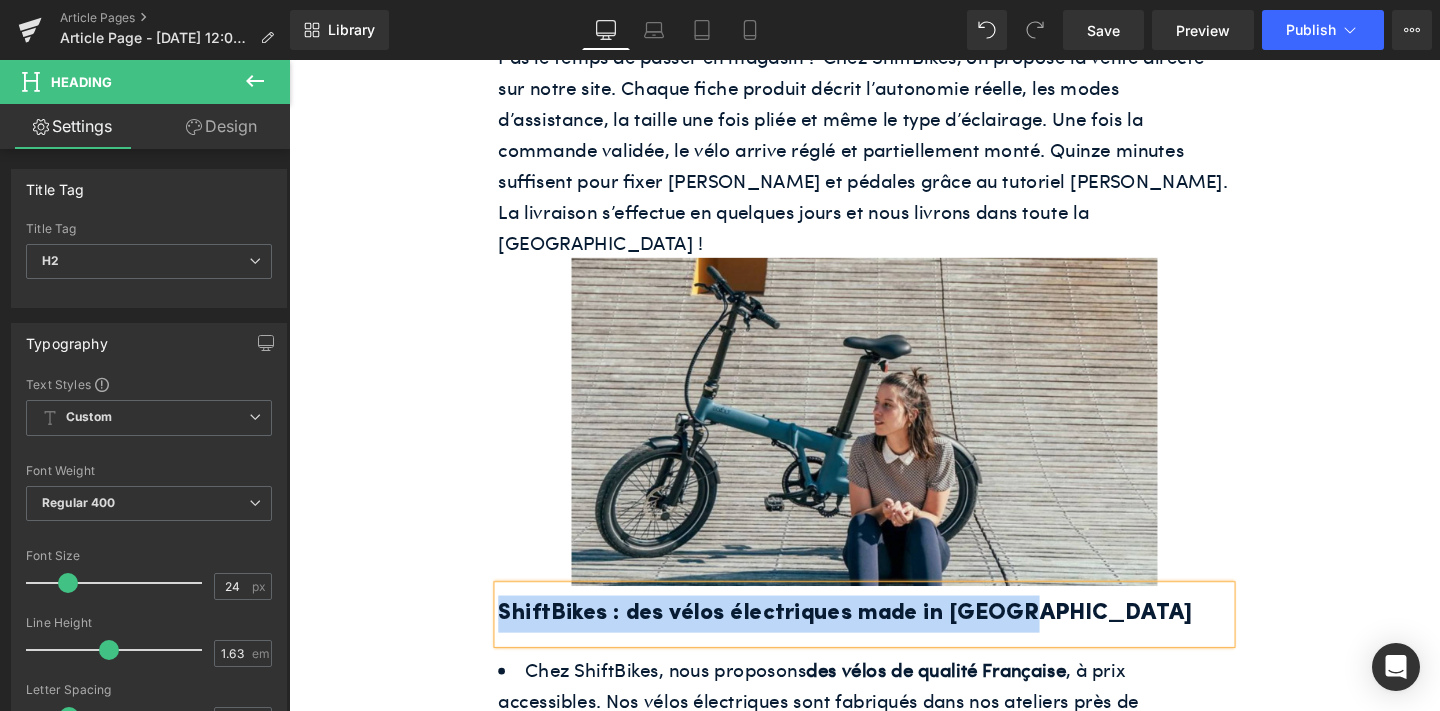 paste 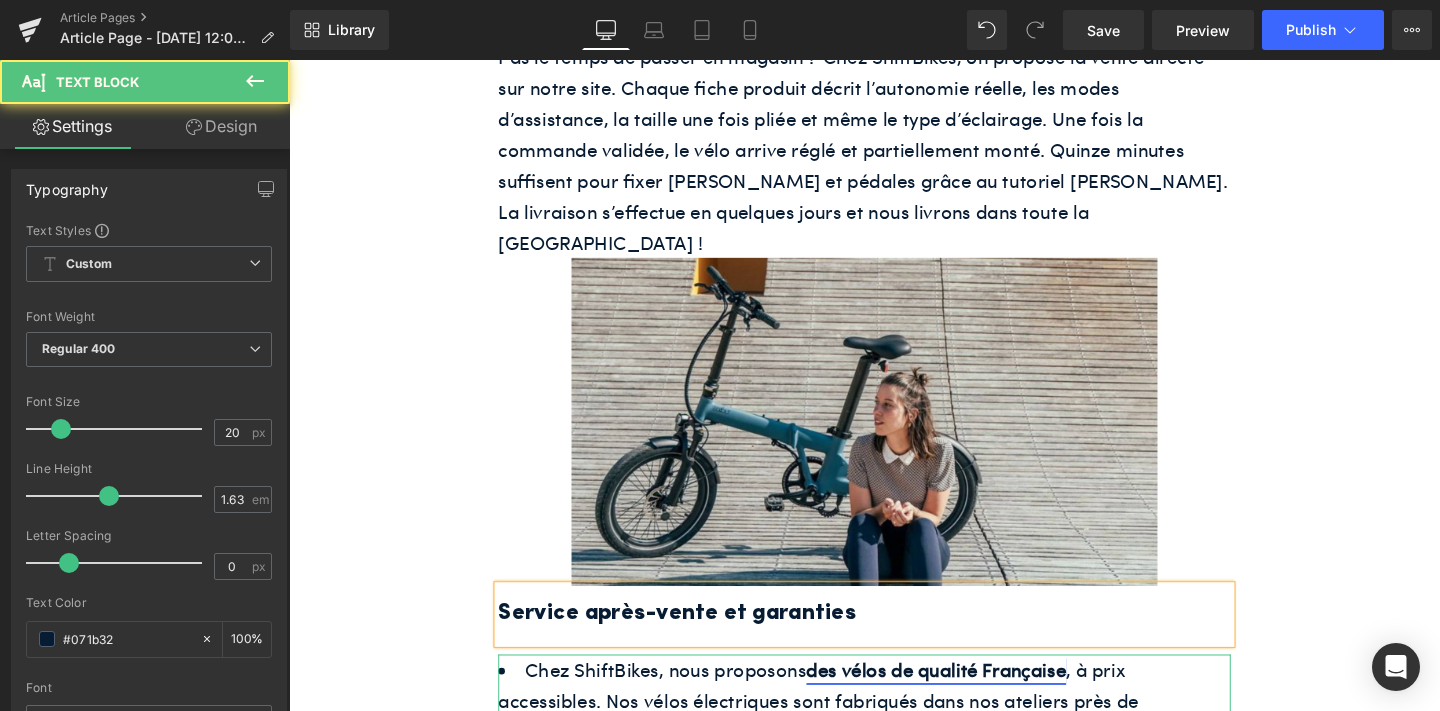 click on "des vélos de qualité Française" at bounding box center (969, 701) 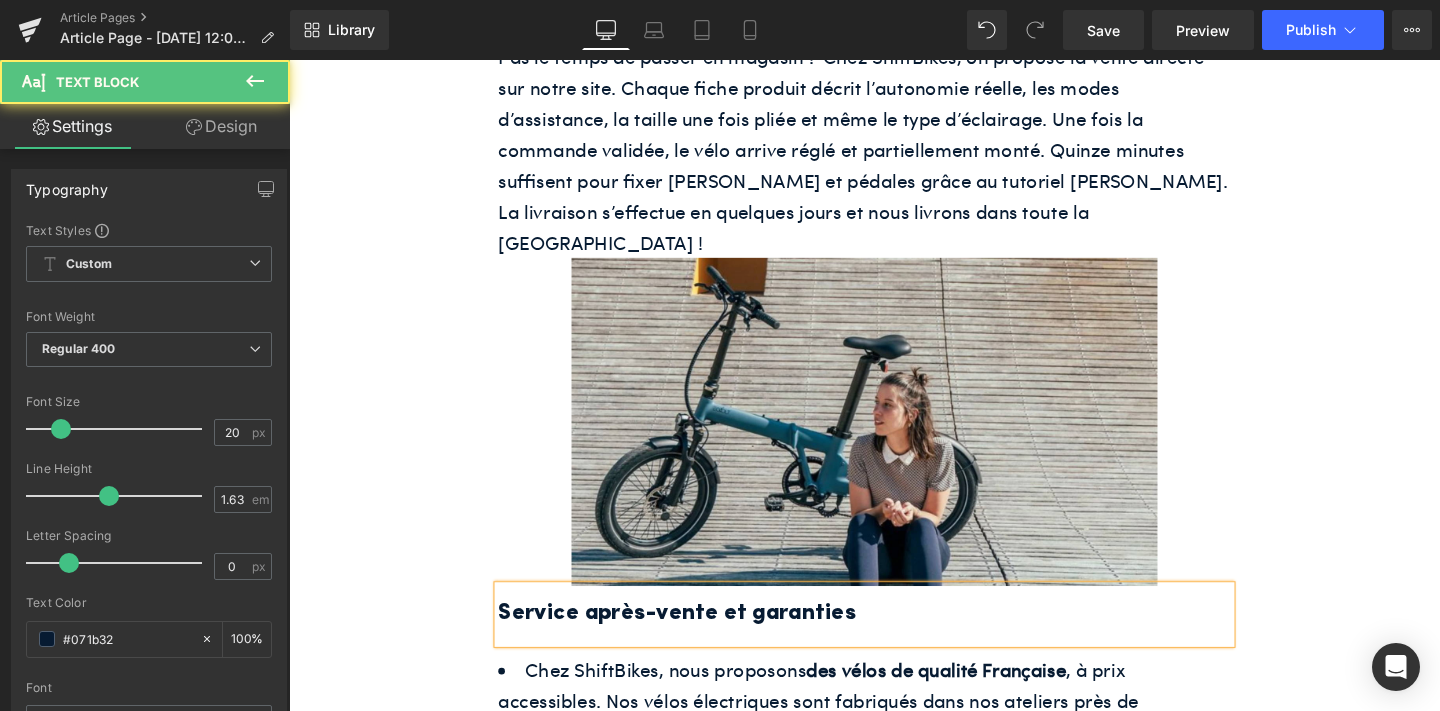 click on "Rendering Content" at bounding box center (720, 632) 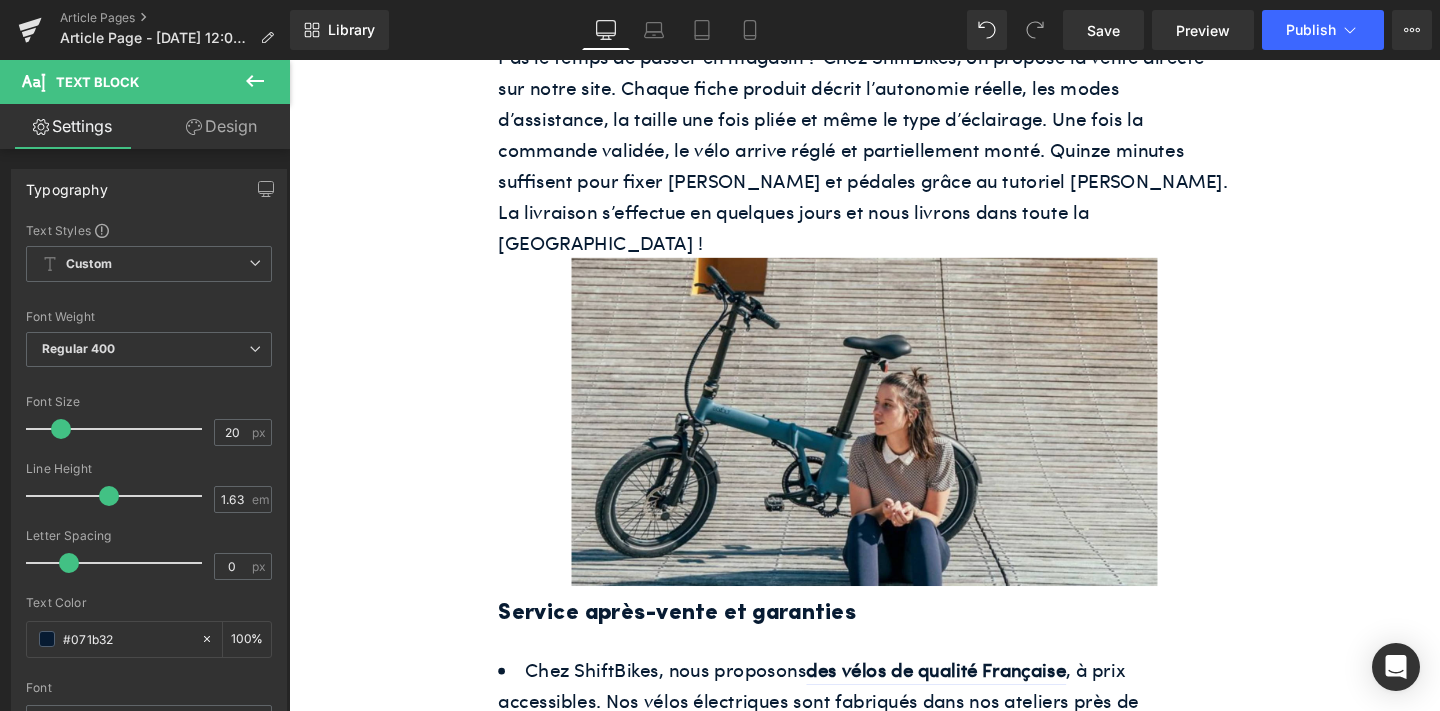 click on "Rendering Content" at bounding box center (720, 632) 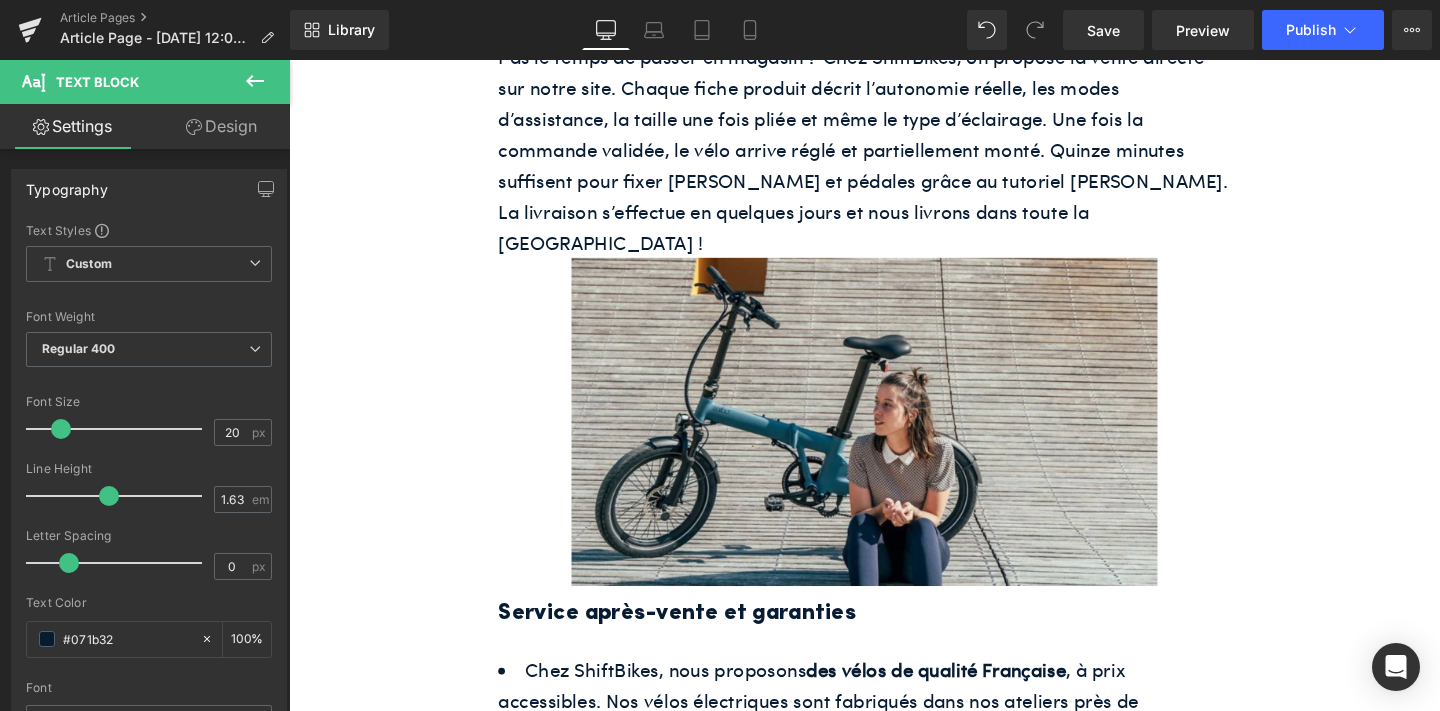 click on "Service après-vente et garanties" at bounding box center [894, 642] 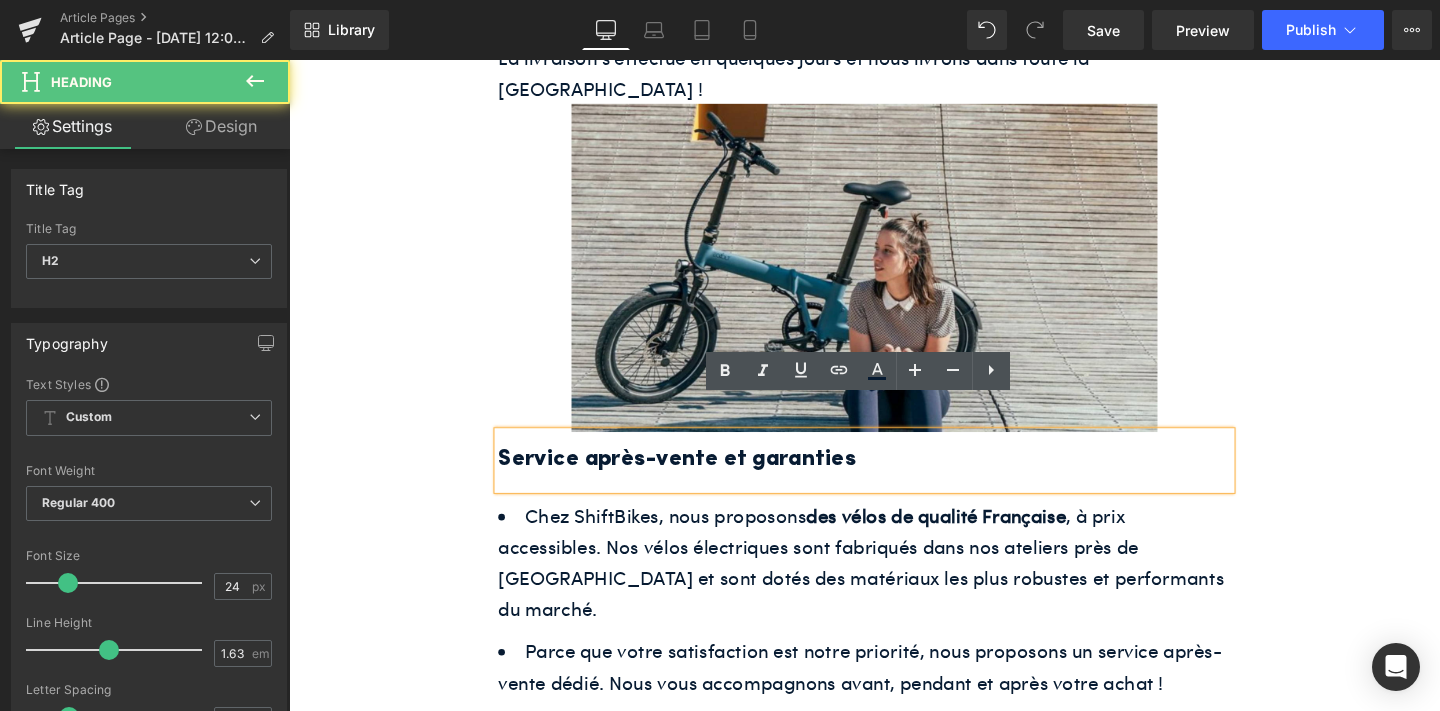 scroll, scrollTop: 2900, scrollLeft: 0, axis: vertical 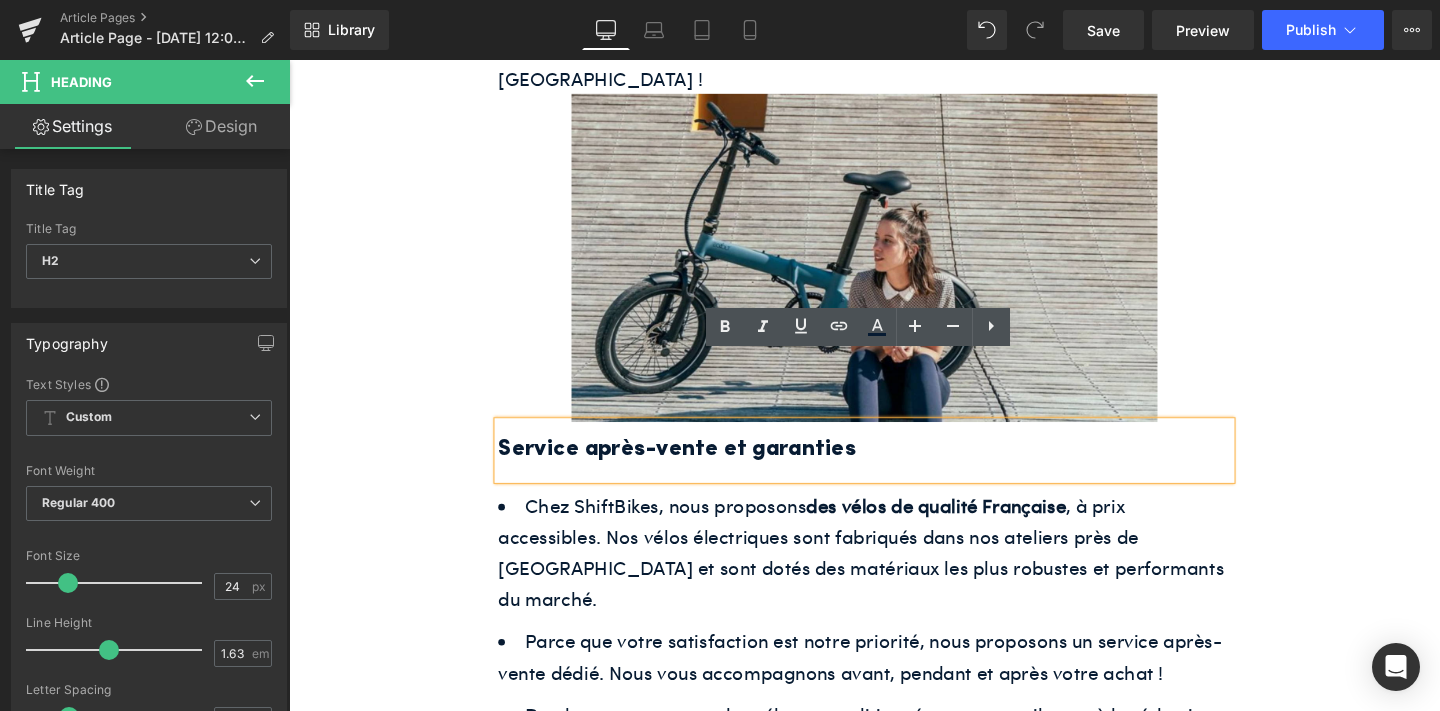 click on "Chez ShiftBikes, nous proposons  des vélos de qualité Française , à prix accessibles. Nos vélos électriques sont fabriqués dans nos ateliers près de [GEOGRAPHIC_DATA] et sont dotés des matériaux les plus robustes et performants du marché. Parce que votre satisfaction est notre priorité, nous proposons un service après-vente dédié. Nous vous accompagnons avant, pendant et après votre achat ! De plus, en proposant des vélos reconditionnés, nous contribuons à la réduction de l'empreinte carbone et à la promotion d'une mobilité durable." at bounding box center (894, 655) 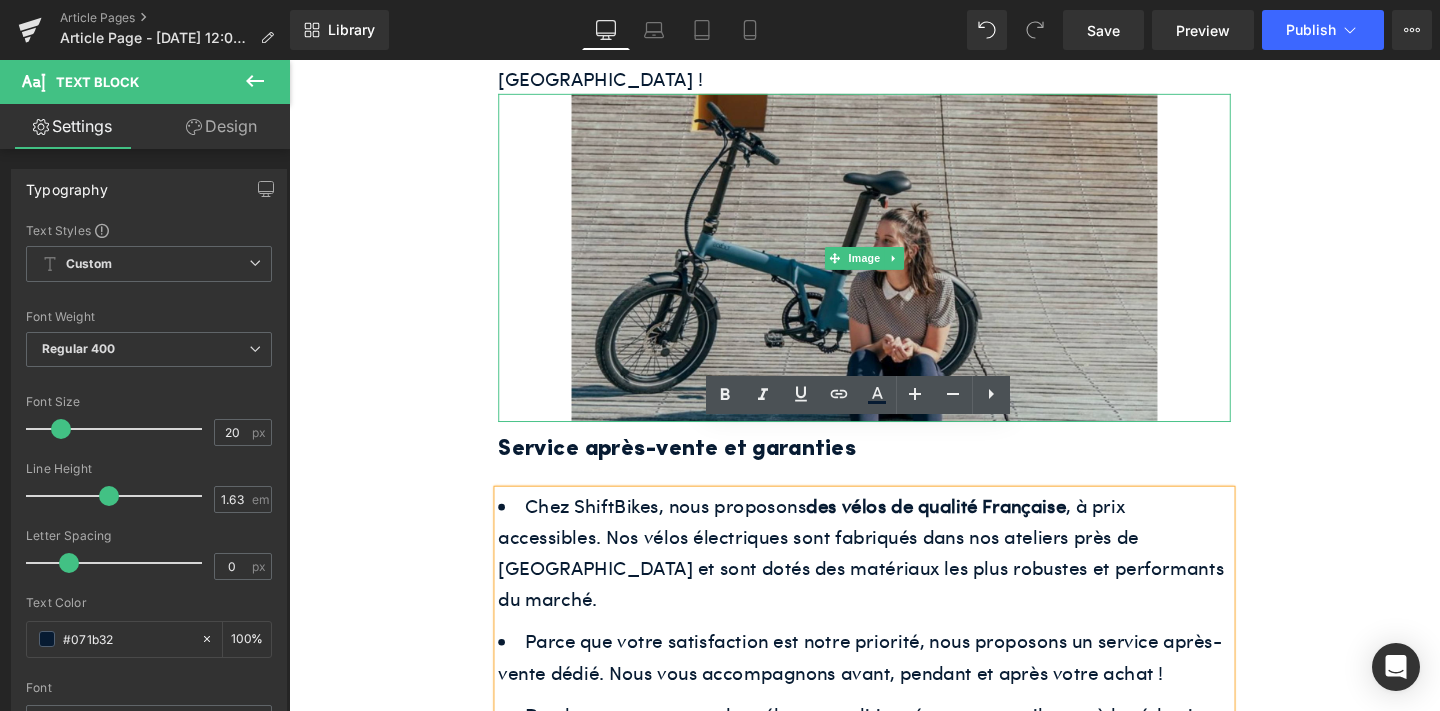 click at bounding box center (894, 268) 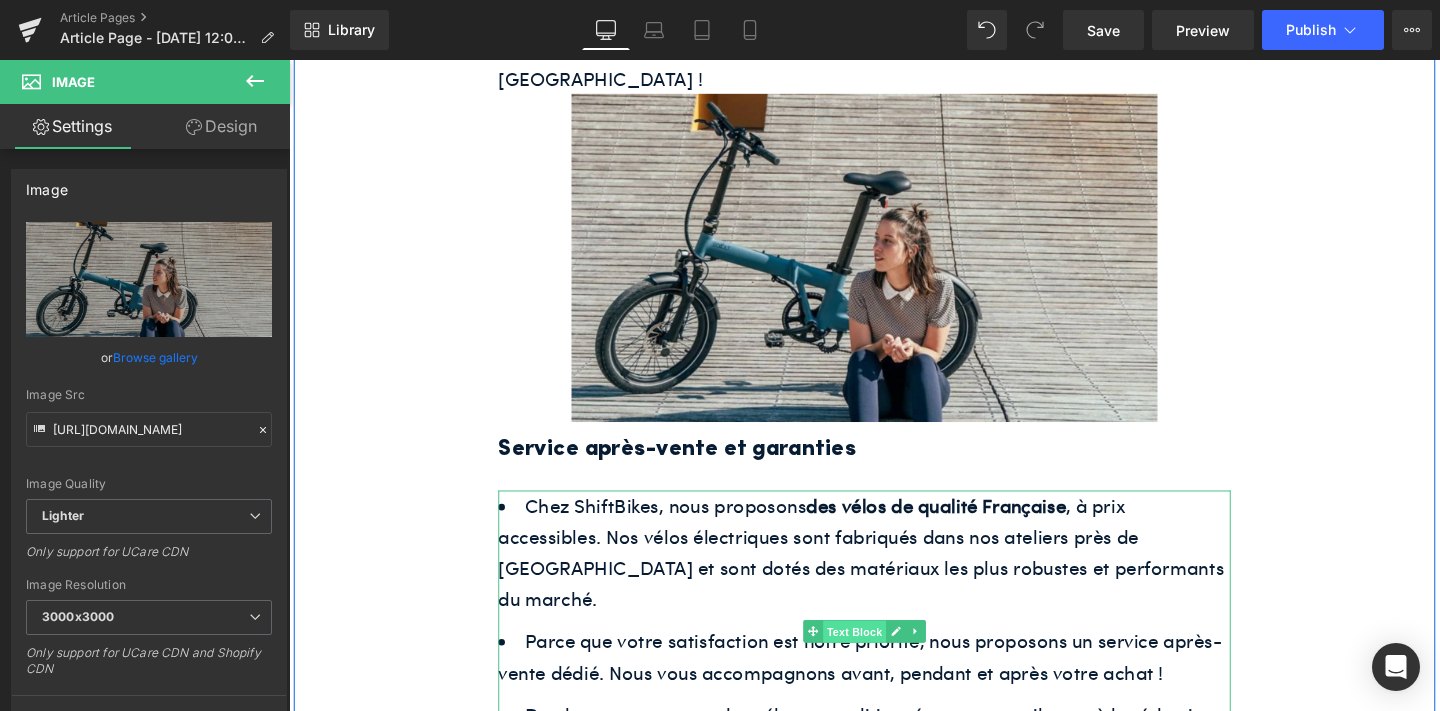 click on "Text Block" at bounding box center (883, 662) 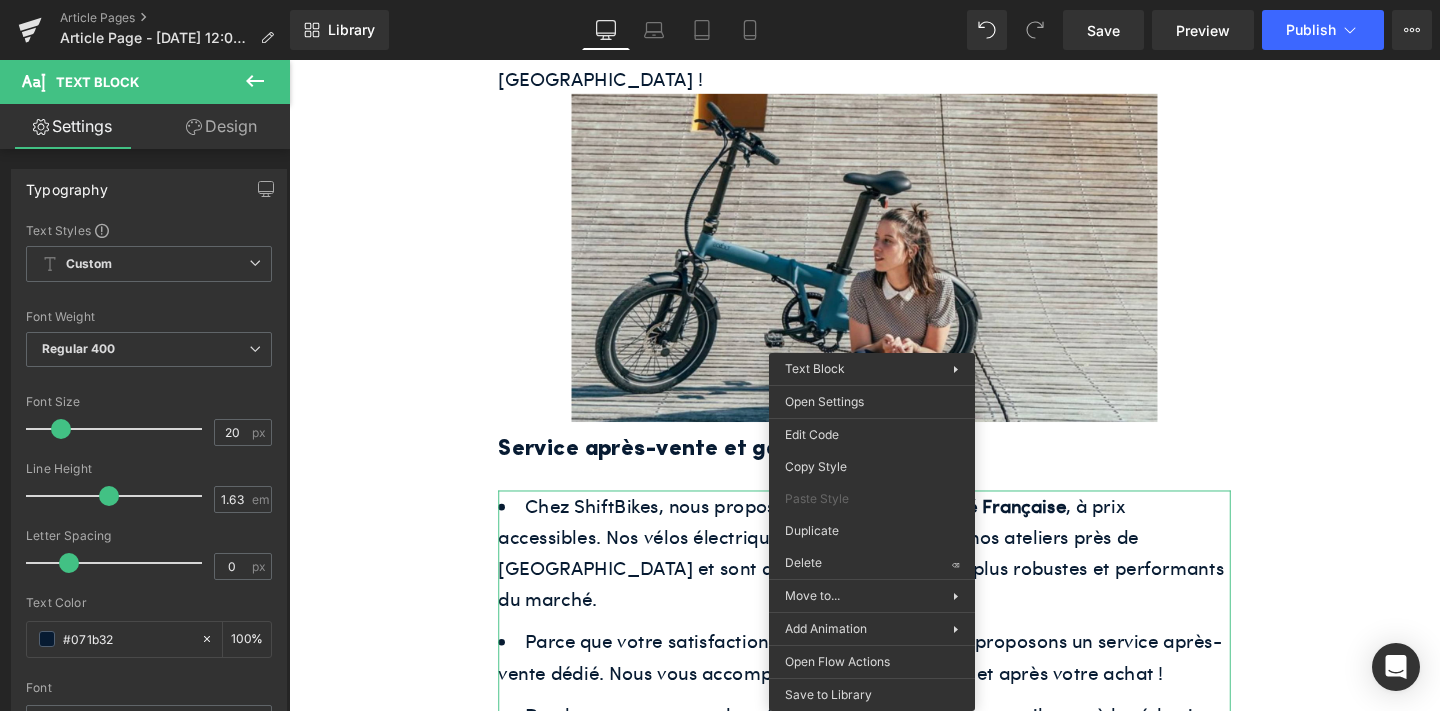 click on "Parce que votre satisfaction est notre priorité, nous proposons un service après-vente dédié. Nous vous accompagnons avant, pendant et après votre achat !" at bounding box center (889, 687) 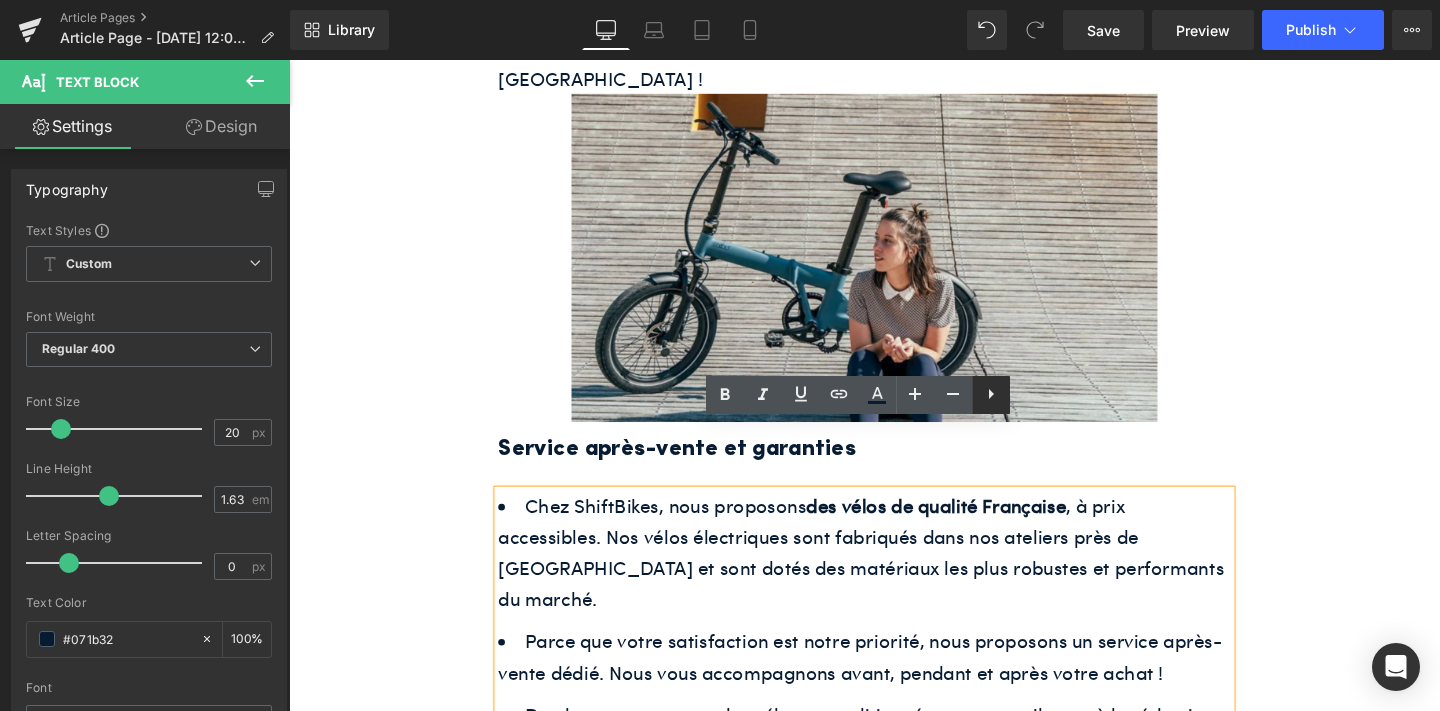 click 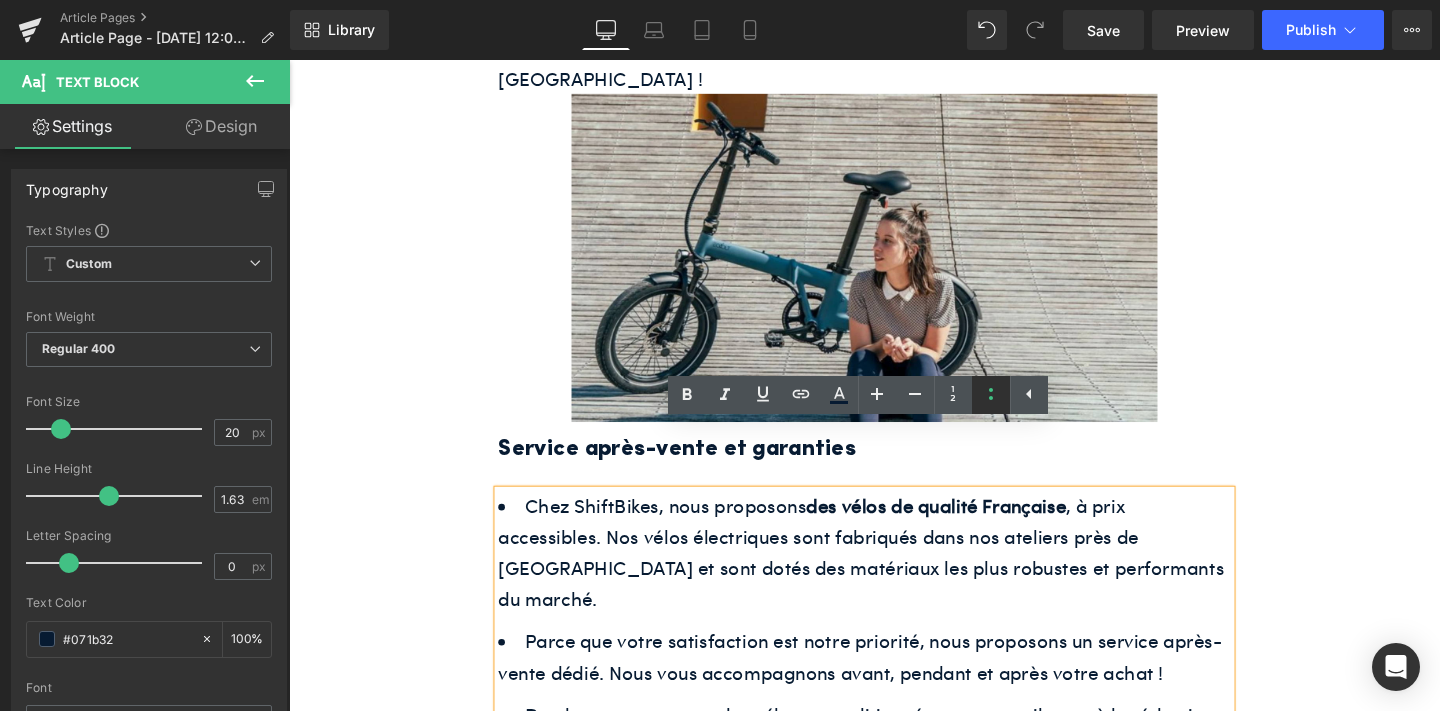 click 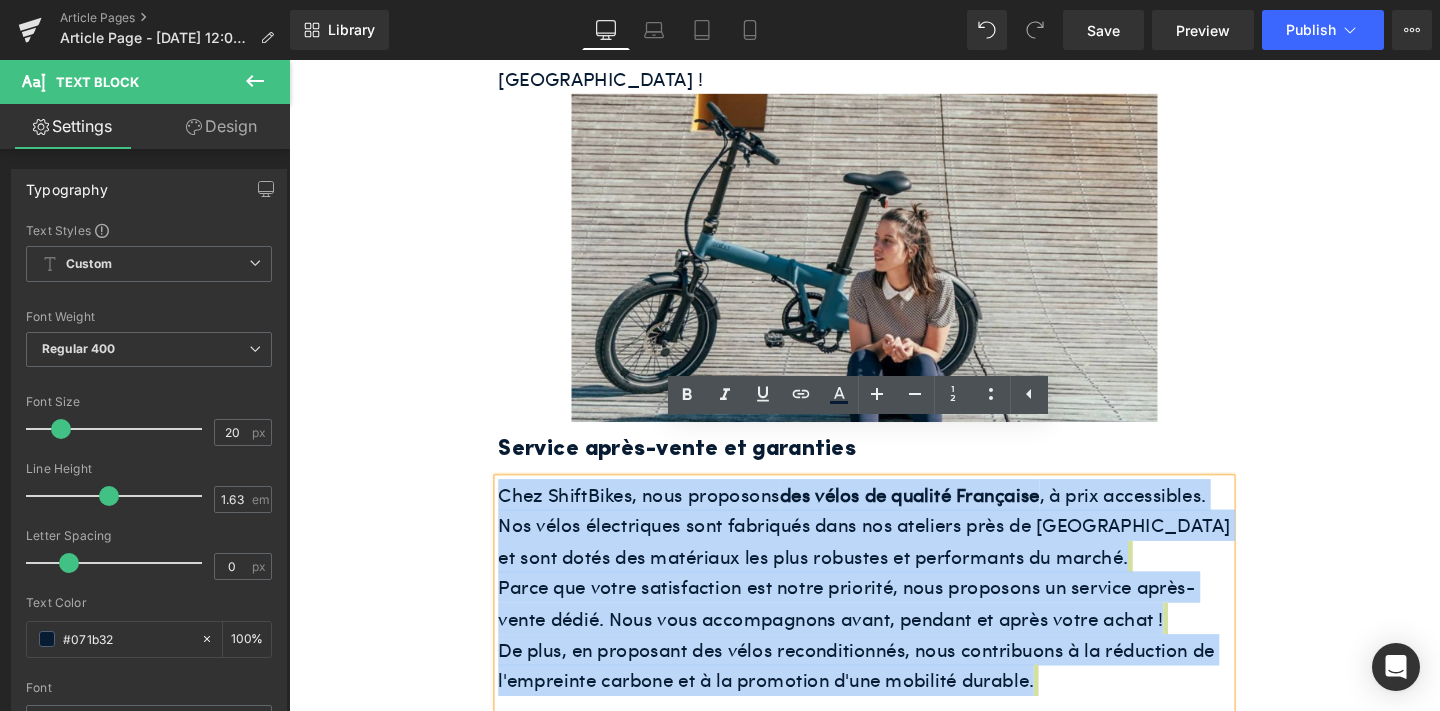click on "Parce que votre satisfaction est notre priorité, nous proposons un service après-vente dédié. Nous vous accompagnons avant, pendant et après votre achat !" at bounding box center [875, 630] 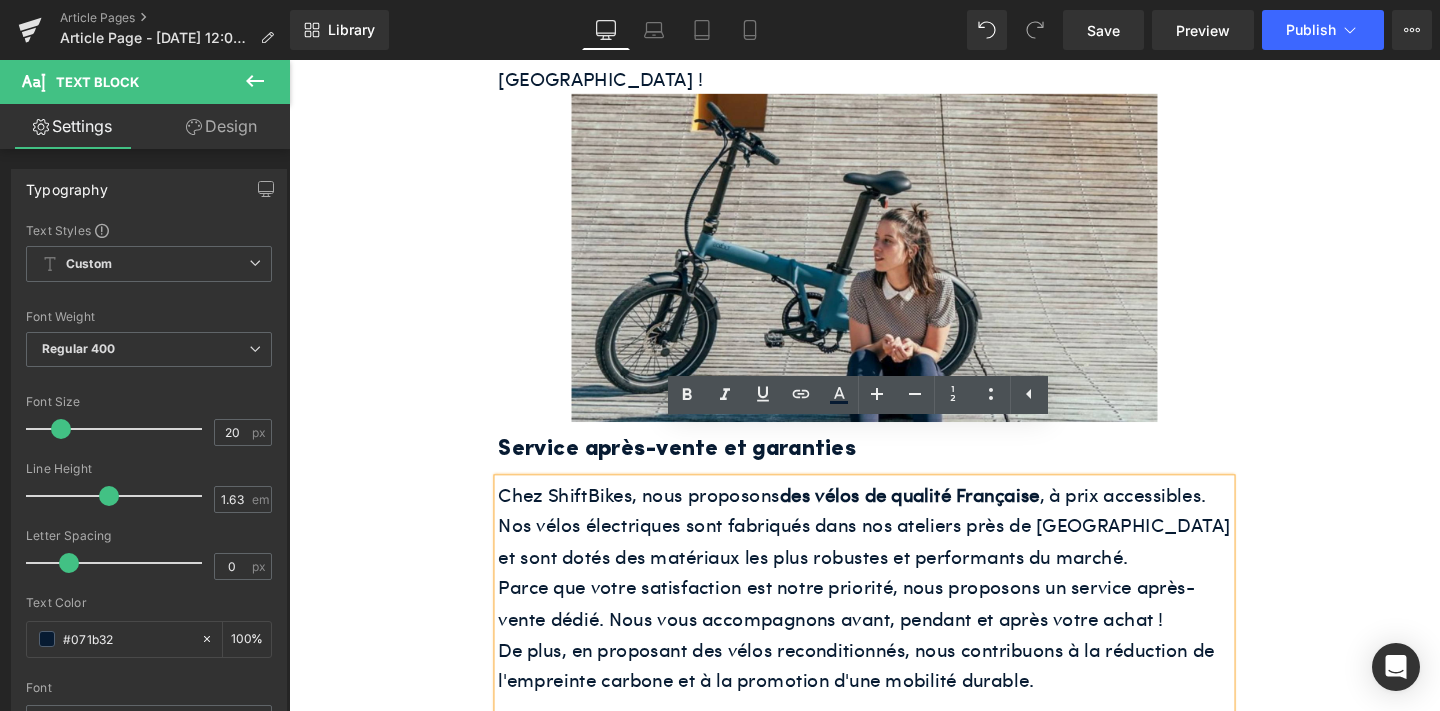 click on "Parce que votre satisfaction est notre priorité, nous proposons un service après-vente dédié. Nous vous accompagnons avant, pendant et après votre achat !" at bounding box center (875, 630) 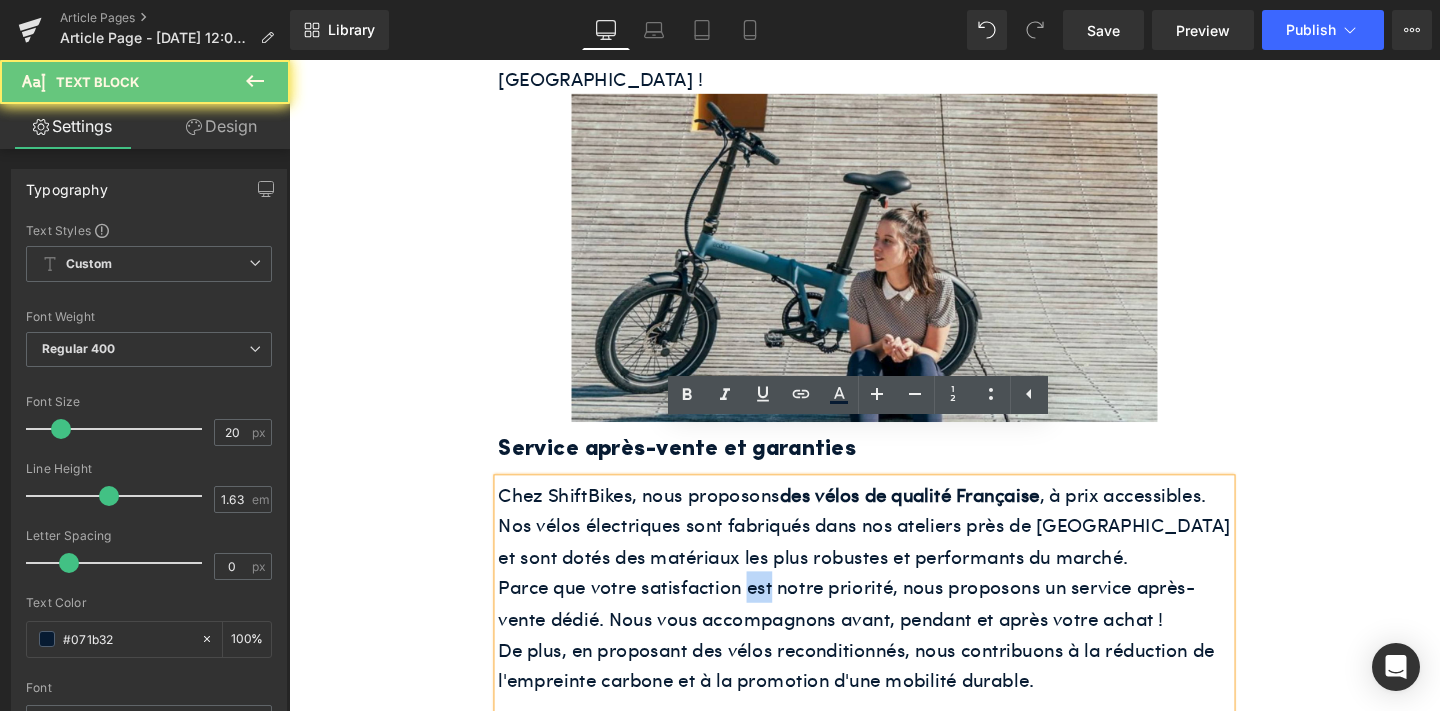click on "Parce que votre satisfaction est notre priorité, nous proposons un service après-vente dédié. Nous vous accompagnons avant, pendant et après votre achat !" at bounding box center [875, 630] 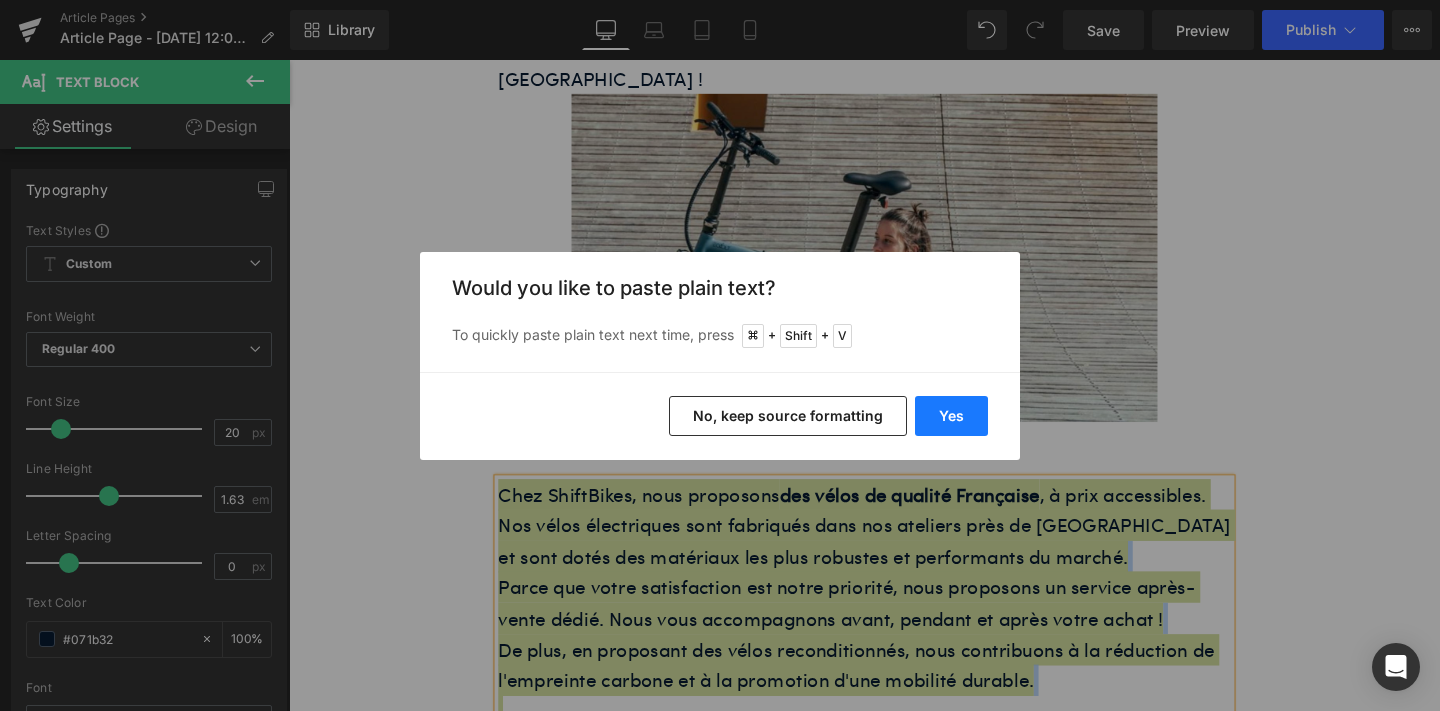 click on "Yes" at bounding box center (951, 416) 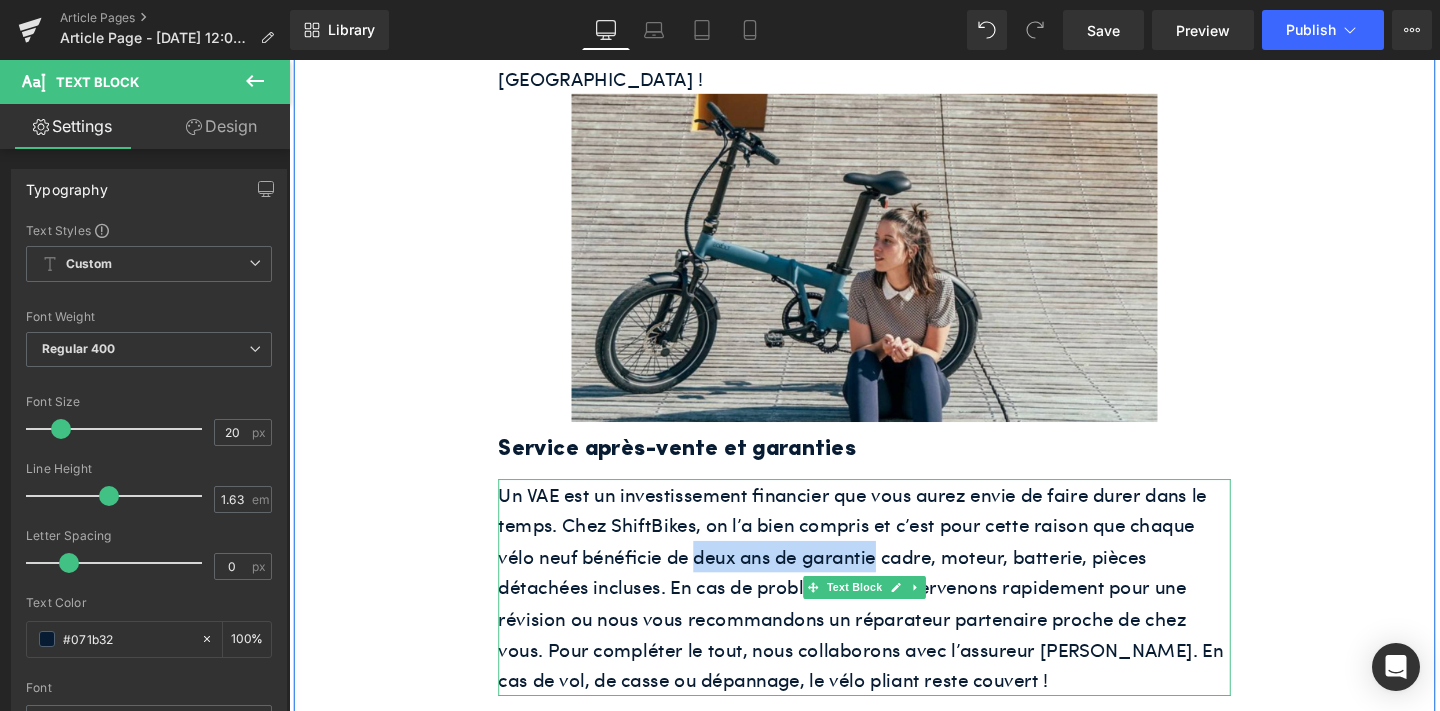 drag, startPoint x: 909, startPoint y: 510, endPoint x: 715, endPoint y: 507, distance: 194.0232 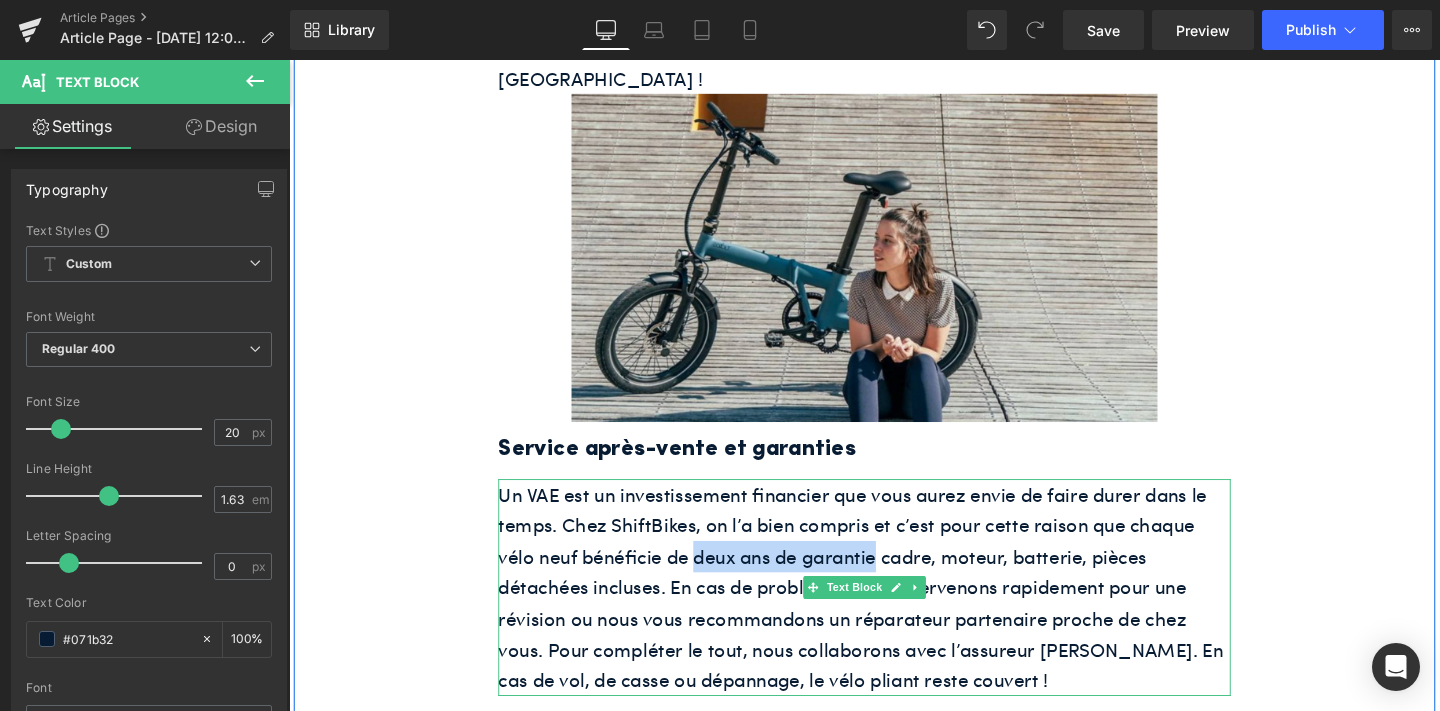 click on "Un VAE est un investissement financier que vous aurez envie de faire durer dans le temps. Chez ShiftBikes, on l’a bien compris et c’est pour cette raison que chaque vélo neuf bénéficie de deux ans de garantie cadre, moteur, batterie, pièces détachées incluses. En cas de problème, nous intervenons rapidement pour une révision ou nous vous recommandons un réparateur partenaire proche de chez vous. Pour compléter le tout, nous collaborons avec l’assureur [PERSON_NAME]. En cas de vol, de casse ou dépannage, le vélo pliant reste couvert !" at bounding box center (890, 615) 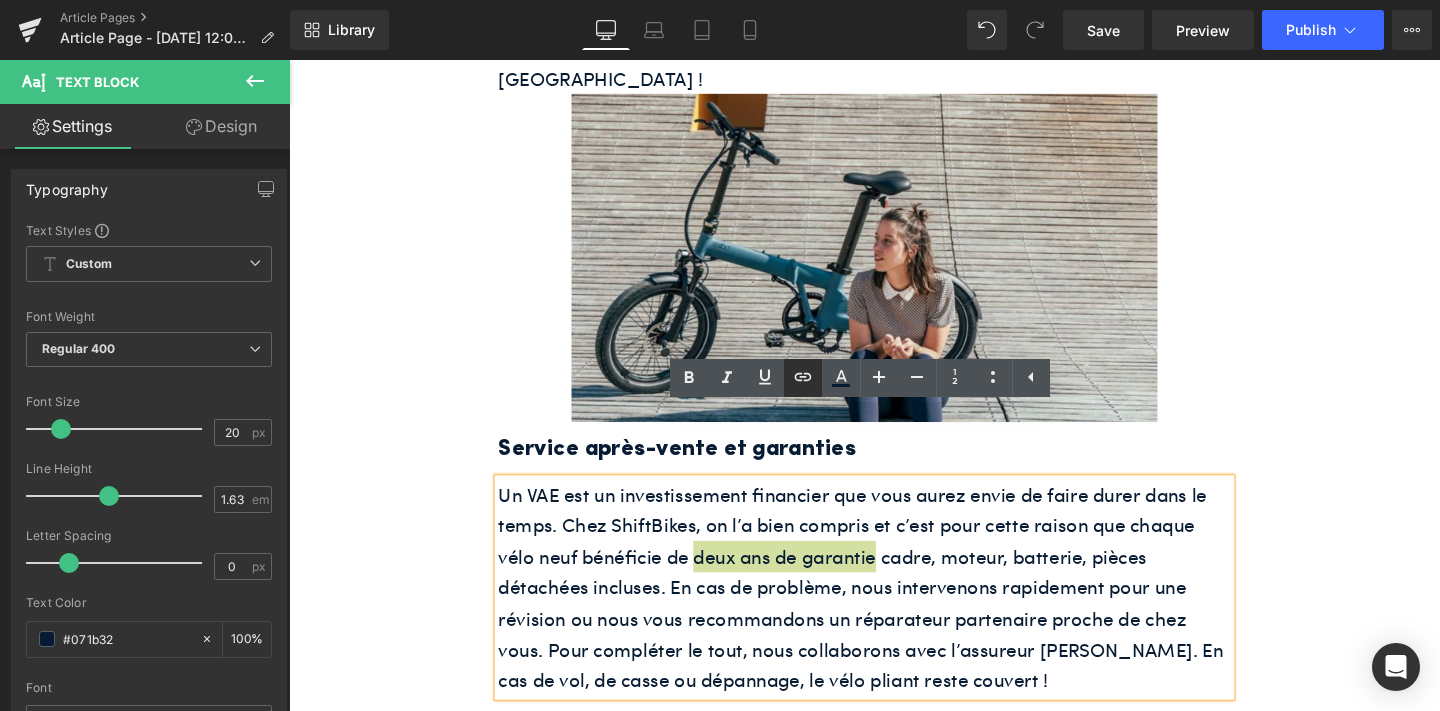 click 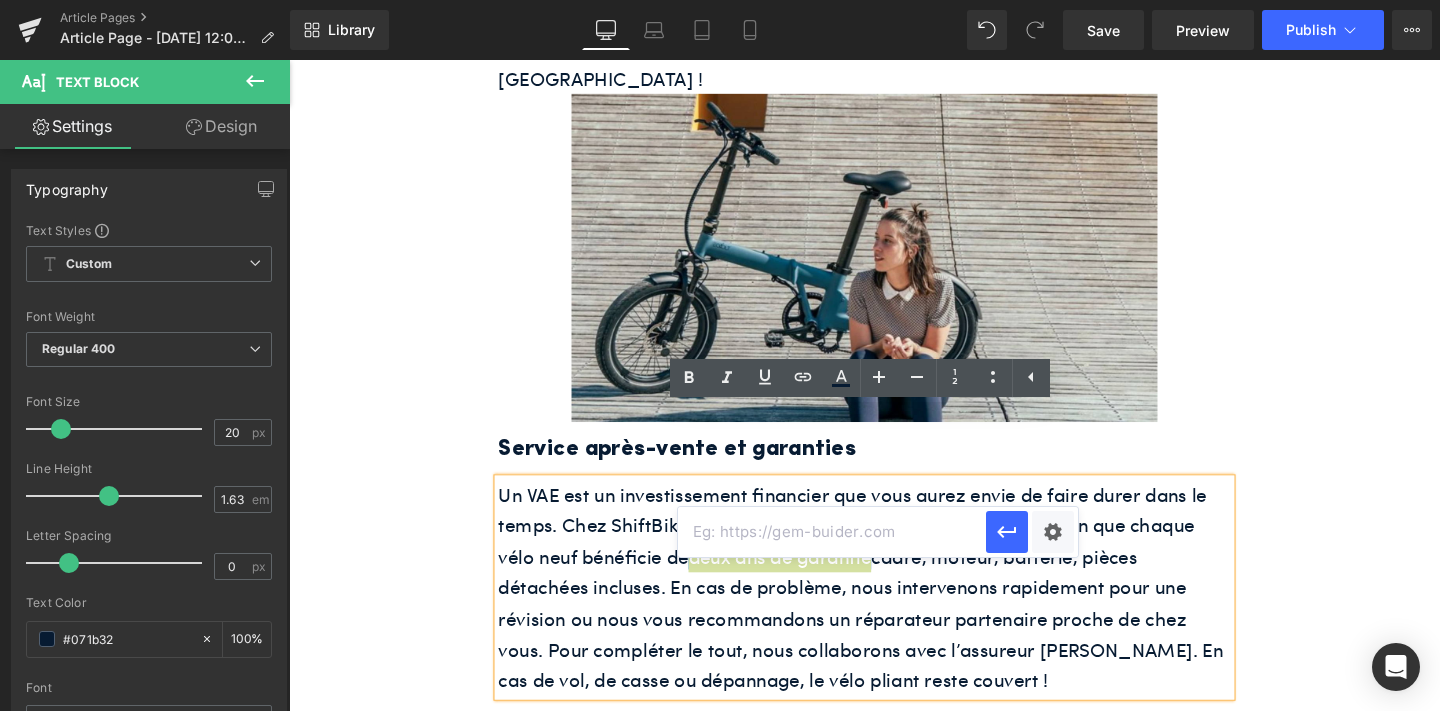 click at bounding box center (832, 532) 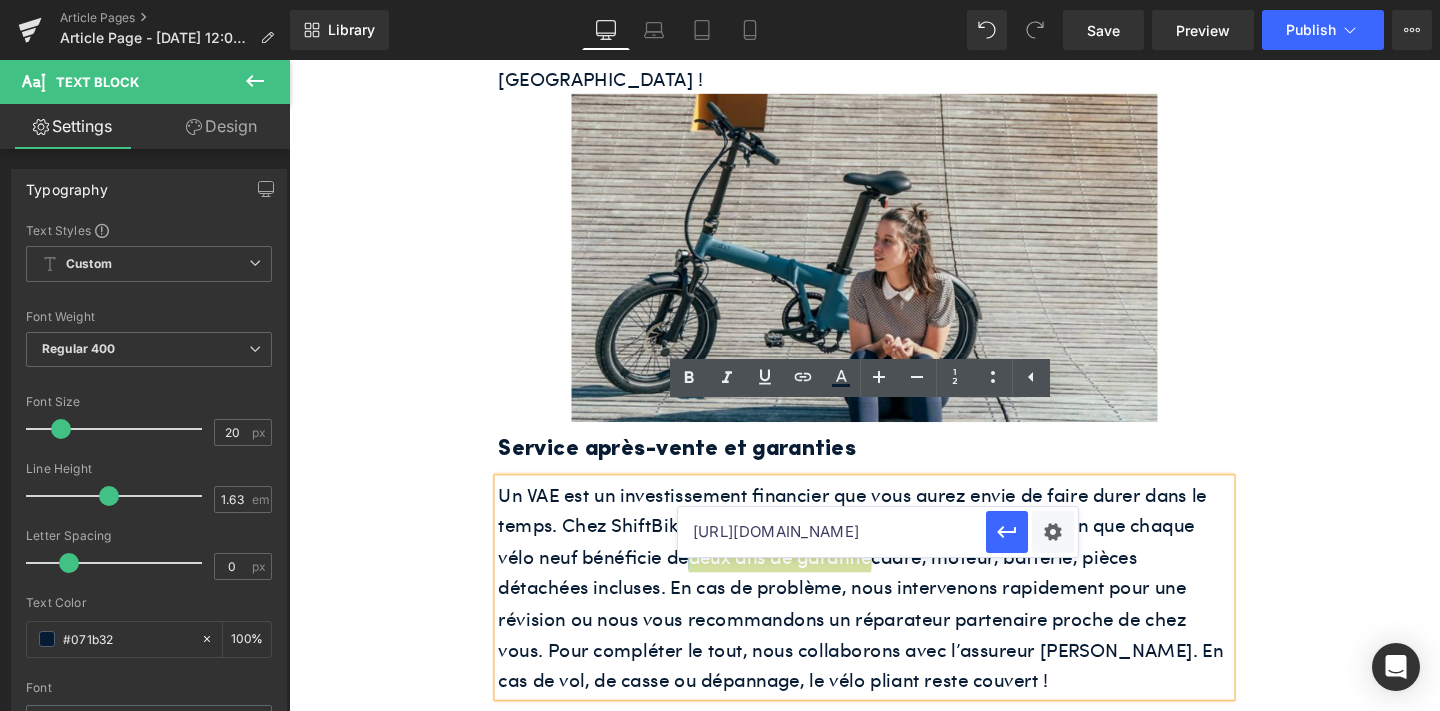 scroll, scrollTop: 0, scrollLeft: 230, axis: horizontal 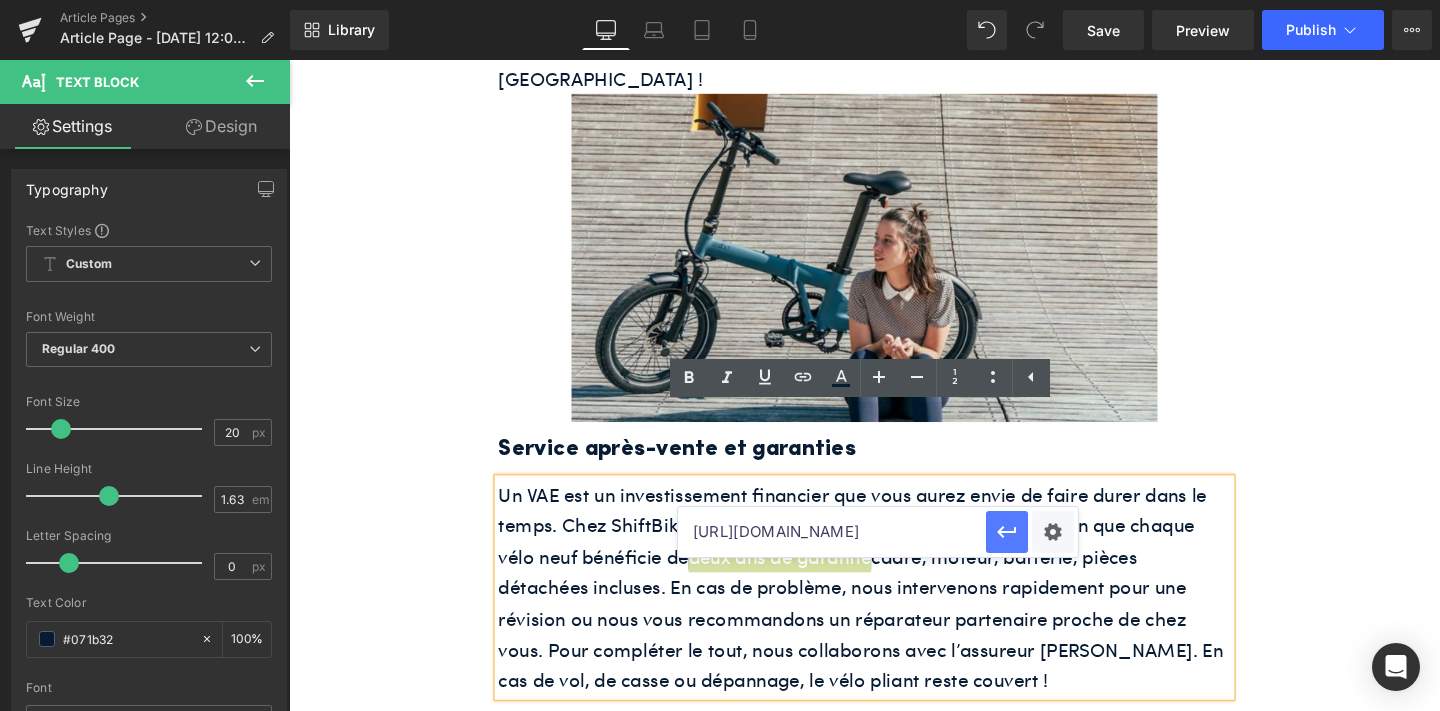 type on "[URL][DOMAIN_NAME]" 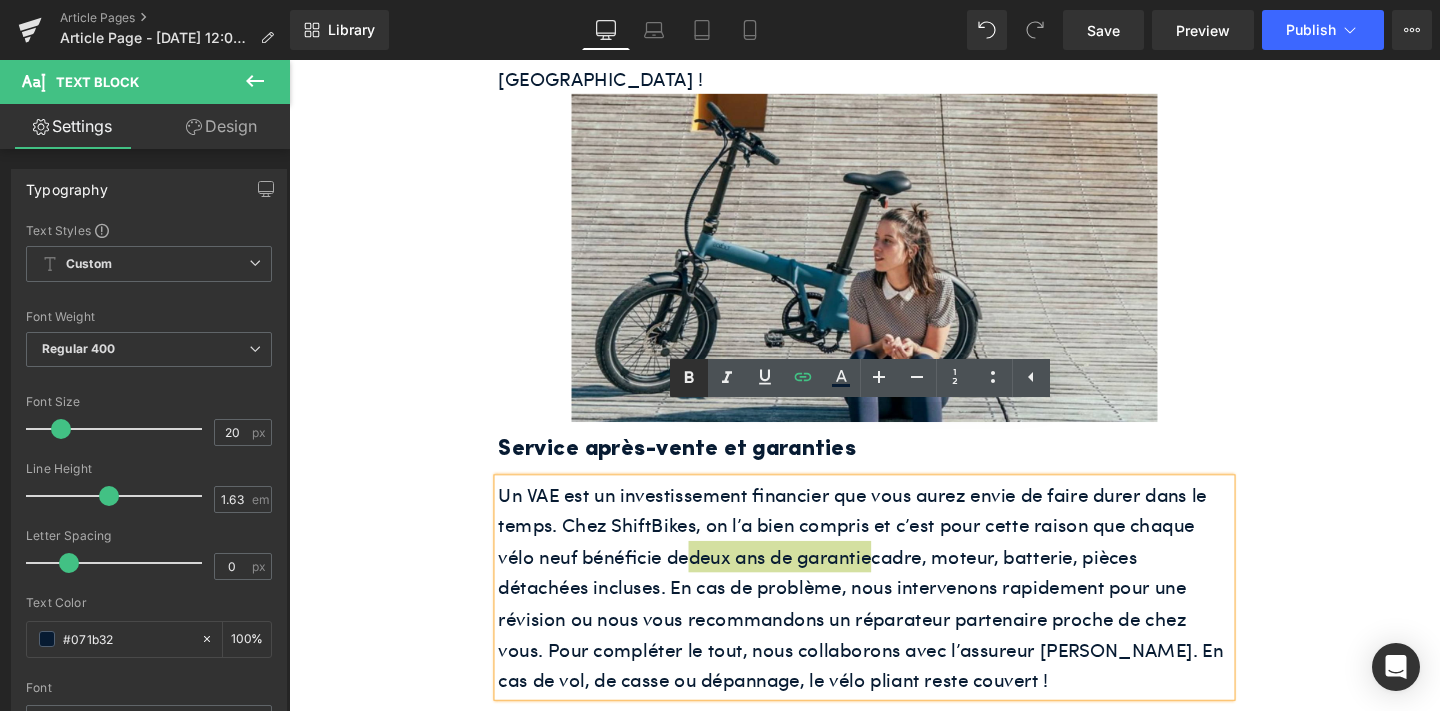 click 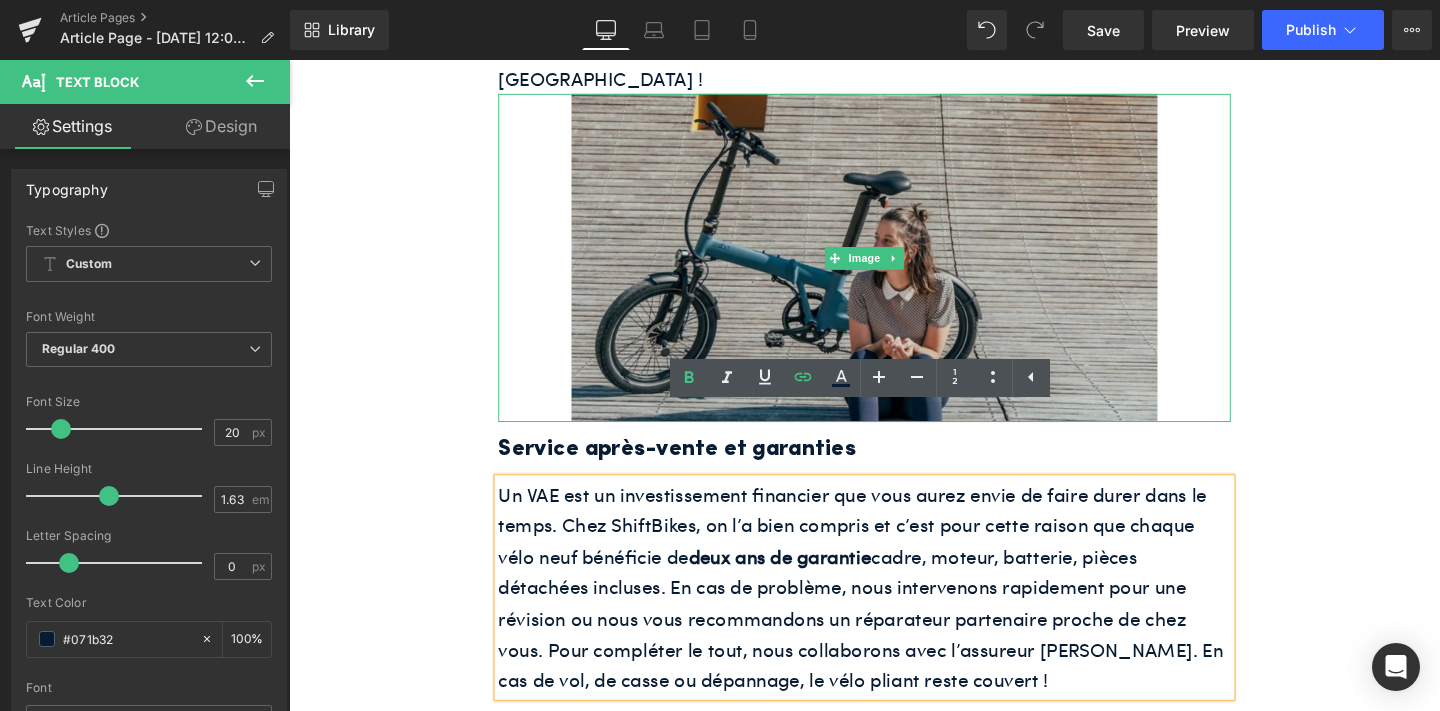 click at bounding box center [894, 268] 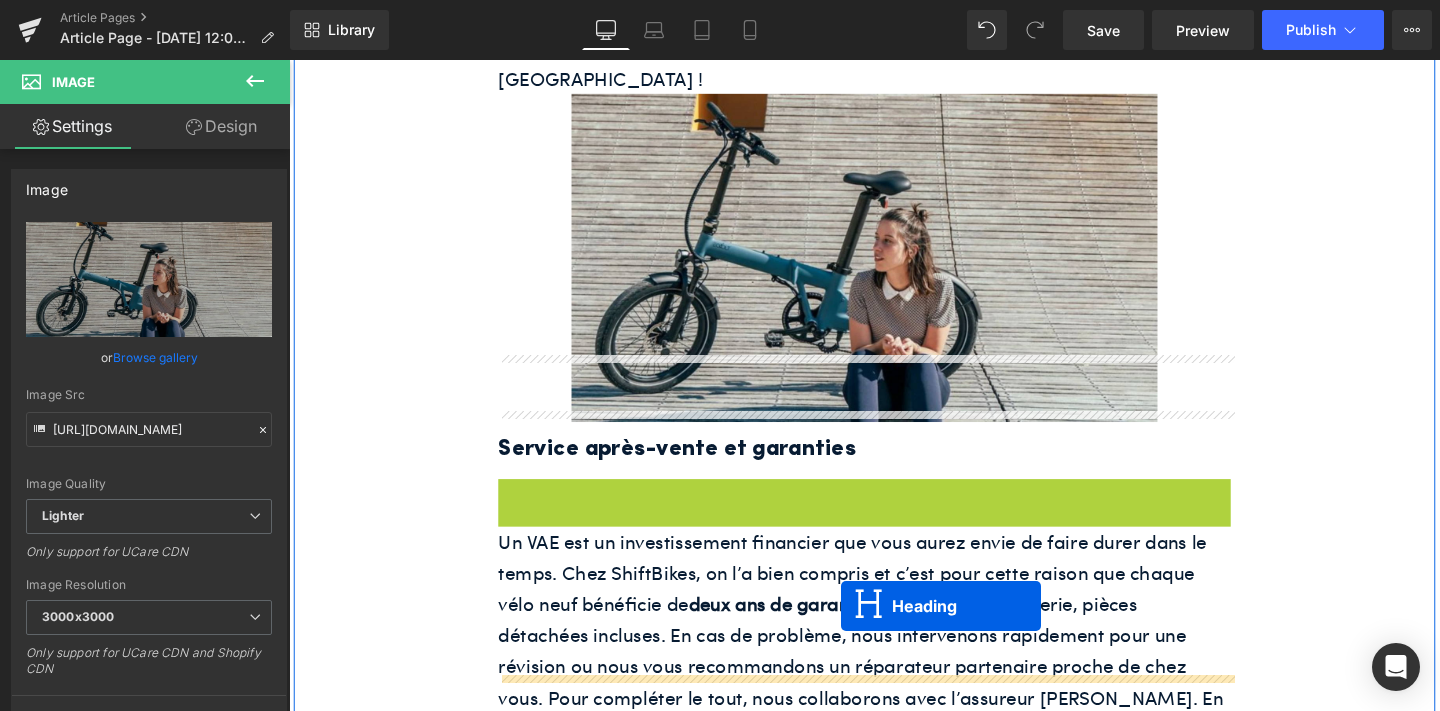 drag, startPoint x: 848, startPoint y: 463, endPoint x: 869, endPoint y: 634, distance: 172.28465 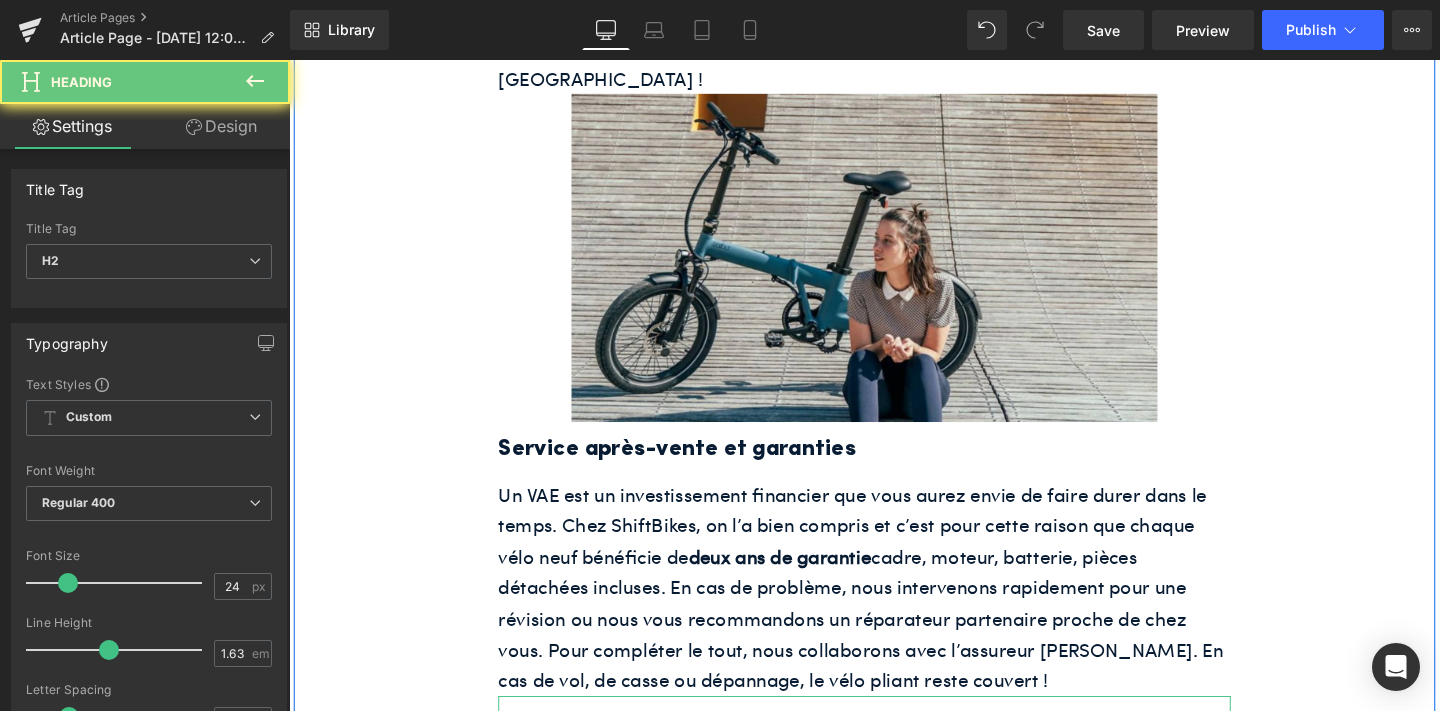 click on "Service après-vente et garanties" at bounding box center (894, 758) 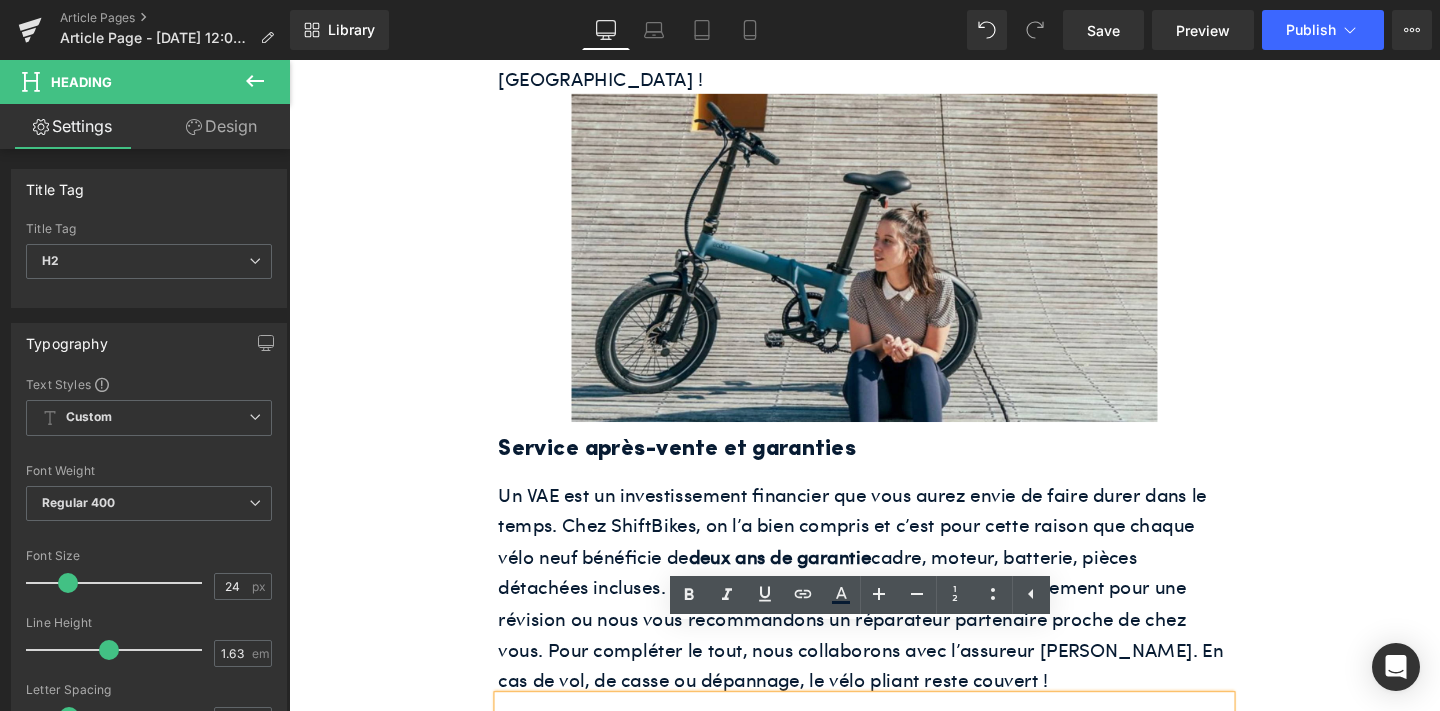 click on "Service après-vente et garanties" at bounding box center (894, 758) 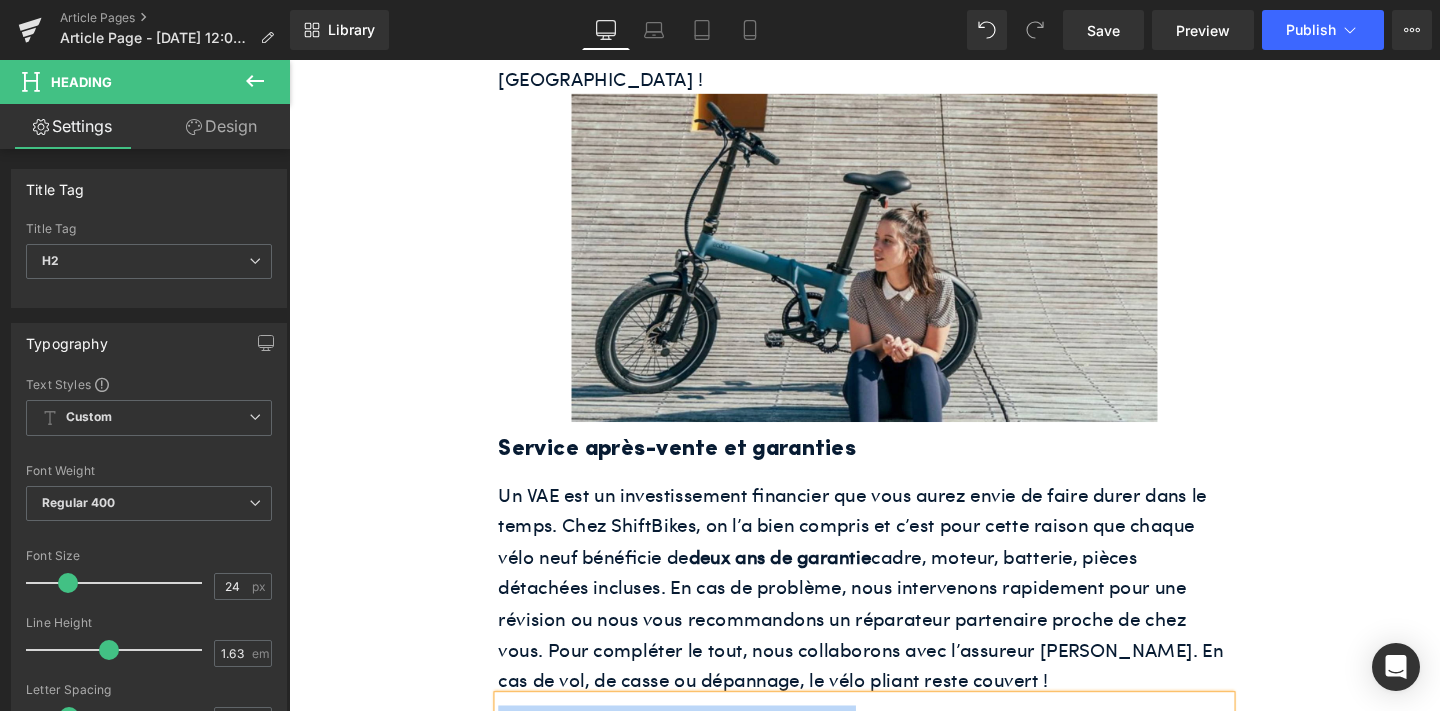 paste 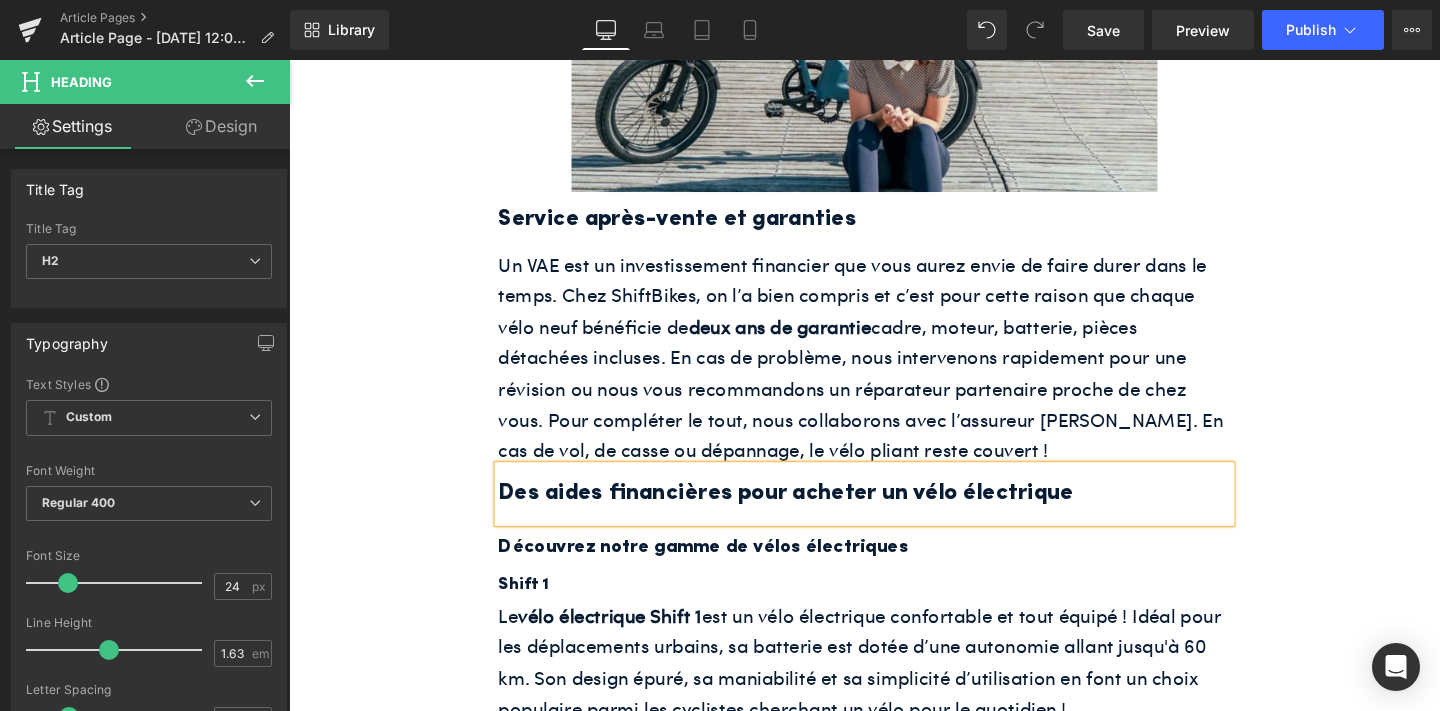 scroll, scrollTop: 3148, scrollLeft: 0, axis: vertical 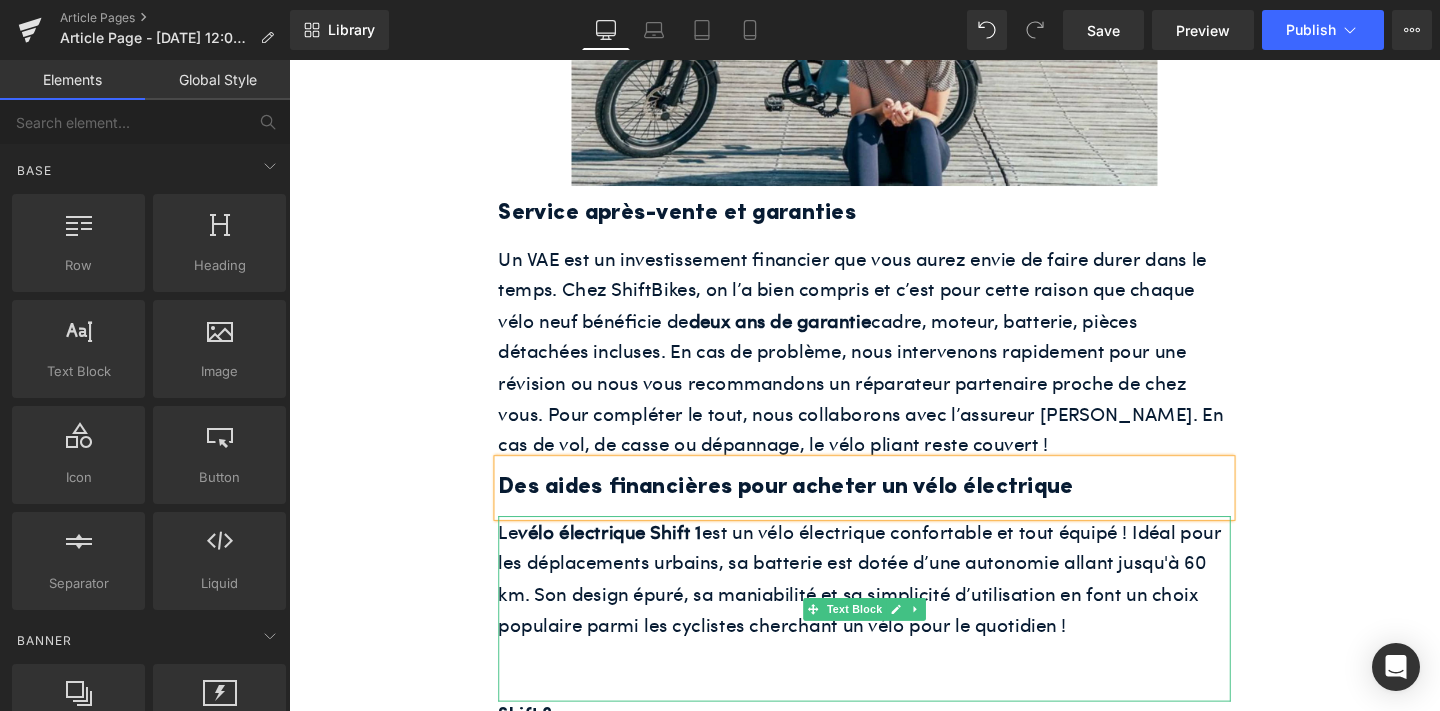click on "Le  vélo électrique Shift 1  est un vélo électrique confortable et tout équipé ! Idéal pour les déplacements urbains, sa batterie est dotée d’une autonomie allant jusqu'à 60 km. Son design épuré, sa maniabilité et sa simplicité d’utilisation en font un choix populaire parmi les cyclistes cherchant un vélo pour le quotidien !" at bounding box center [894, 605] 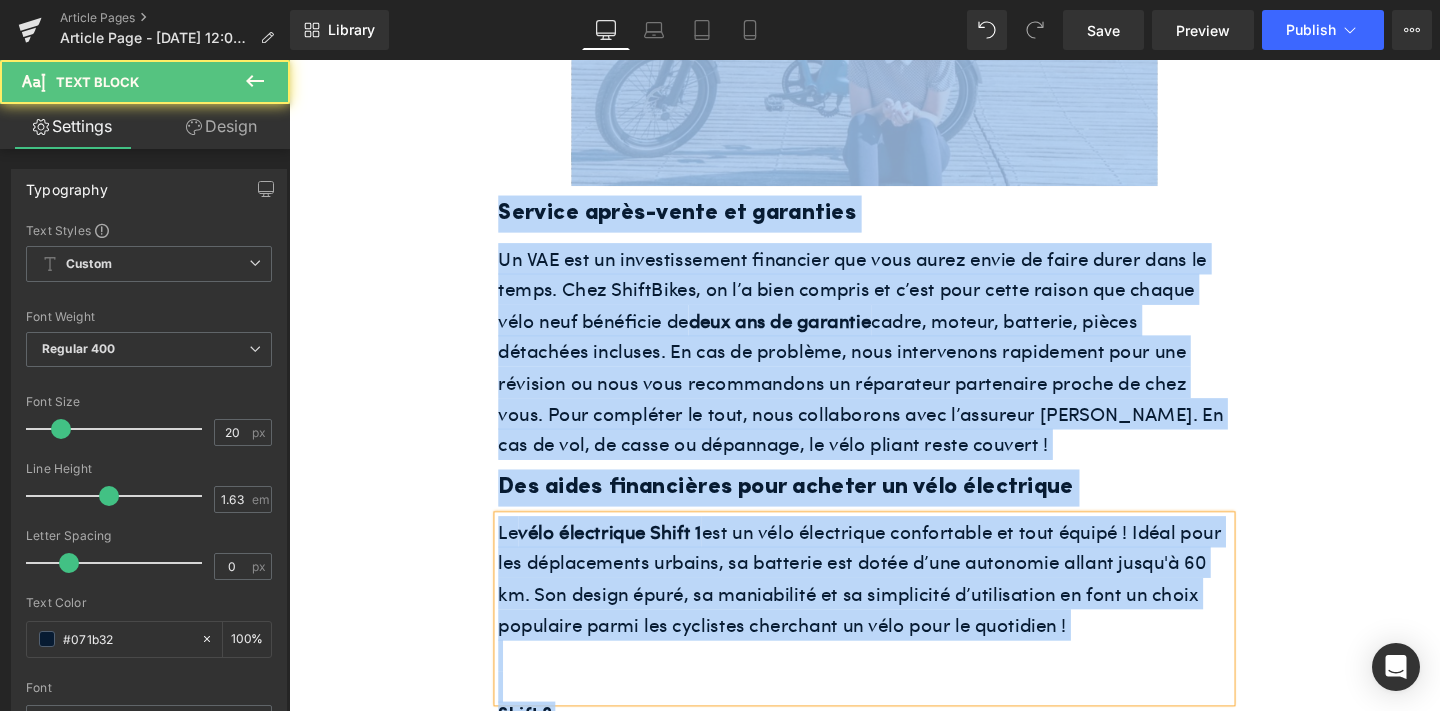 click on "Le  vélo électrique Shift 1  est un vélo électrique confortable et tout équipé ! Idéal pour les déplacements urbains, sa batterie est dotée d’une autonomie allant jusqu'à 60 km. Son design épuré, sa maniabilité et sa simplicité d’utilisation en font un choix populaire parmi les cyclistes cherchant un vélo pour le quotidien !" at bounding box center (894, 605) 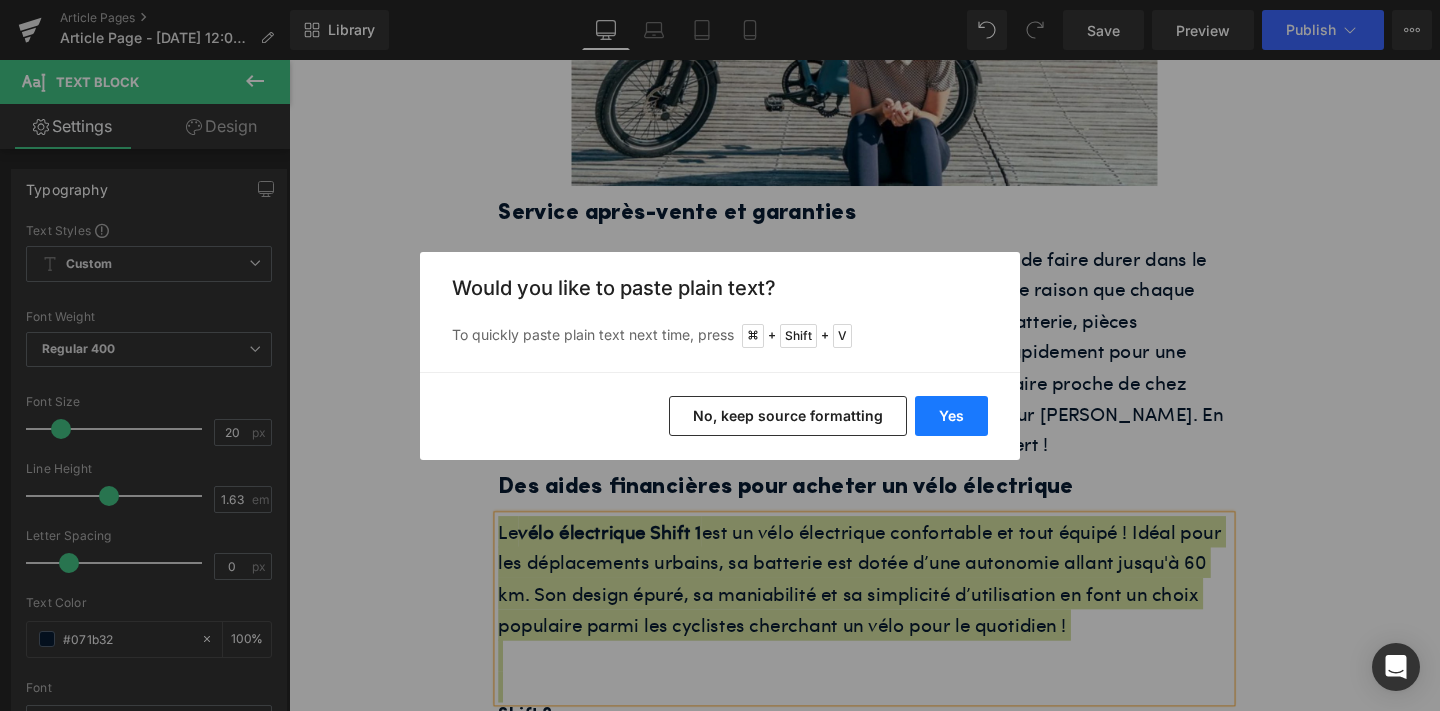 click on "Yes" at bounding box center [951, 416] 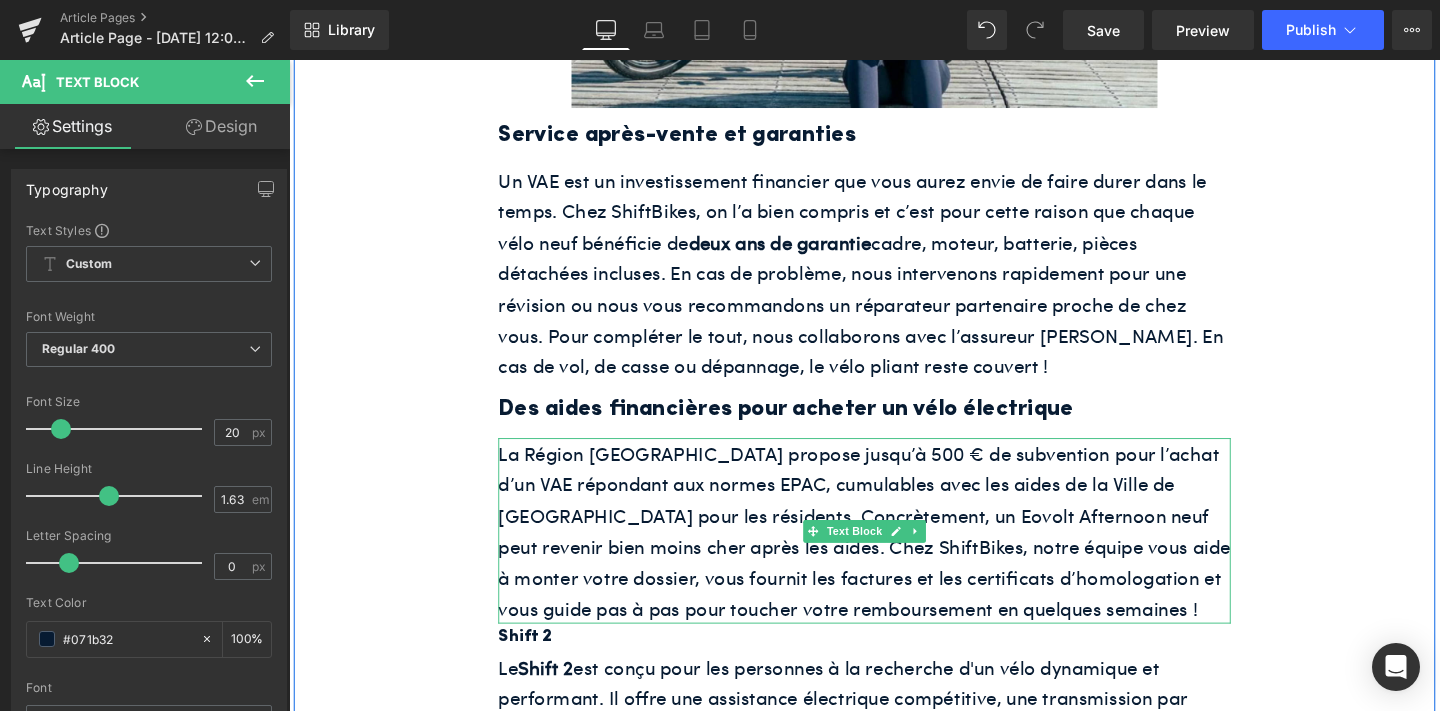 scroll, scrollTop: 3330, scrollLeft: 0, axis: vertical 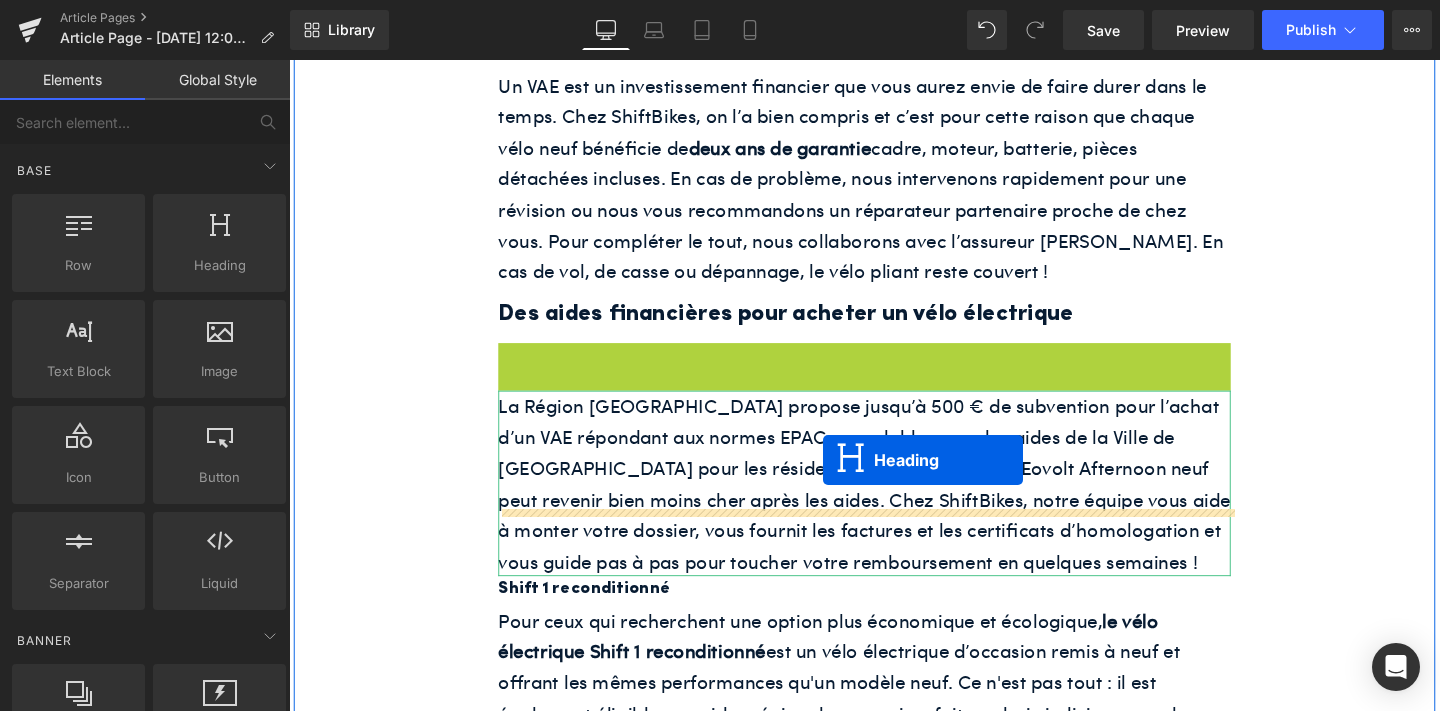 drag, startPoint x: 844, startPoint y: 315, endPoint x: 850, endPoint y: 488, distance: 173.10402 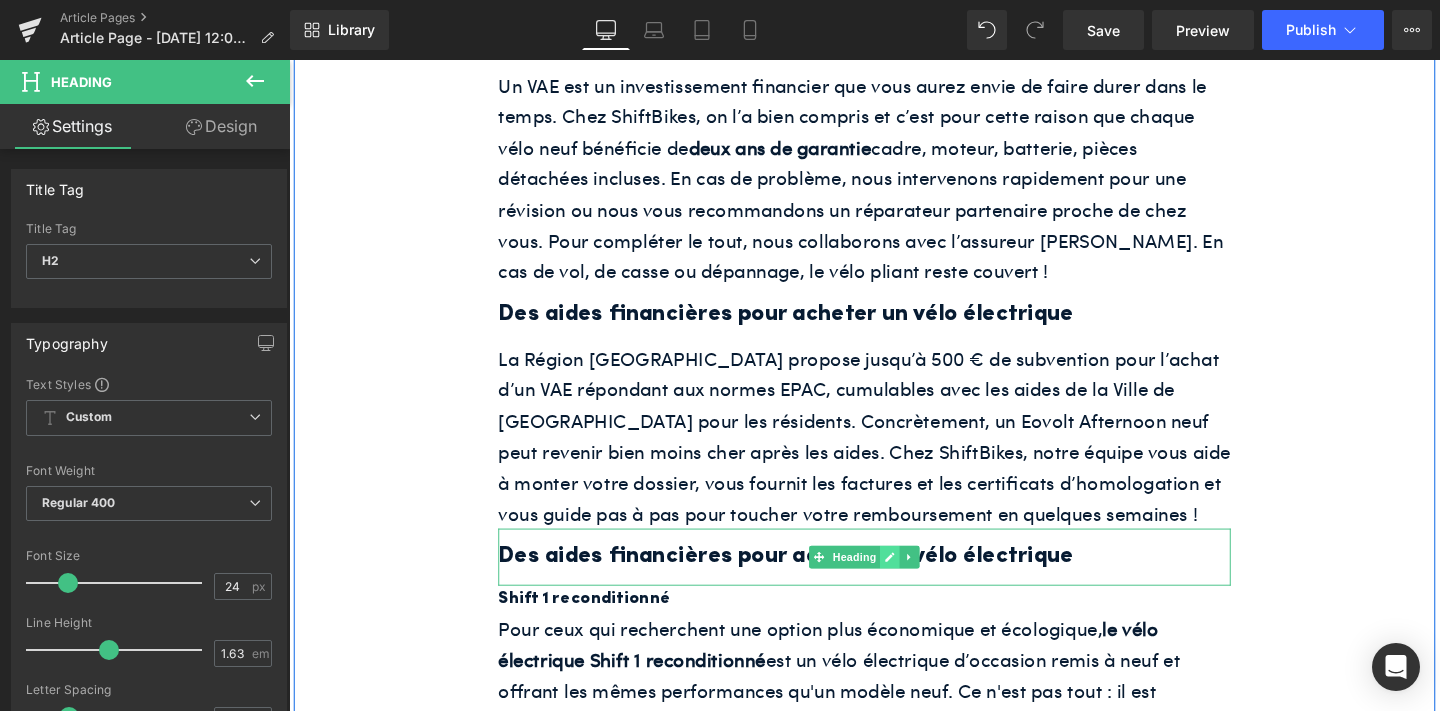 click at bounding box center (921, 583) 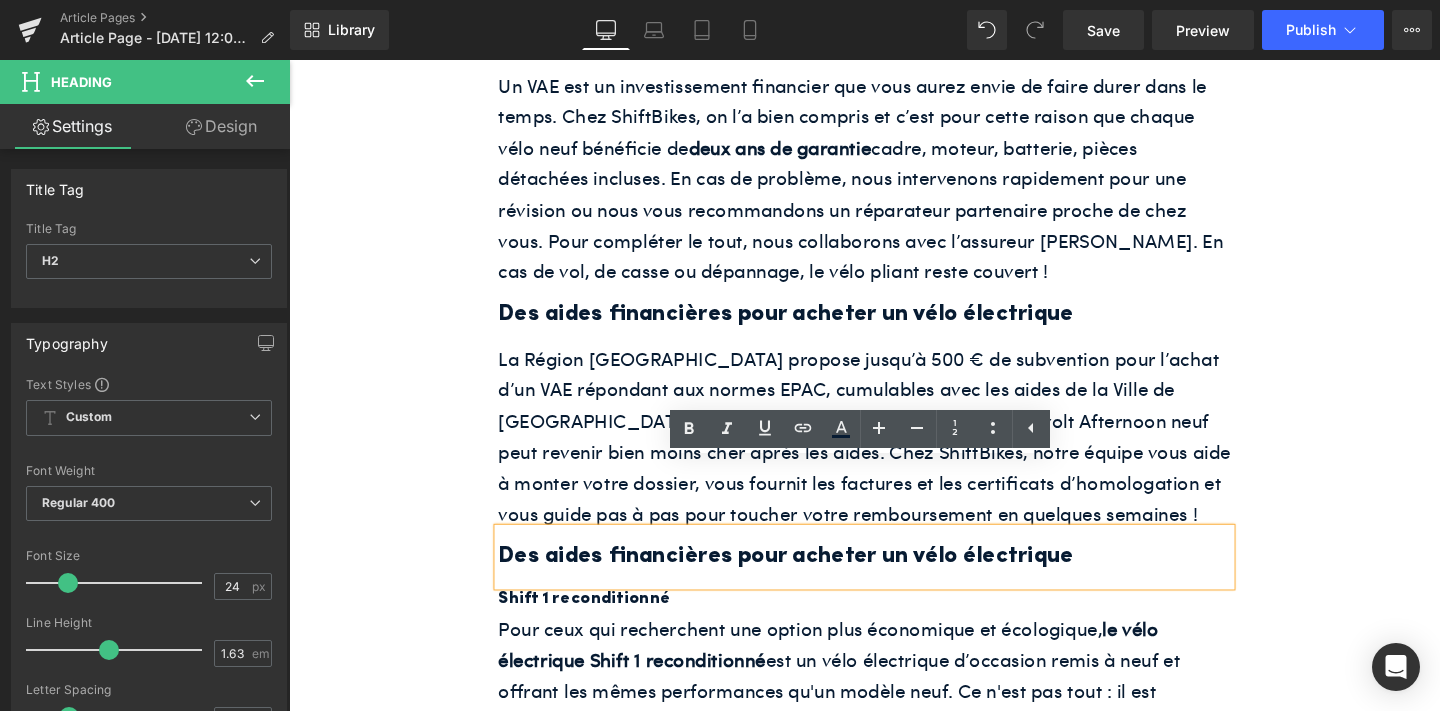 click on "Des aides financières pour acheter un vélo électrique" at bounding box center (894, 582) 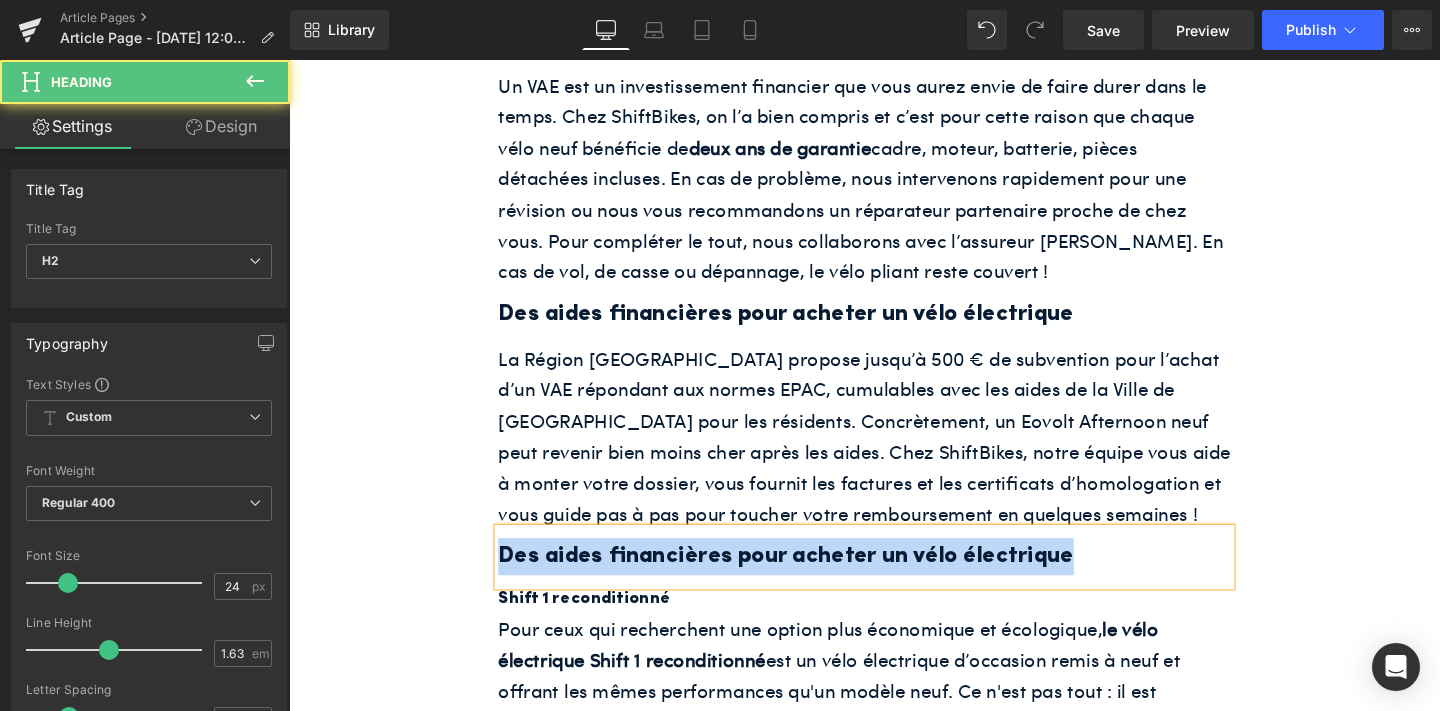 paste 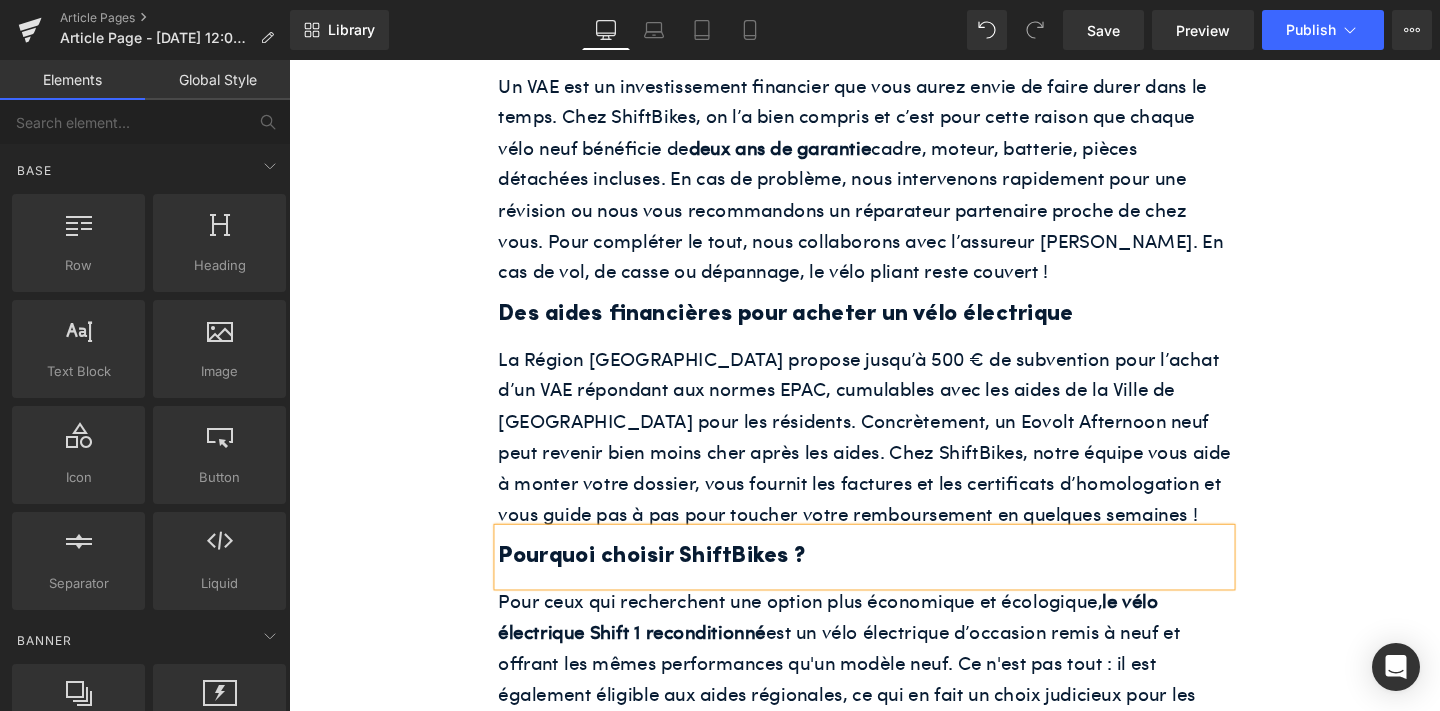 click on "Pour ceux qui recherchent une option plus économique et écologique,  le vélo électrique Shift 1 reconditionné  est un vélo électrique d’occasion remis à neuf et offrant les mêmes performances qu'un modèle neuf. Ce n'est pas tout : il est également éligible aux aides régionales, ce qui en fait un choix judicieux pour les petits budgets !" at bounding box center (894, 694) 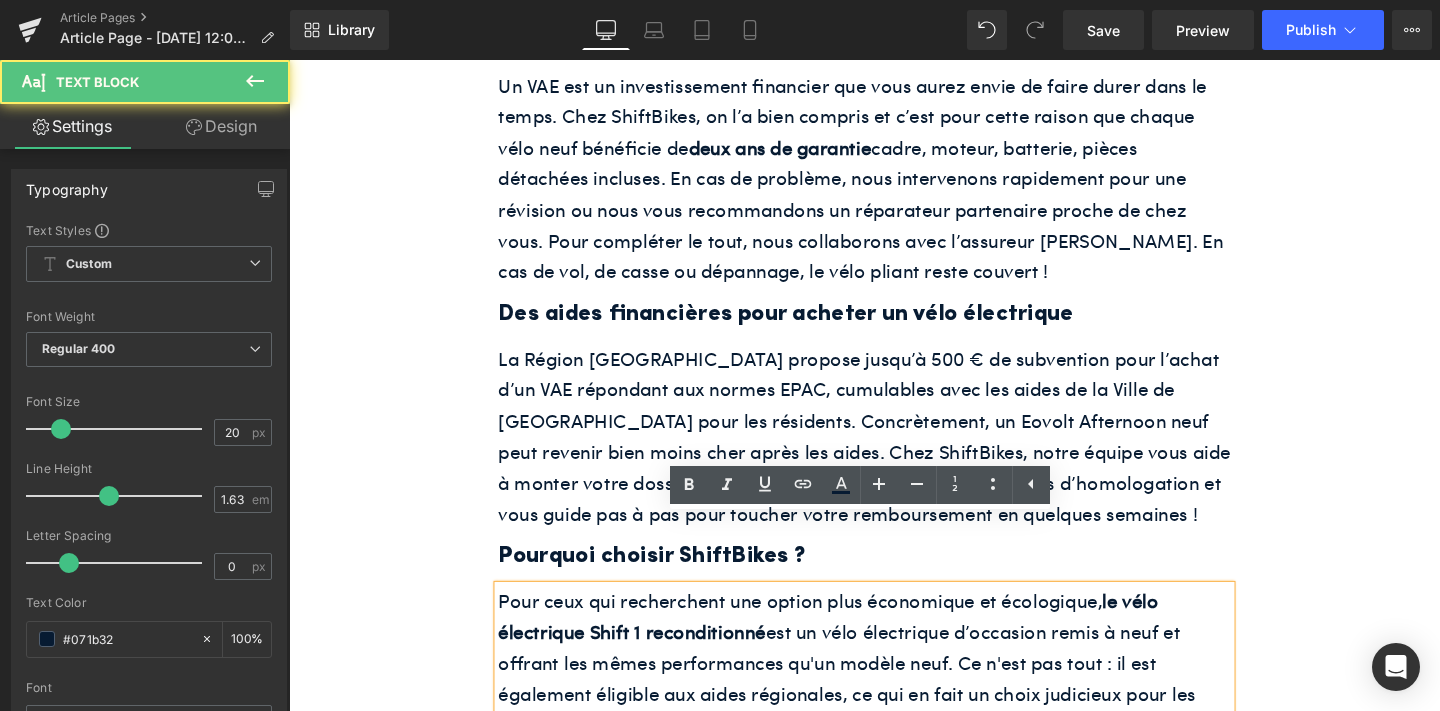 click on "Pour ceux qui recherchent une option plus économique et écologique,  le vélo électrique Shift 1 reconditionné  est un vélo électrique d’occasion remis à neuf et offrant les mêmes performances qu'un modèle neuf. Ce n'est pas tout : il est également éligible aux aides régionales, ce qui en fait un choix judicieux pour les petits budgets !" at bounding box center (894, 694) 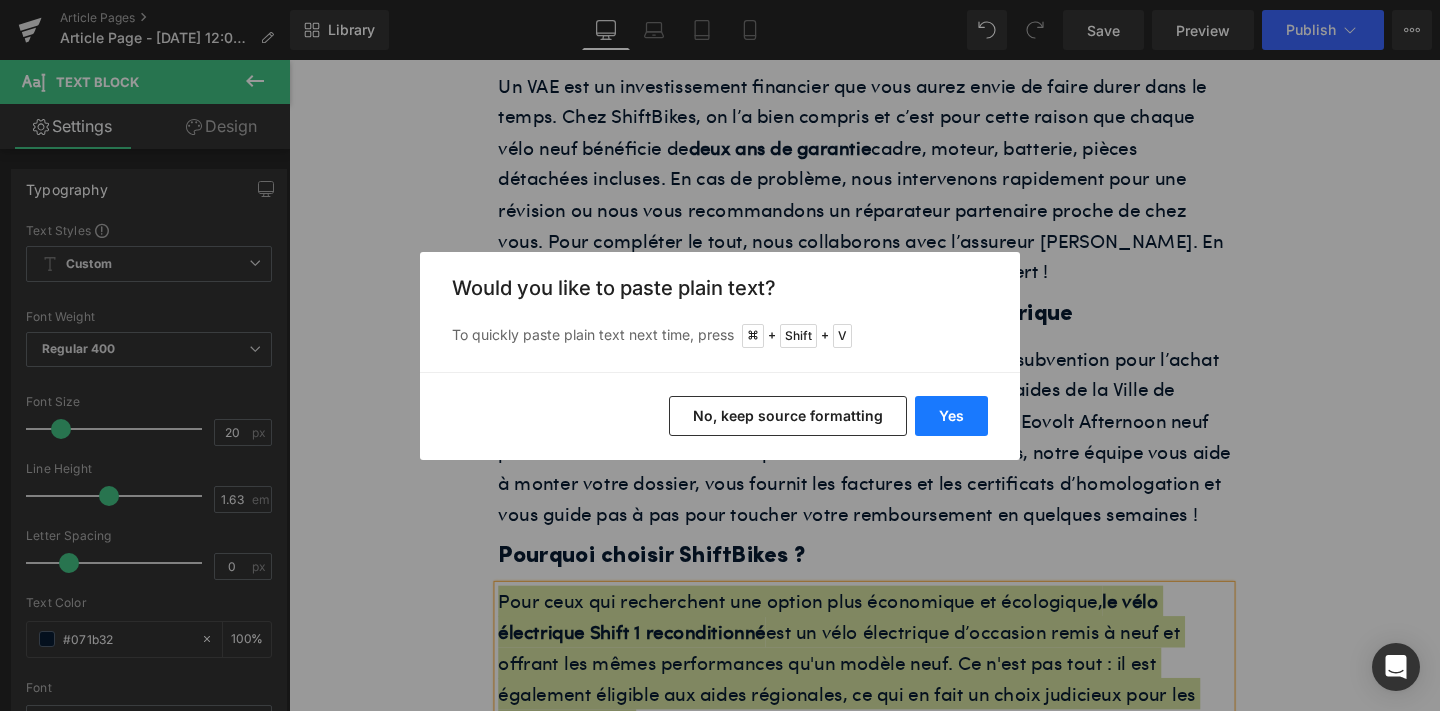 click on "Yes" at bounding box center (951, 416) 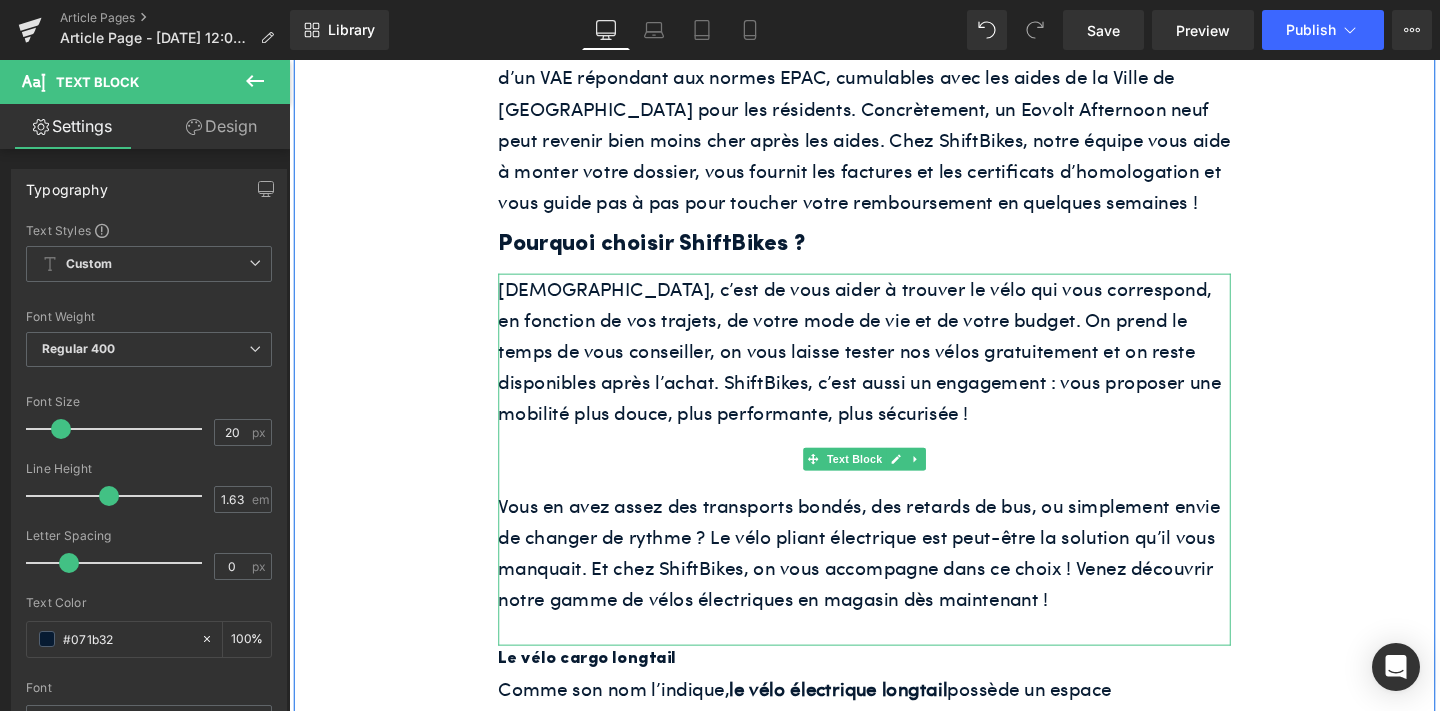 scroll, scrollTop: 3663, scrollLeft: 0, axis: vertical 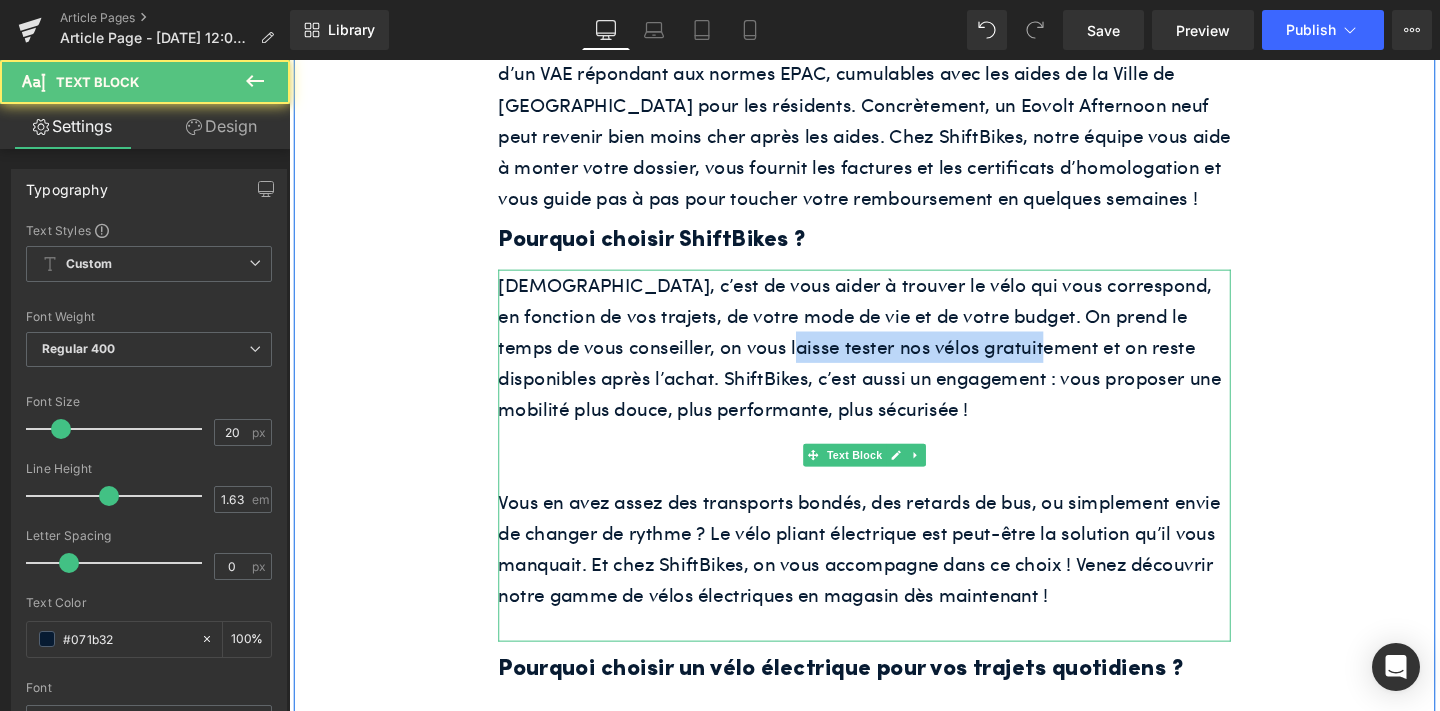 drag, startPoint x: 998, startPoint y: 291, endPoint x: 732, endPoint y: 286, distance: 266.047 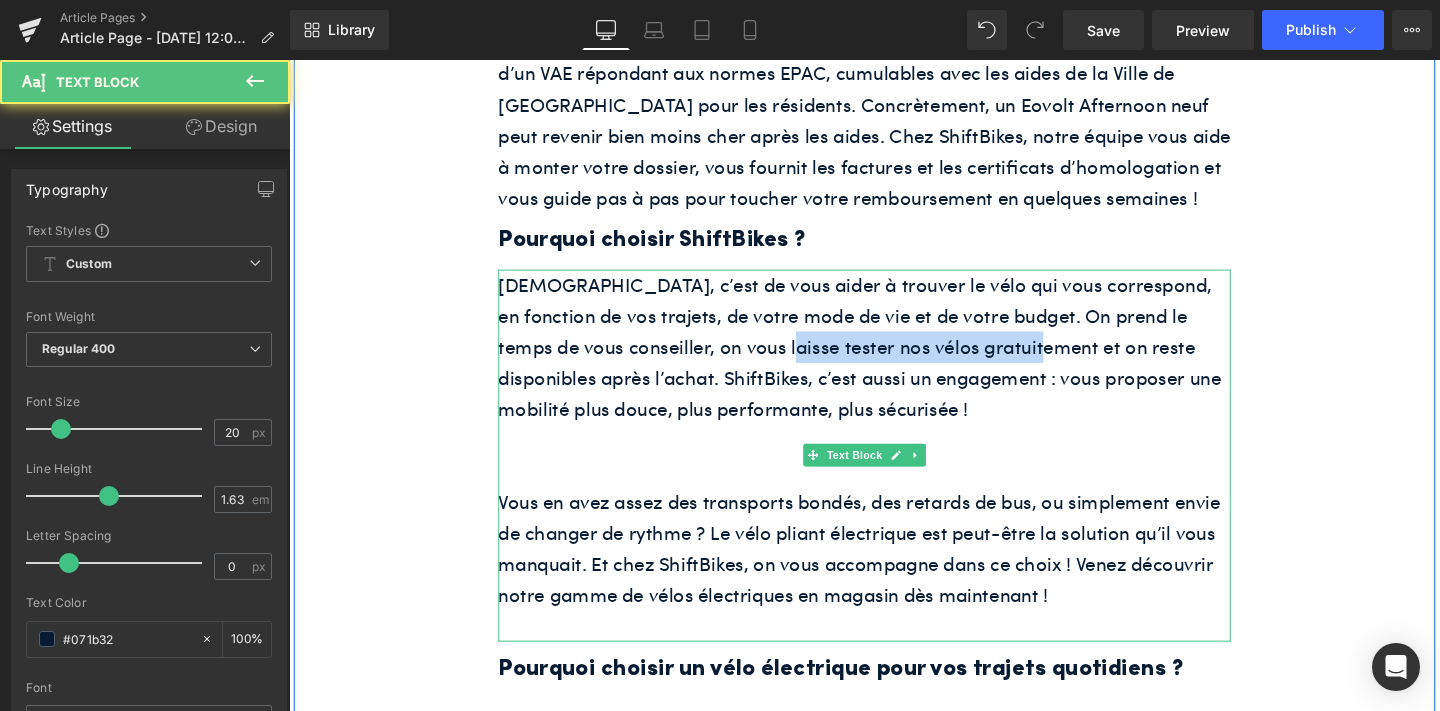 click on "[DEMOGRAPHIC_DATA], c’est de vous aider à trouver le vélo qui vous correspond, en fonction de vos trajets, de votre mode de vie et de votre budget. On prend le temps de vous conseiller, on vous laisse tester nos vélos gratuitement et on reste disponibles après l’achat. ShiftBikes, c’est aussi un engagement : vous proposer une mobilité plus douce, plus performante, plus sécurisée !" at bounding box center (894, 361) 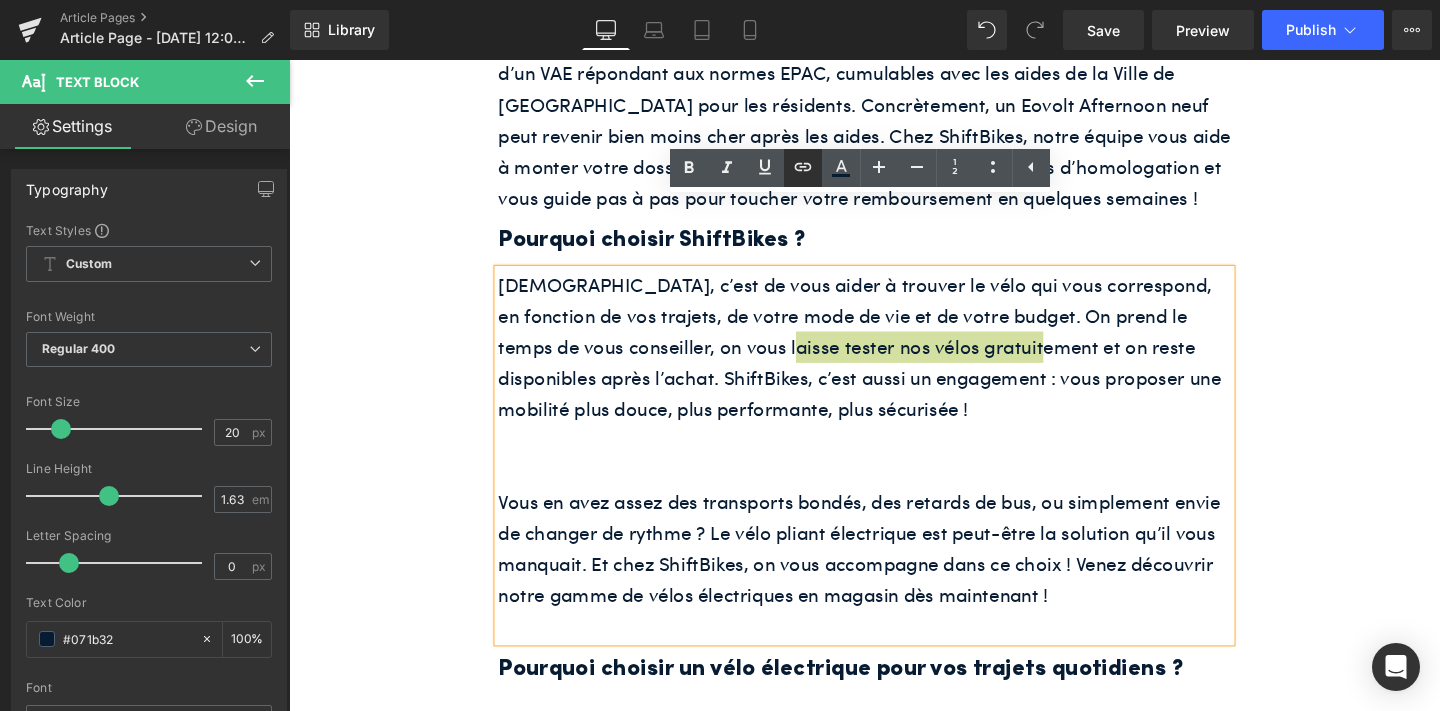 click 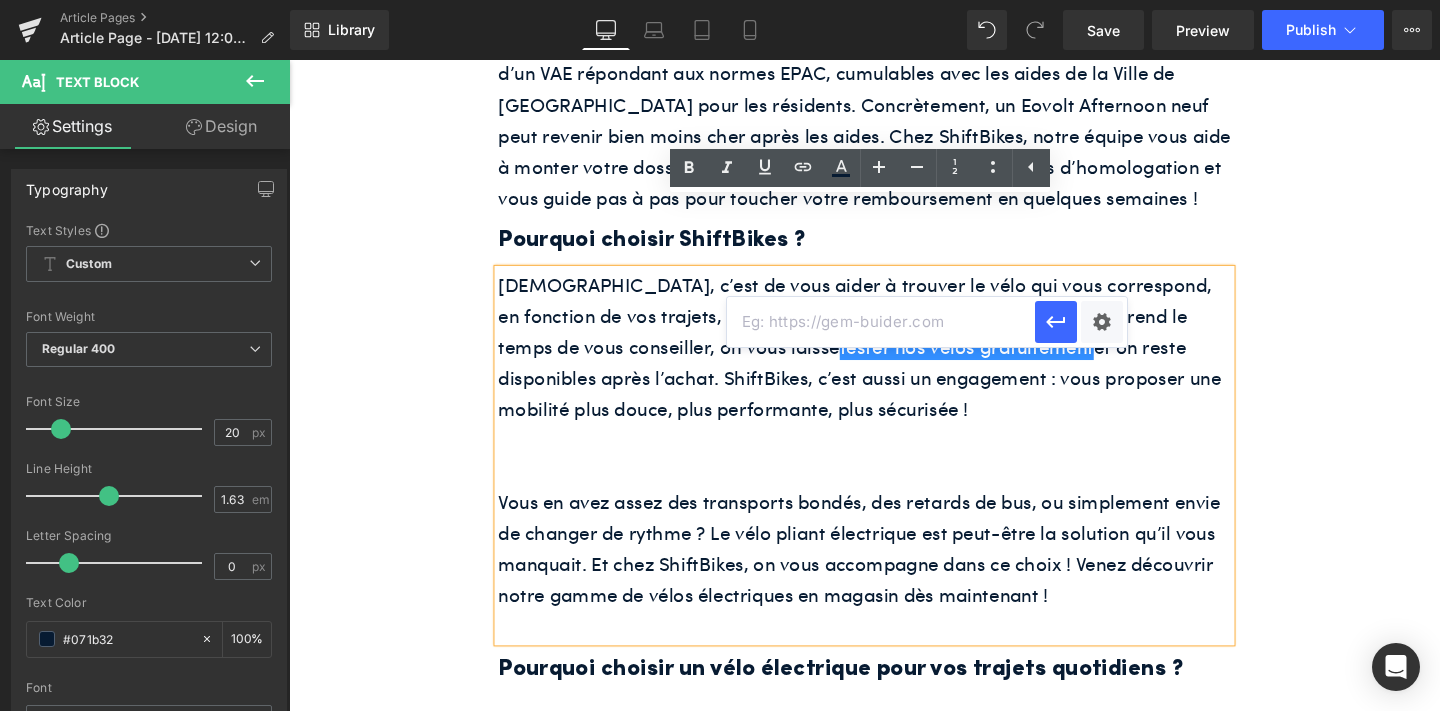 click at bounding box center [881, 322] 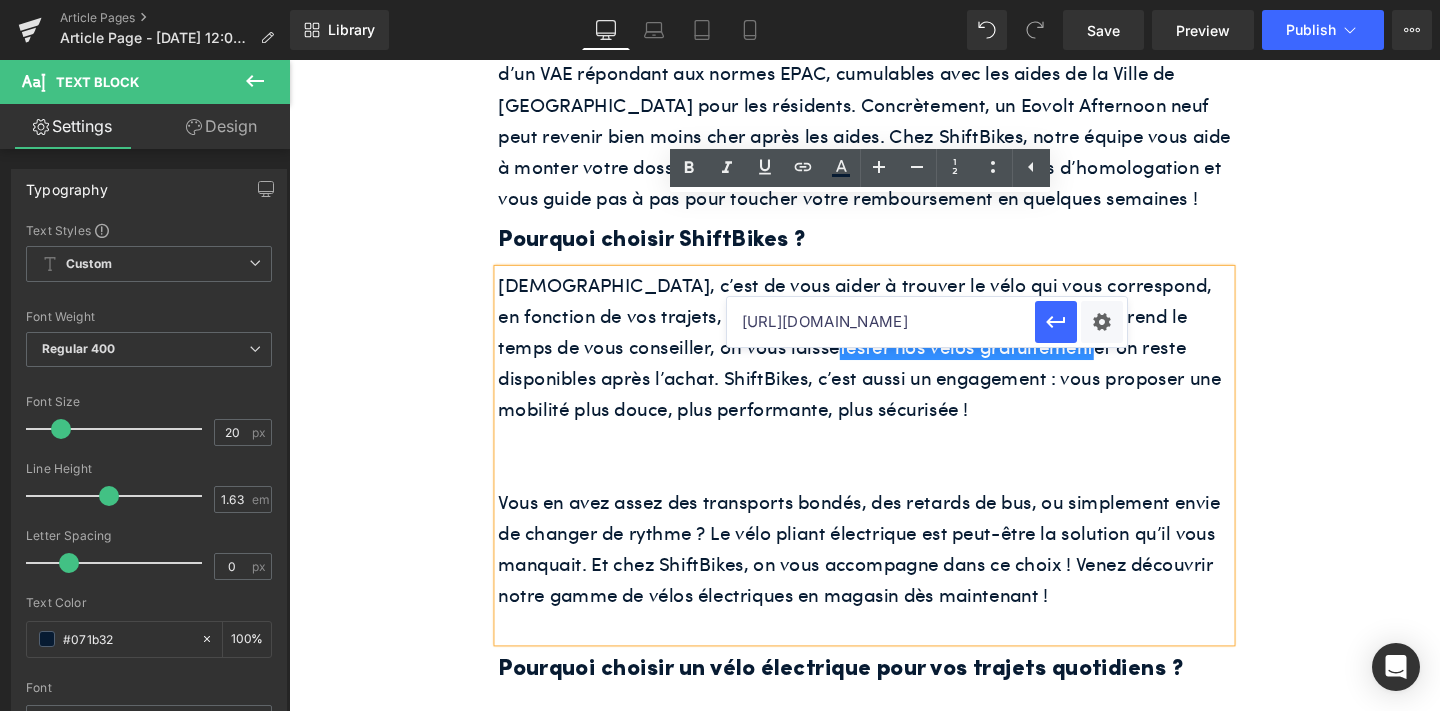 scroll, scrollTop: 0, scrollLeft: 92, axis: horizontal 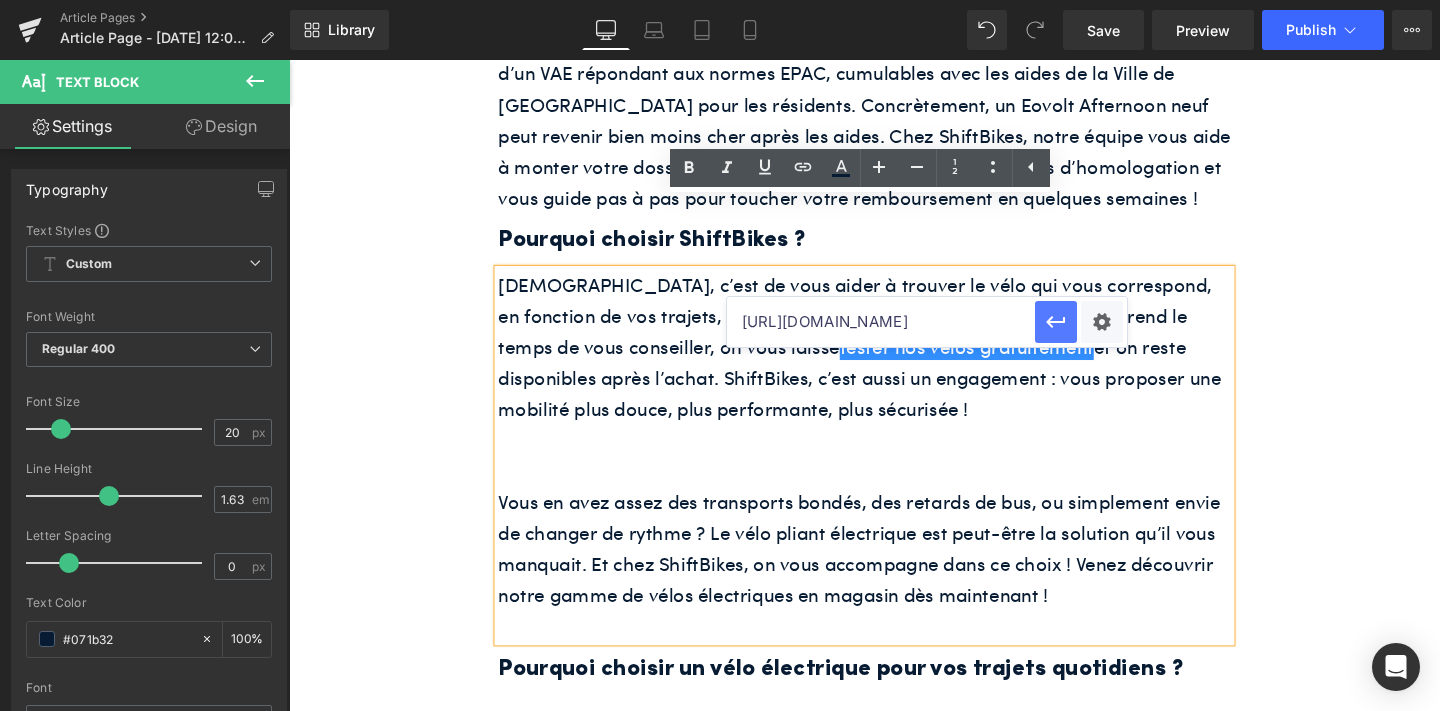 type on "[URL][DOMAIN_NAME]" 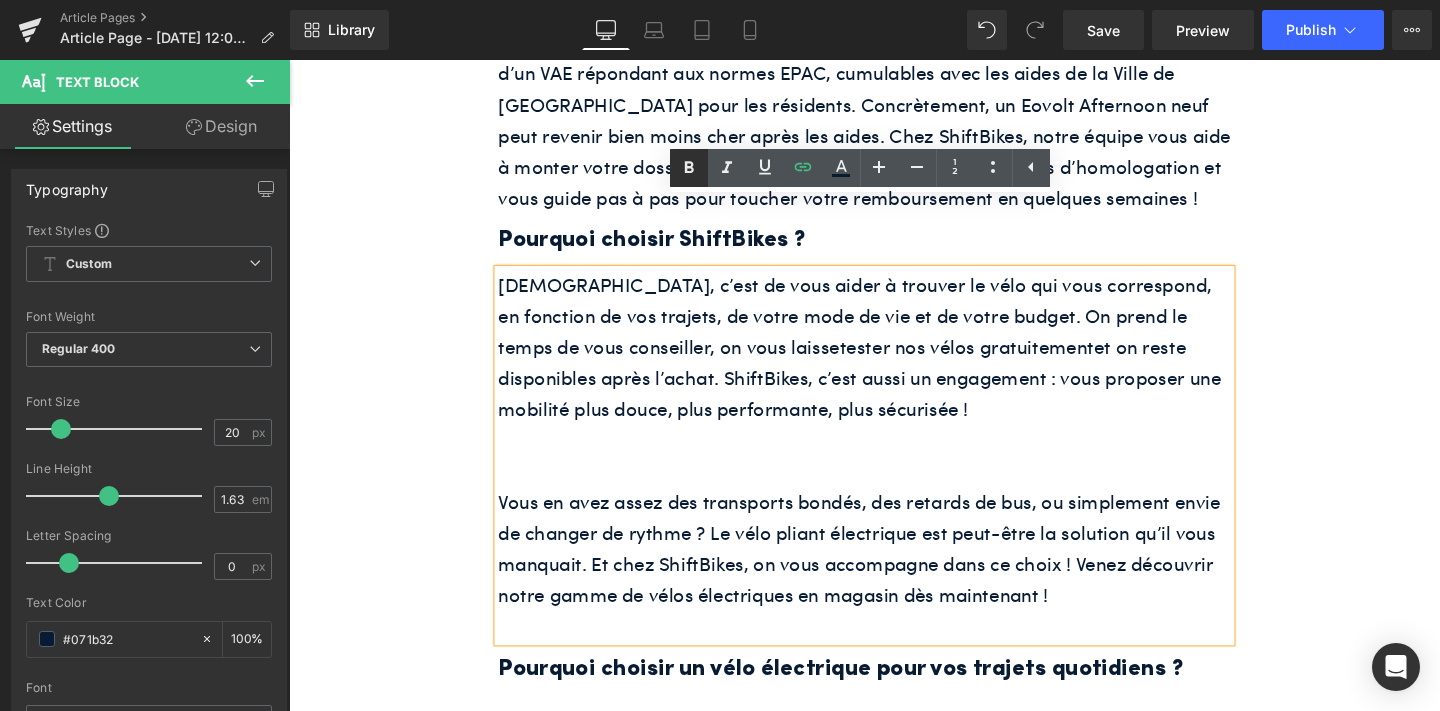 click 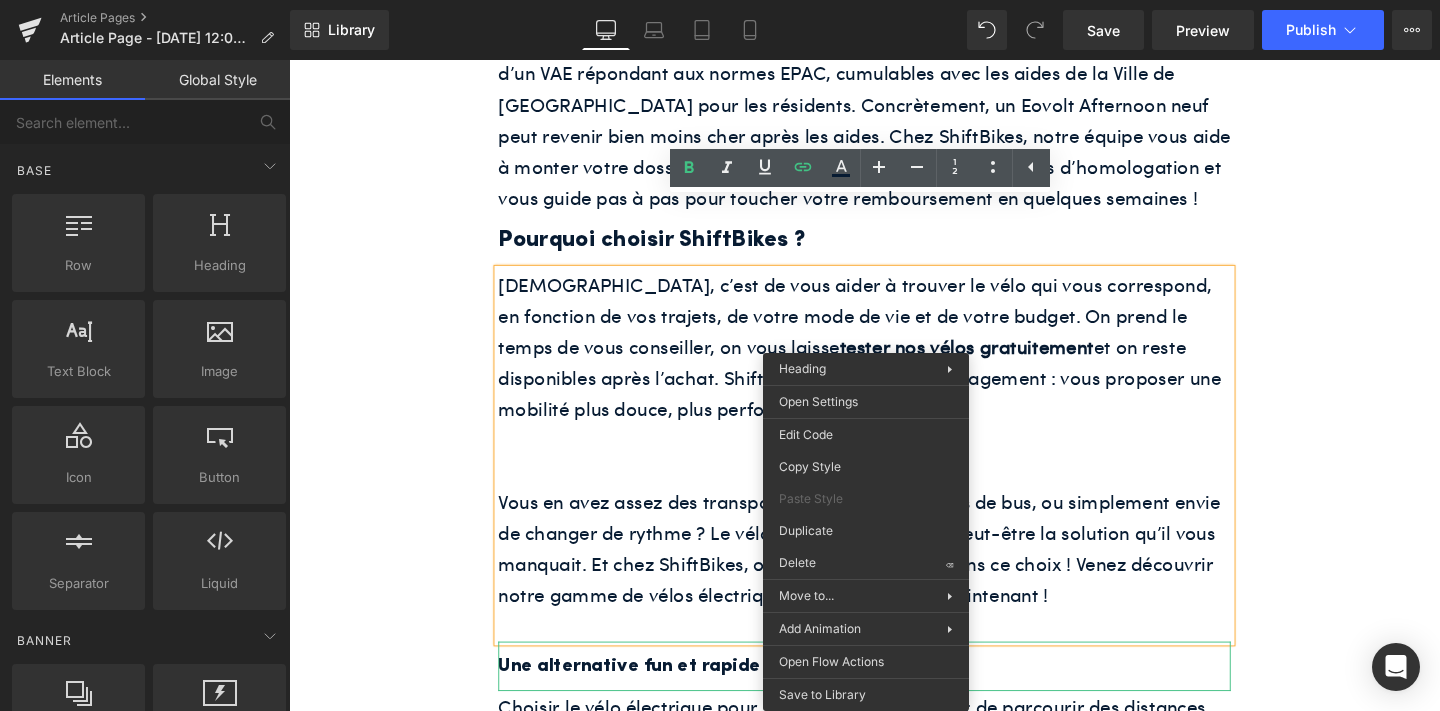 drag, startPoint x: 1139, startPoint y: 626, endPoint x: 878, endPoint y: 592, distance: 263.20523 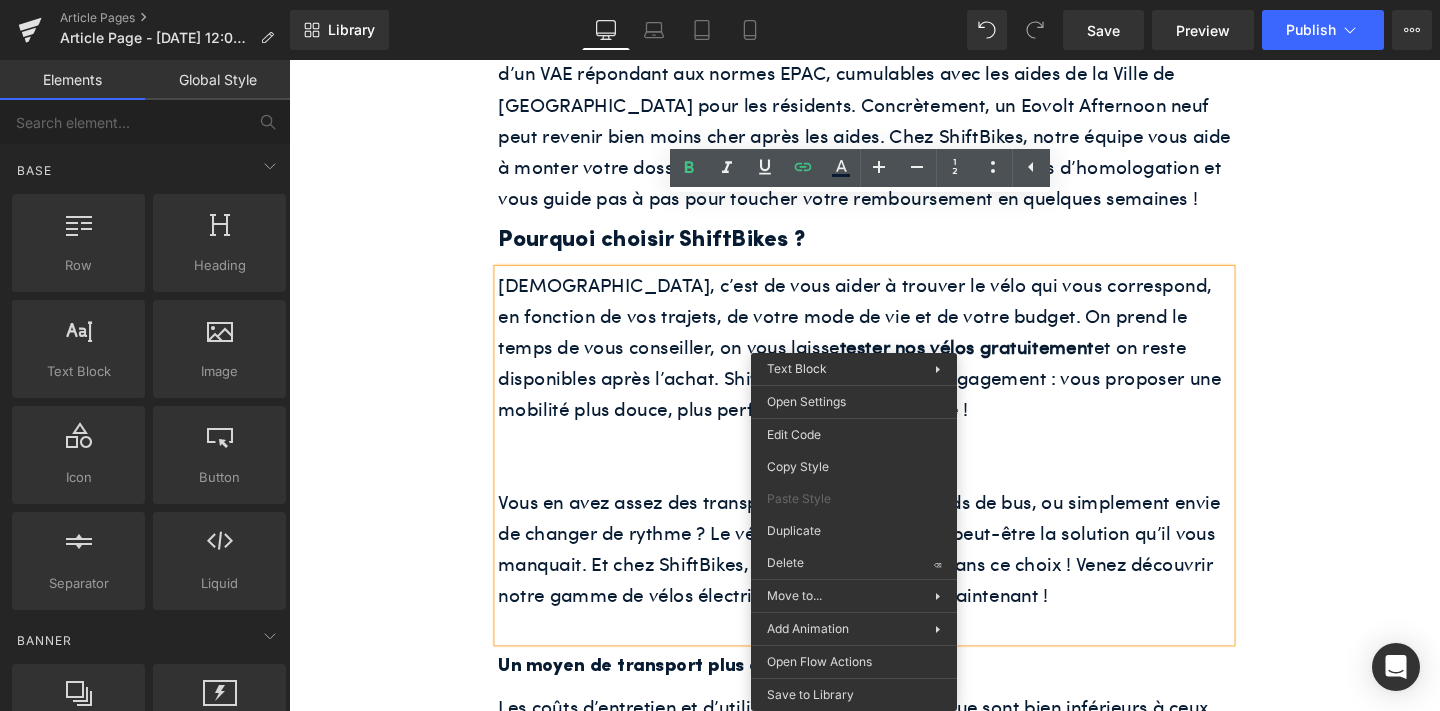 drag, startPoint x: 1123, startPoint y: 629, endPoint x: 862, endPoint y: 594, distance: 263.33627 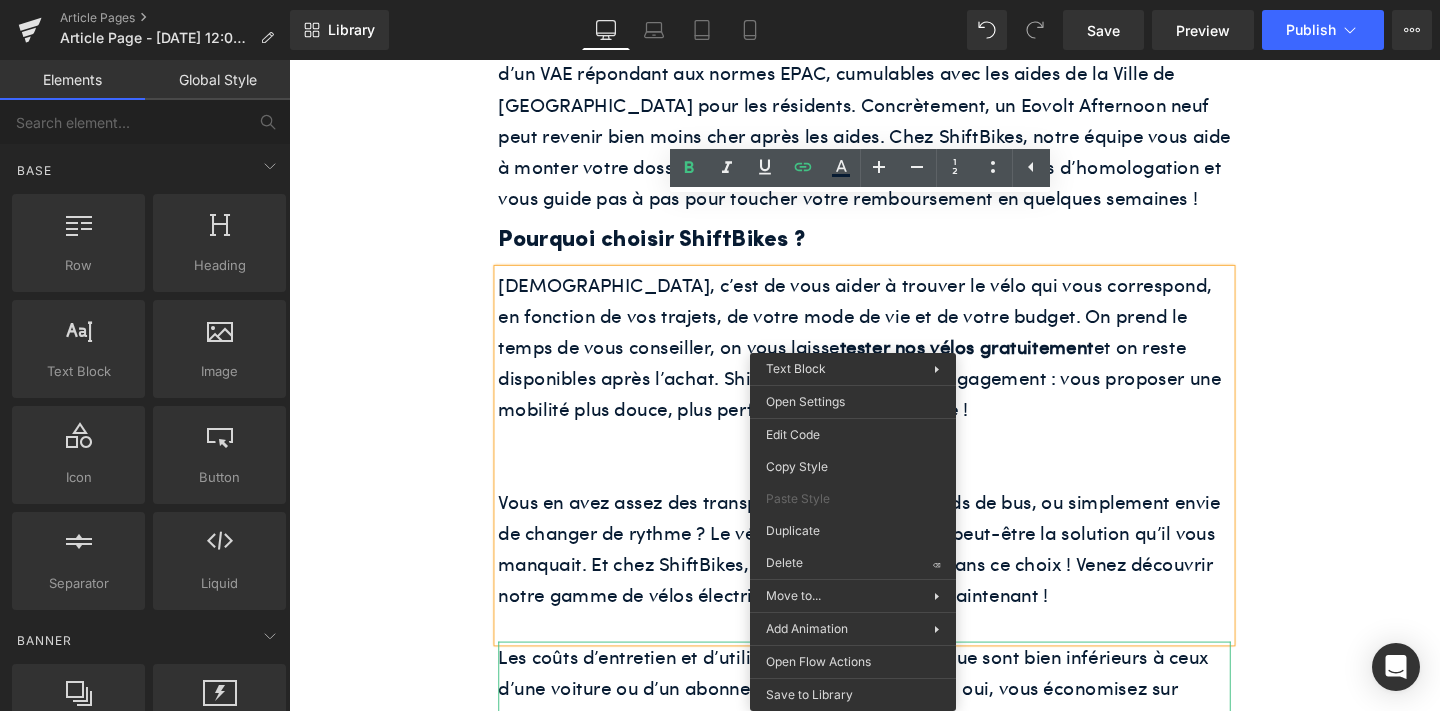 drag, startPoint x: 1123, startPoint y: 624, endPoint x: 862, endPoint y: 590, distance: 263.20523 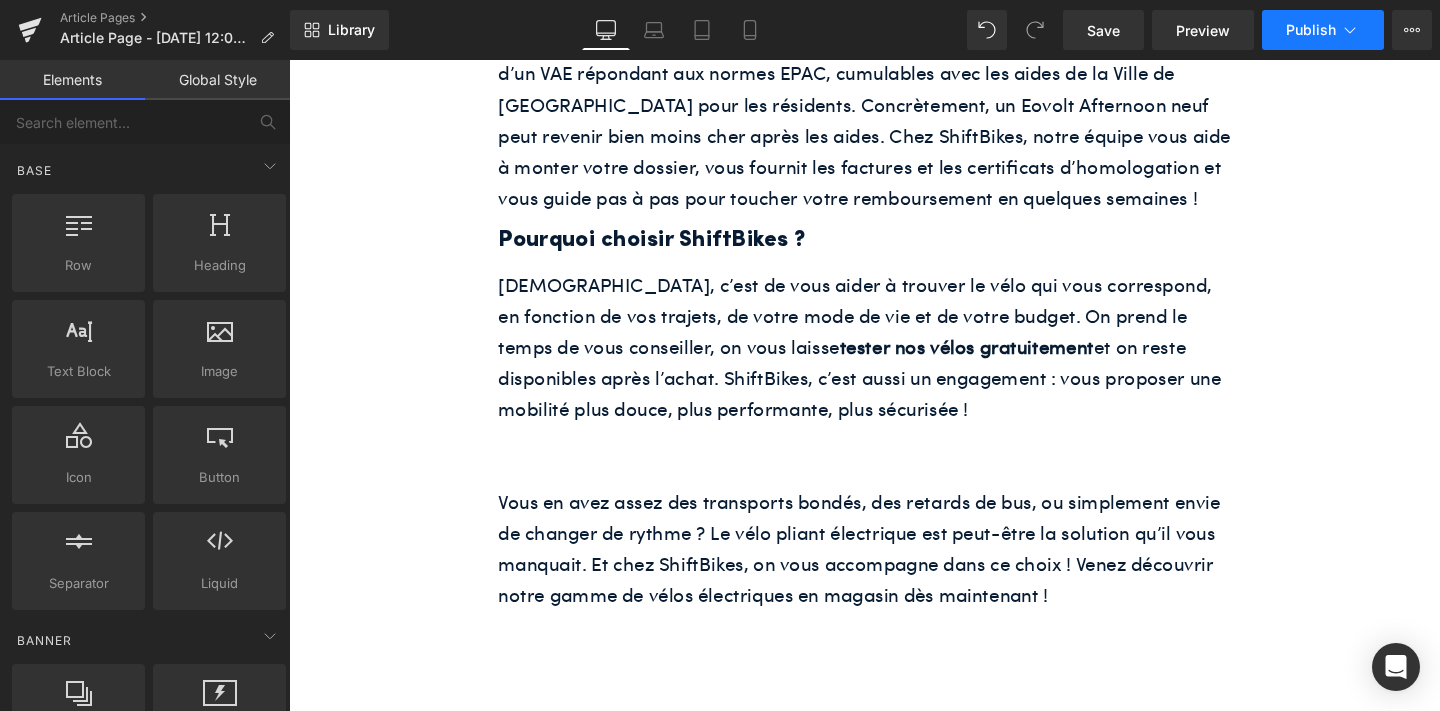 click 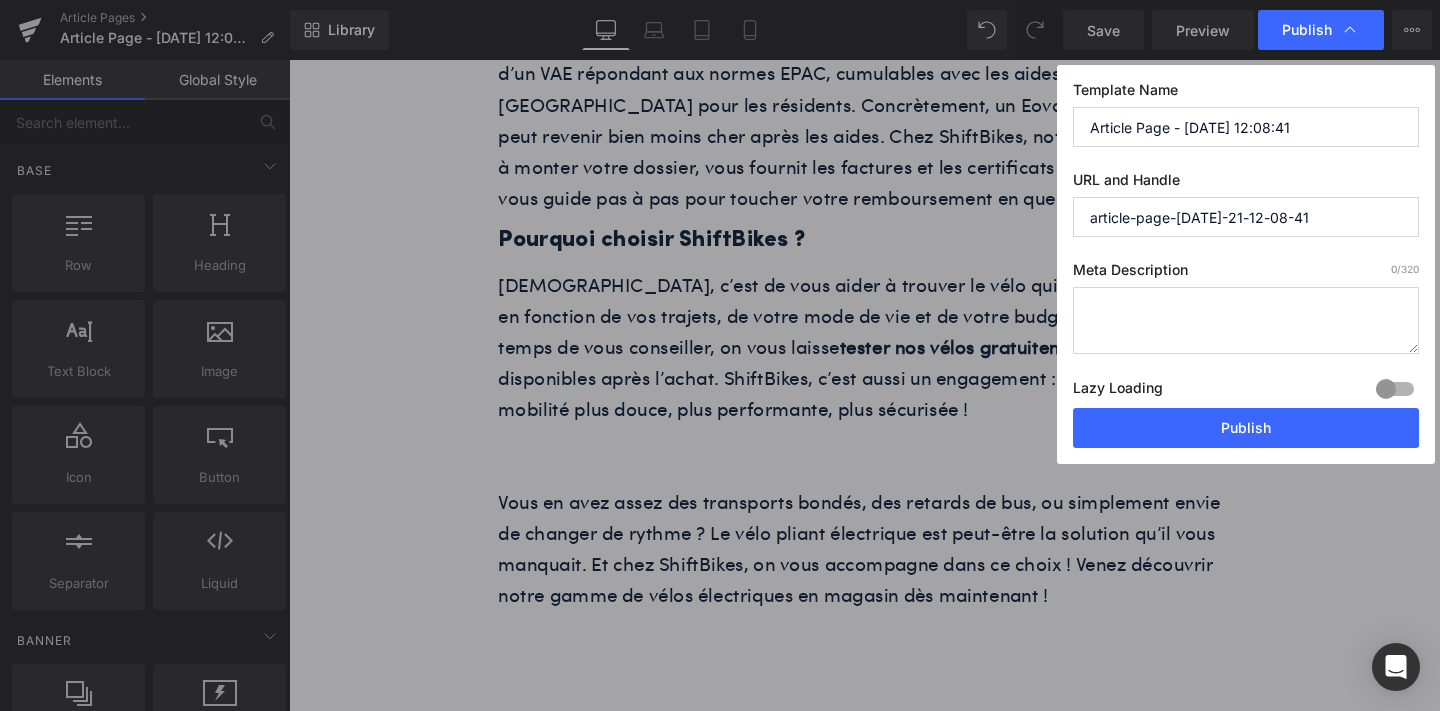 click at bounding box center (1246, 320) 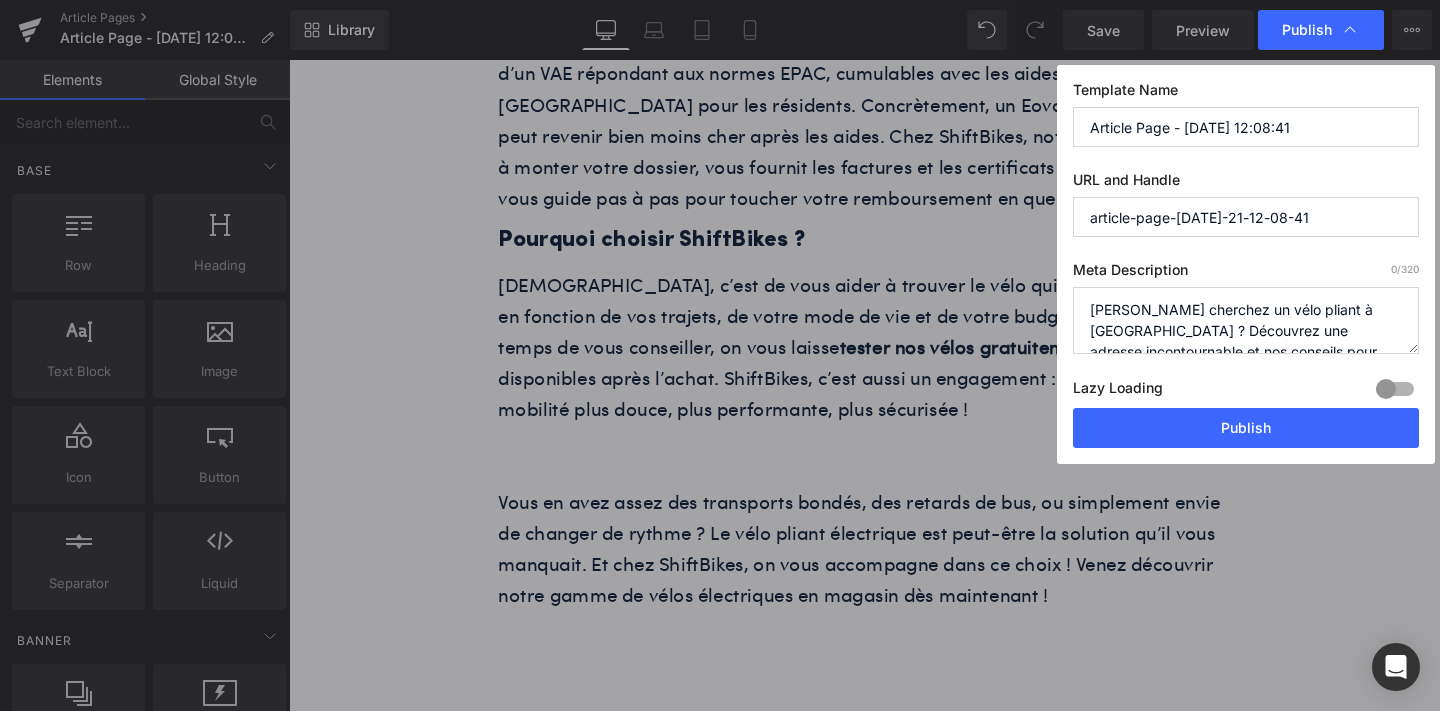 scroll, scrollTop: 28, scrollLeft: 0, axis: vertical 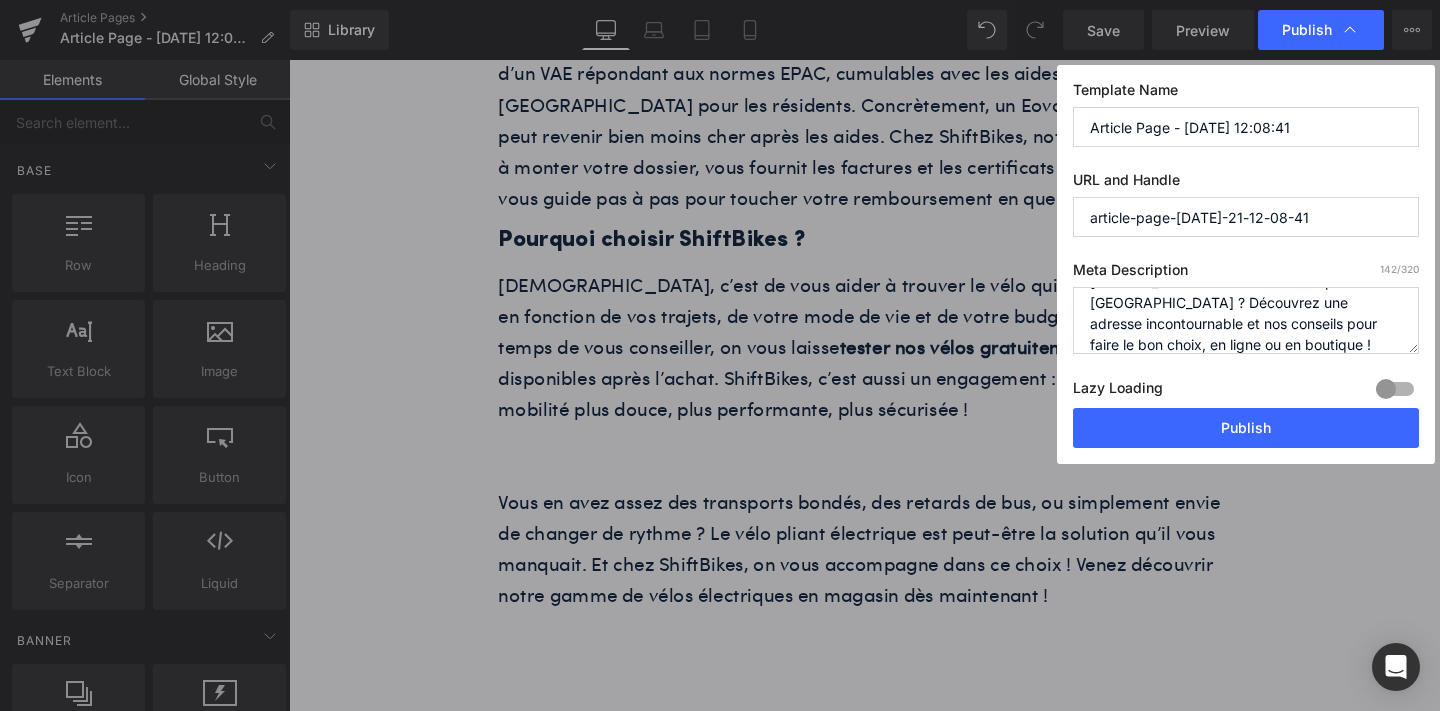 type on "[PERSON_NAME] cherchez un vélo pliant à [GEOGRAPHIC_DATA] ? Découvrez une adresse incontournable et nos conseils pour faire le bon choix, en ligne ou en boutique !" 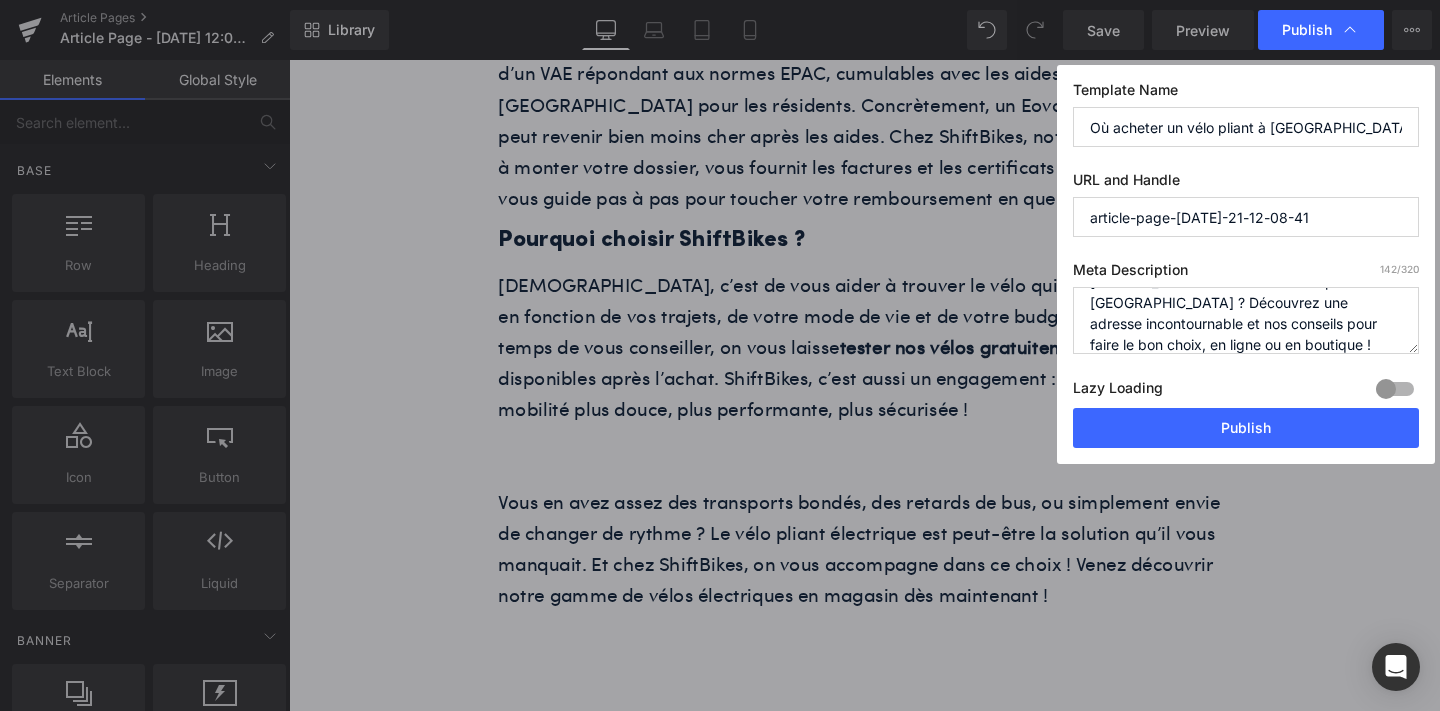 type on "Où acheter un vélo pliant à [GEOGRAPHIC_DATA] ?" 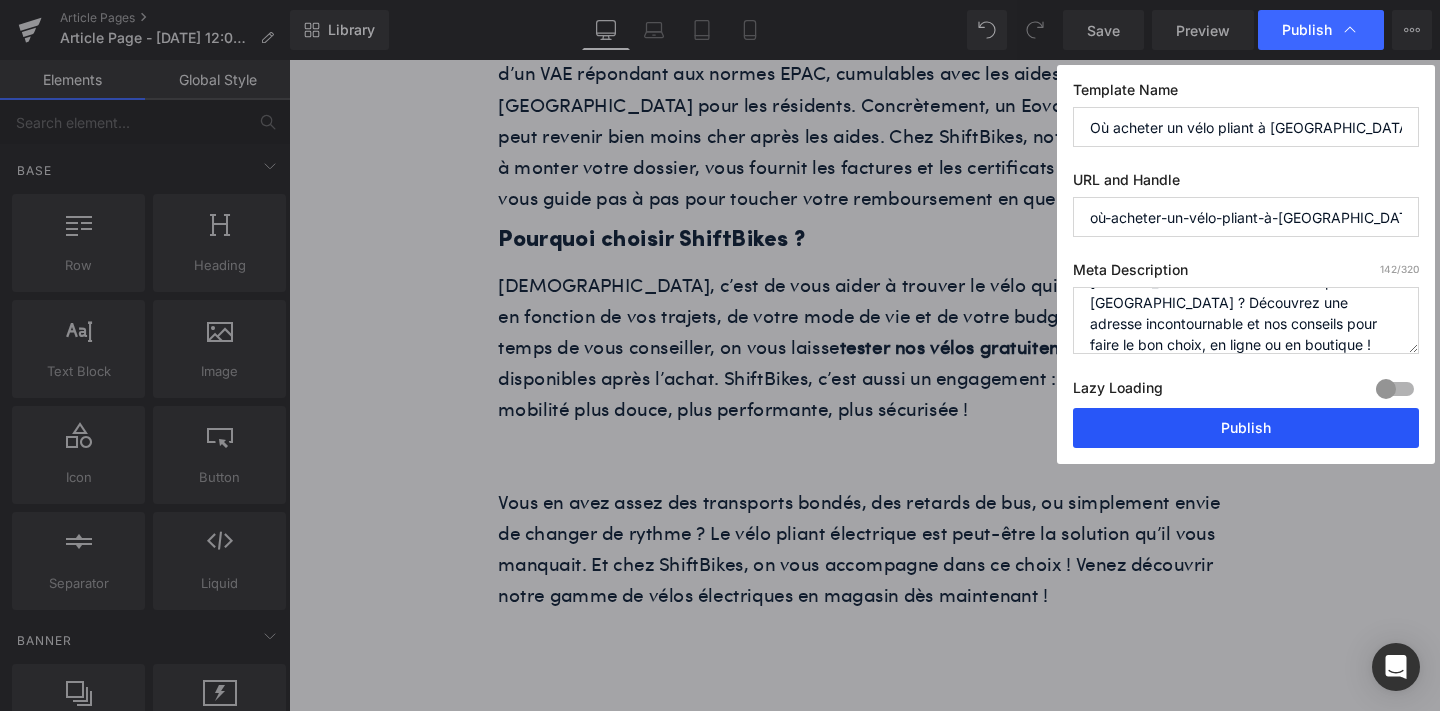 type on "où-acheter-un-vélo-pliant-à-[GEOGRAPHIC_DATA]-" 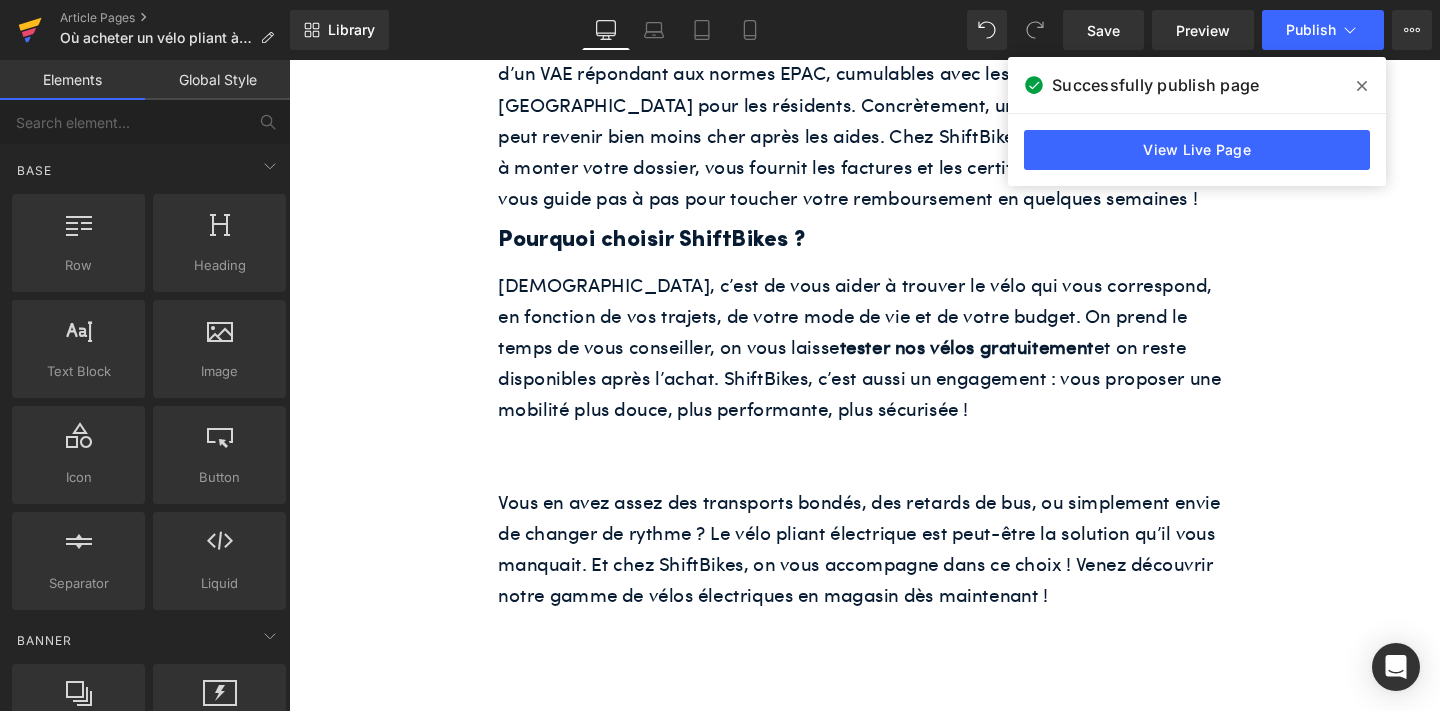 click 